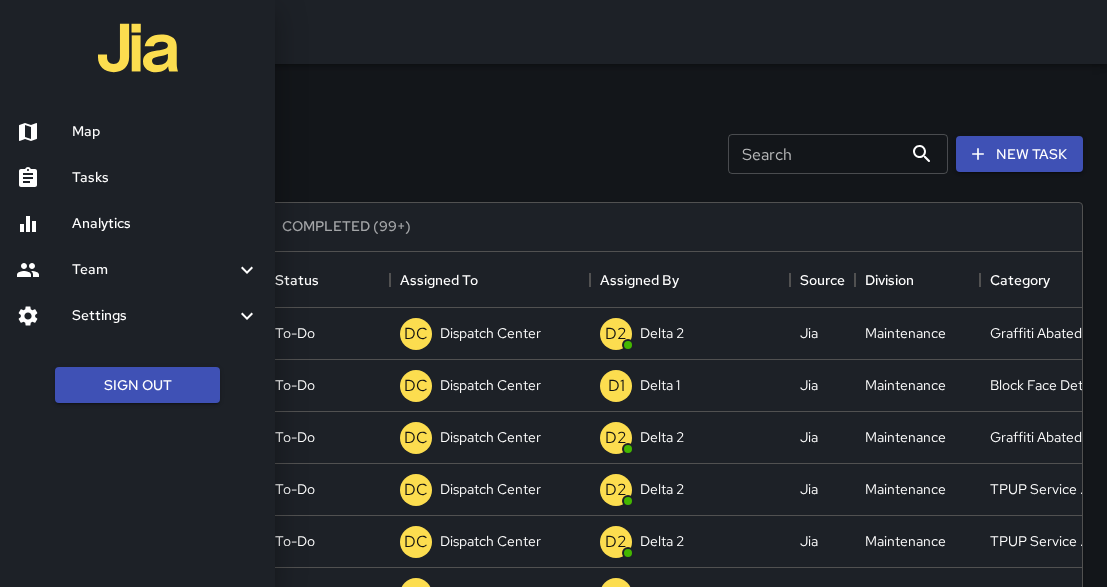 scroll, scrollTop: 0, scrollLeft: 0, axis: both 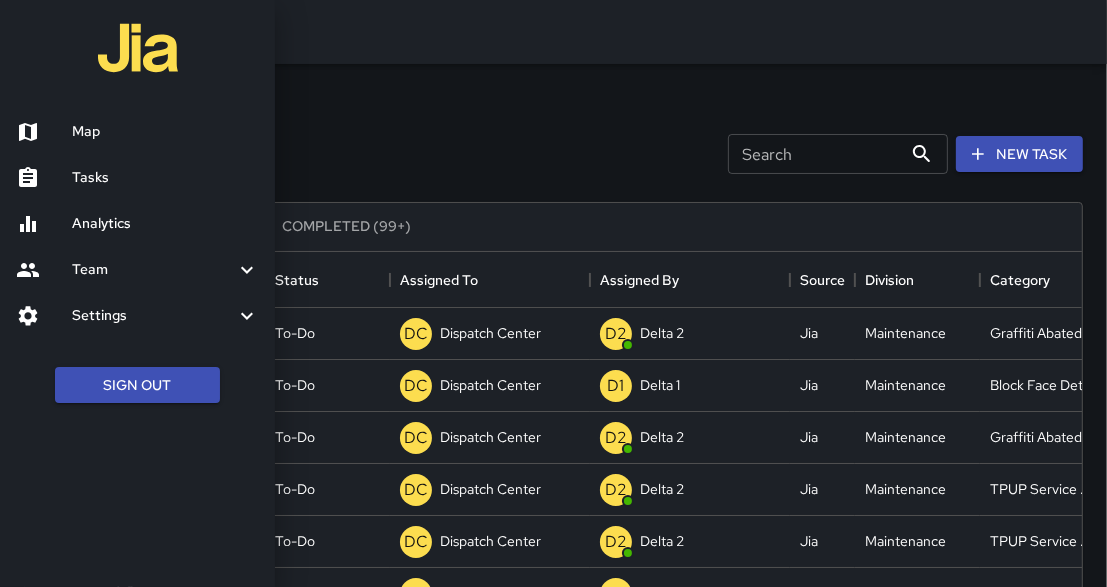 click on "Analytics" at bounding box center (165, 224) 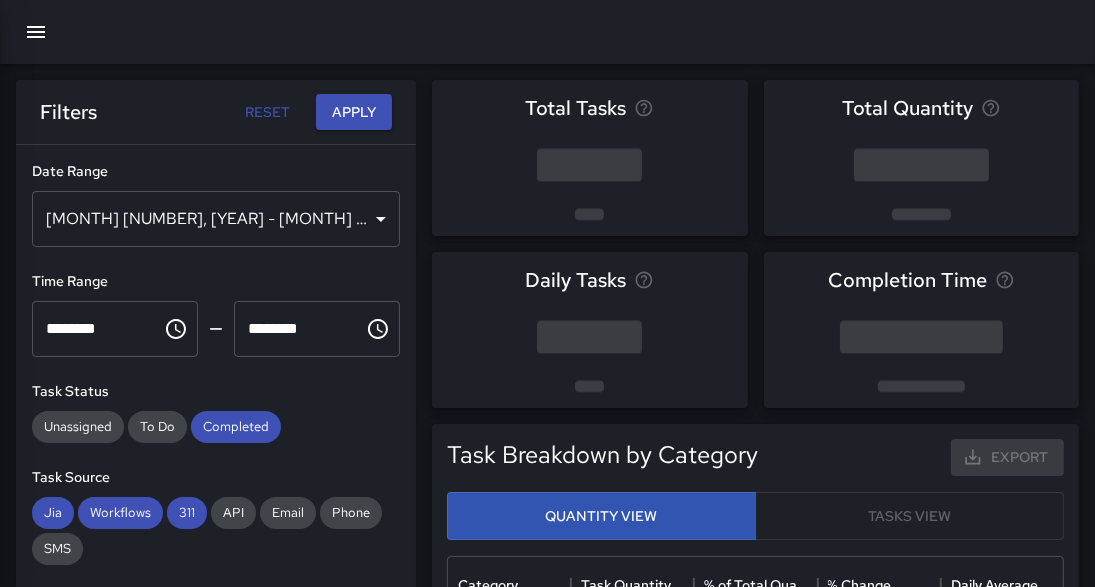scroll, scrollTop: 12, scrollLeft: 13, axis: both 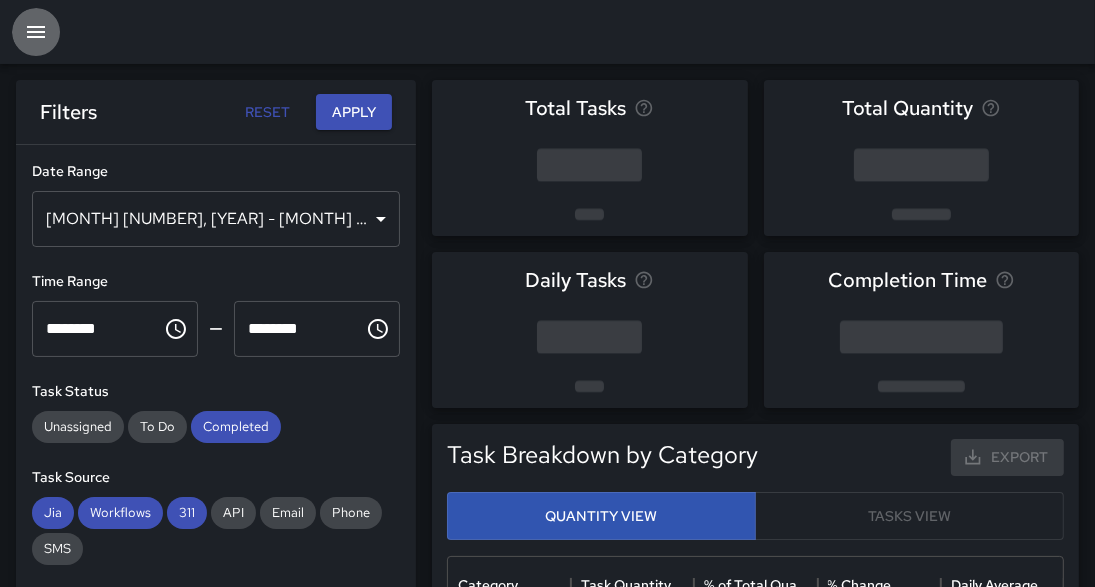 click 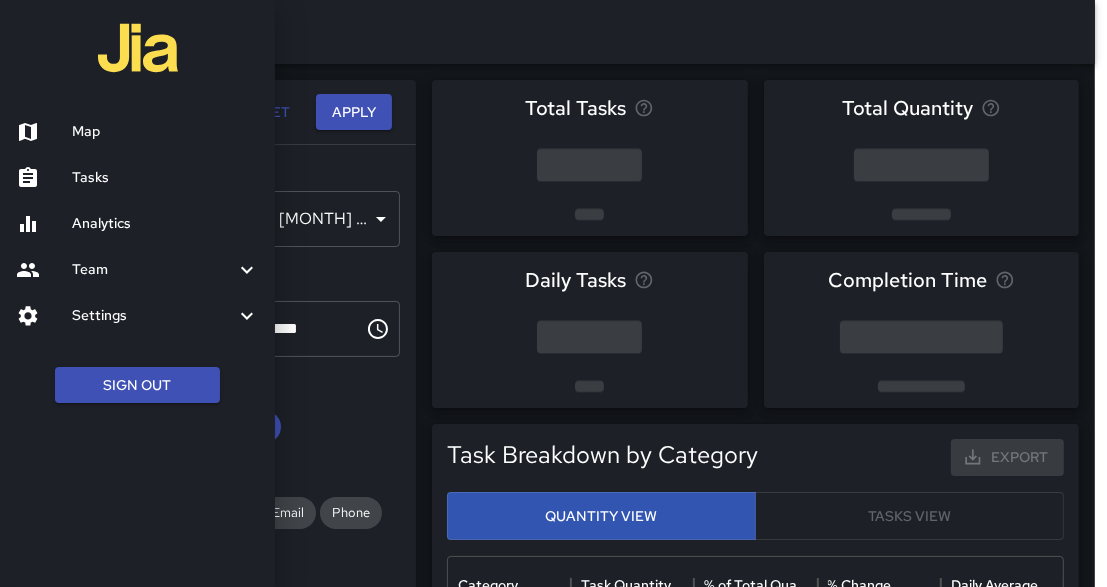 click on "Tasks" at bounding box center (137, 178) 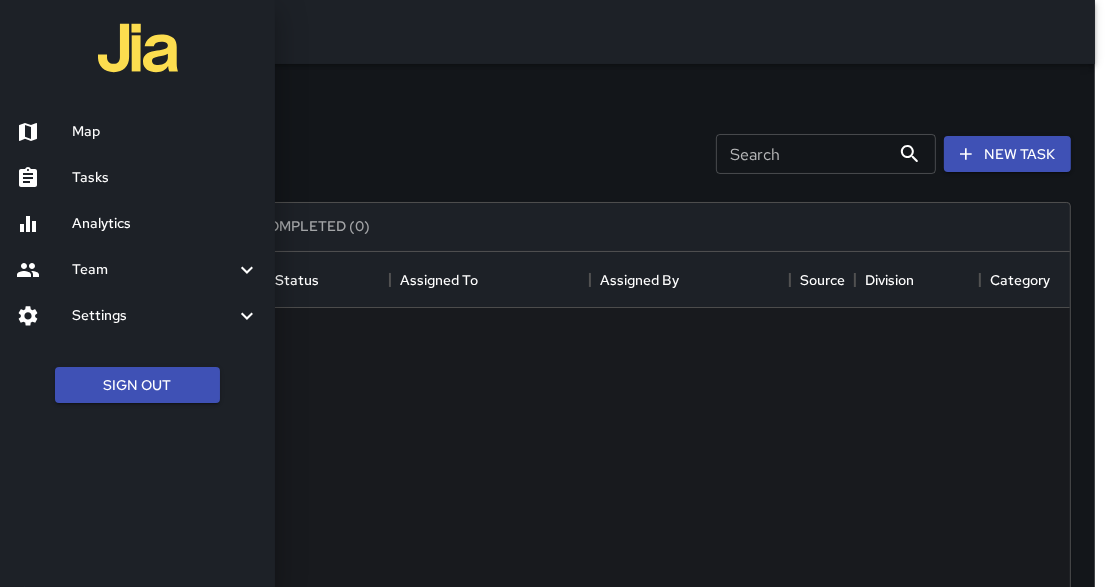 scroll, scrollTop: 12, scrollLeft: 13, axis: both 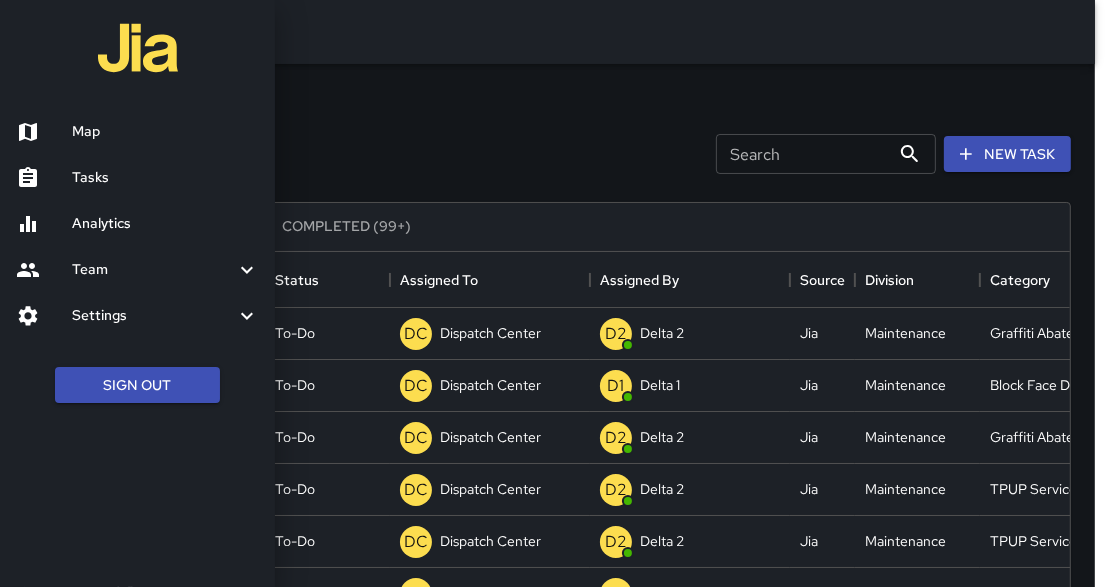 drag, startPoint x: 1064, startPoint y: 326, endPoint x: 1068, endPoint y: 392, distance: 66.1211 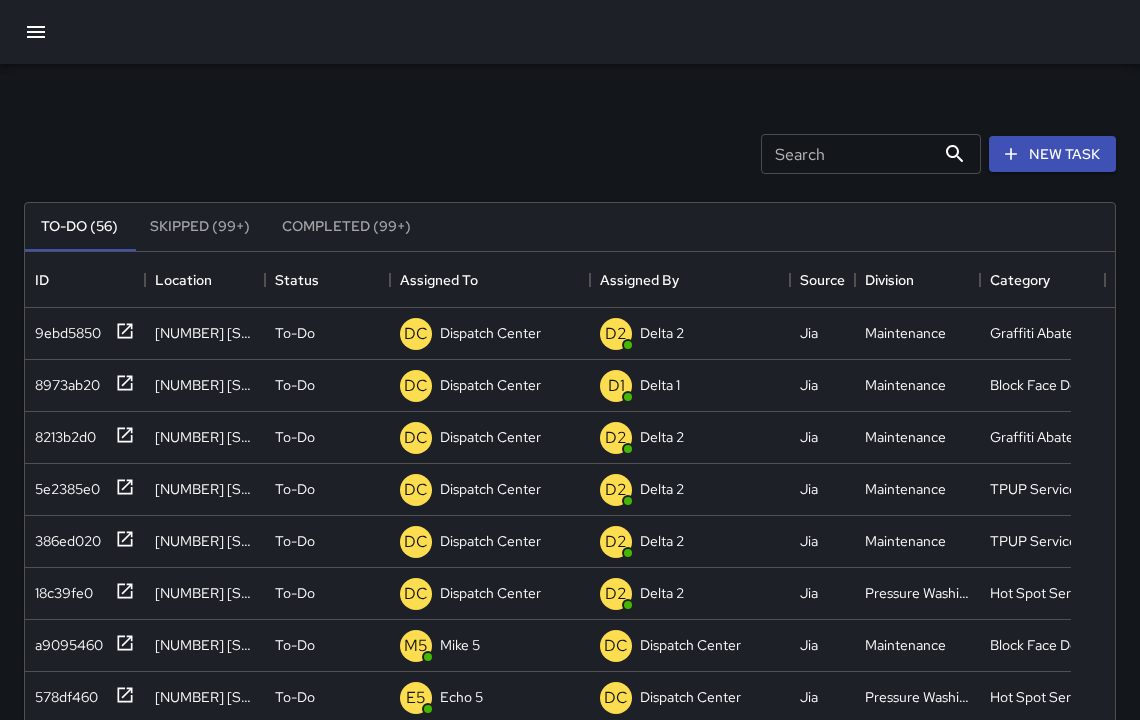 scroll, scrollTop: 12, scrollLeft: 12, axis: both 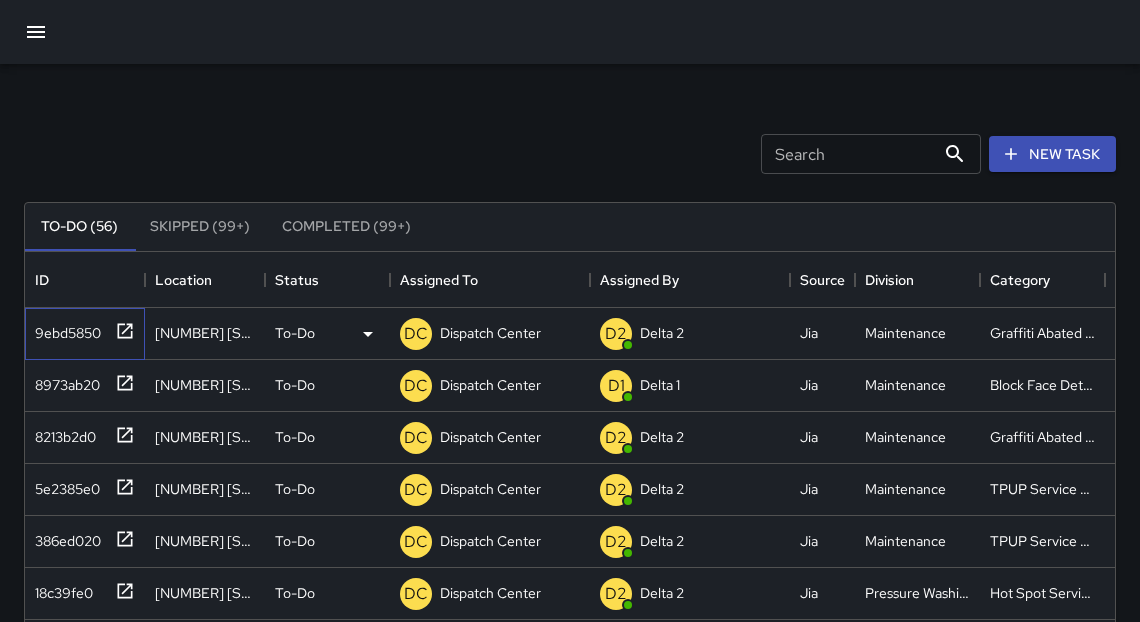 click 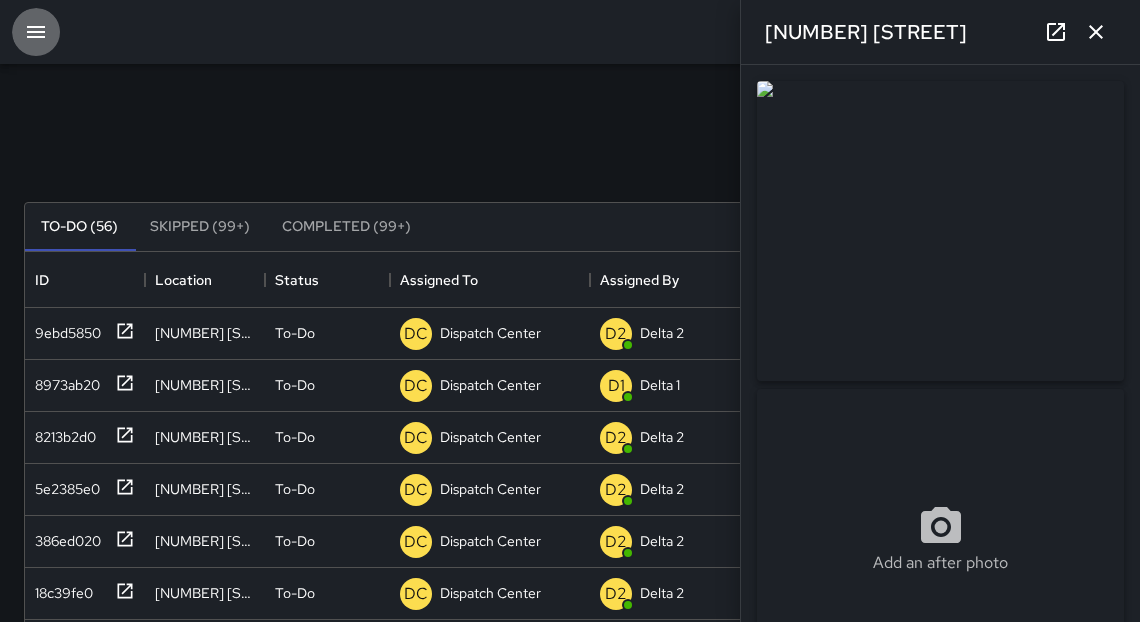 click at bounding box center (36, 32) 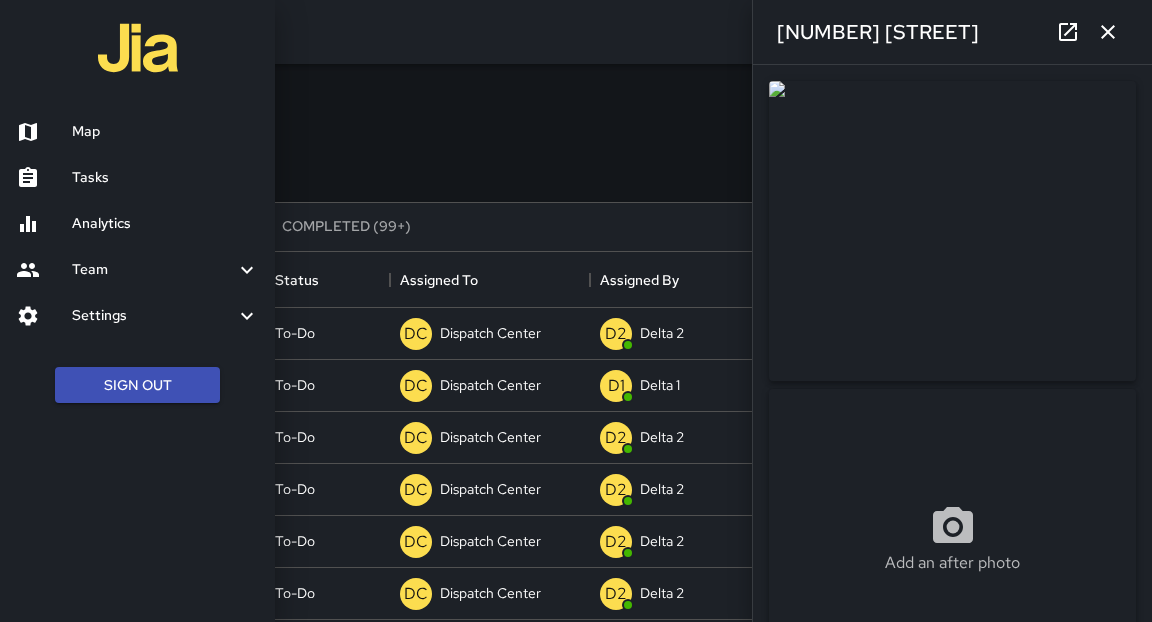 click at bounding box center (576, 311) 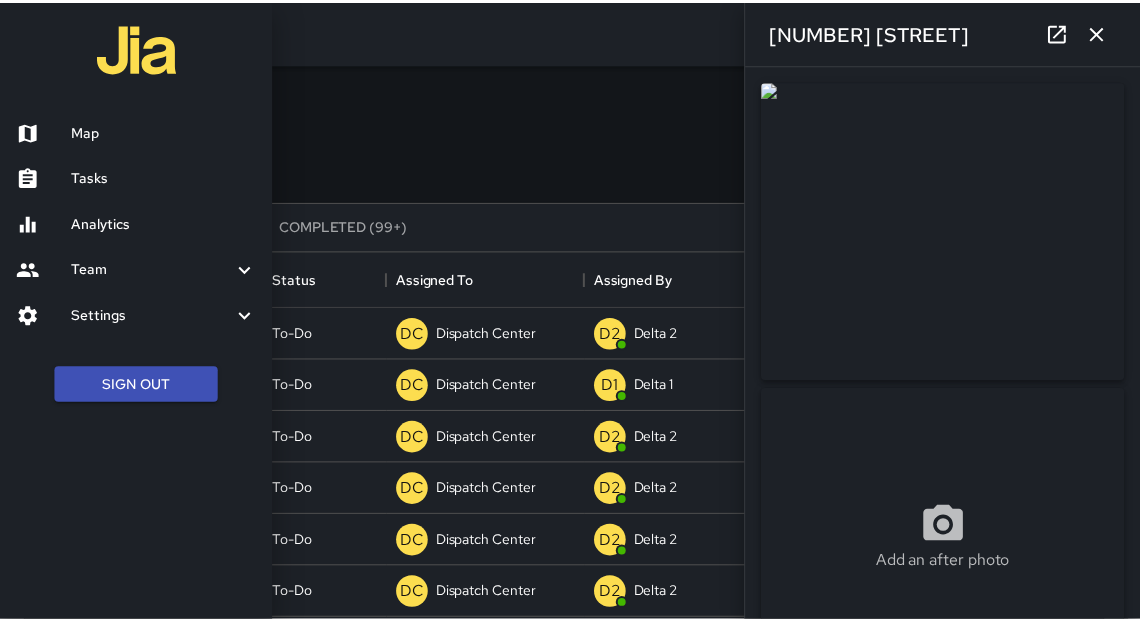 scroll, scrollTop: 12, scrollLeft: 12, axis: both 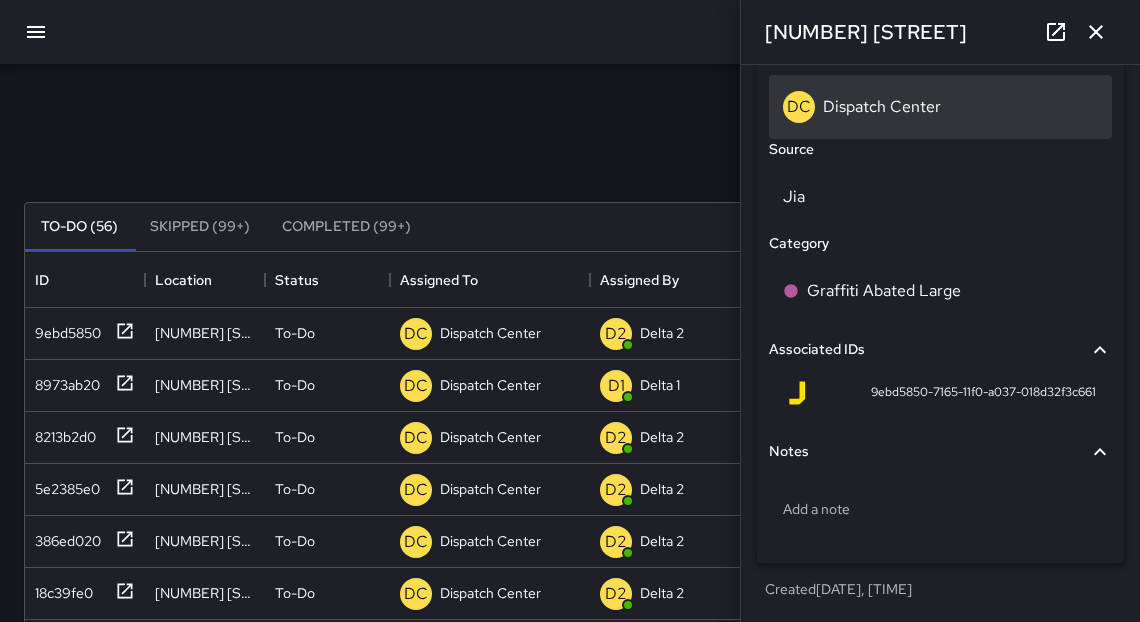 click on "Dispatch Center" at bounding box center (882, 106) 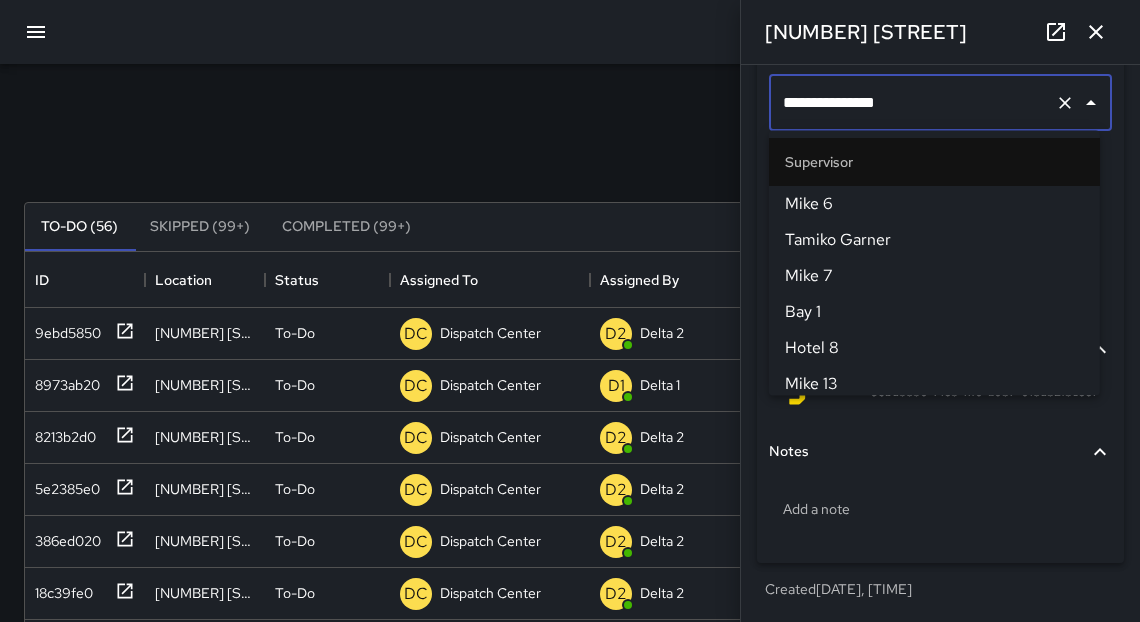 scroll, scrollTop: 2131, scrollLeft: 0, axis: vertical 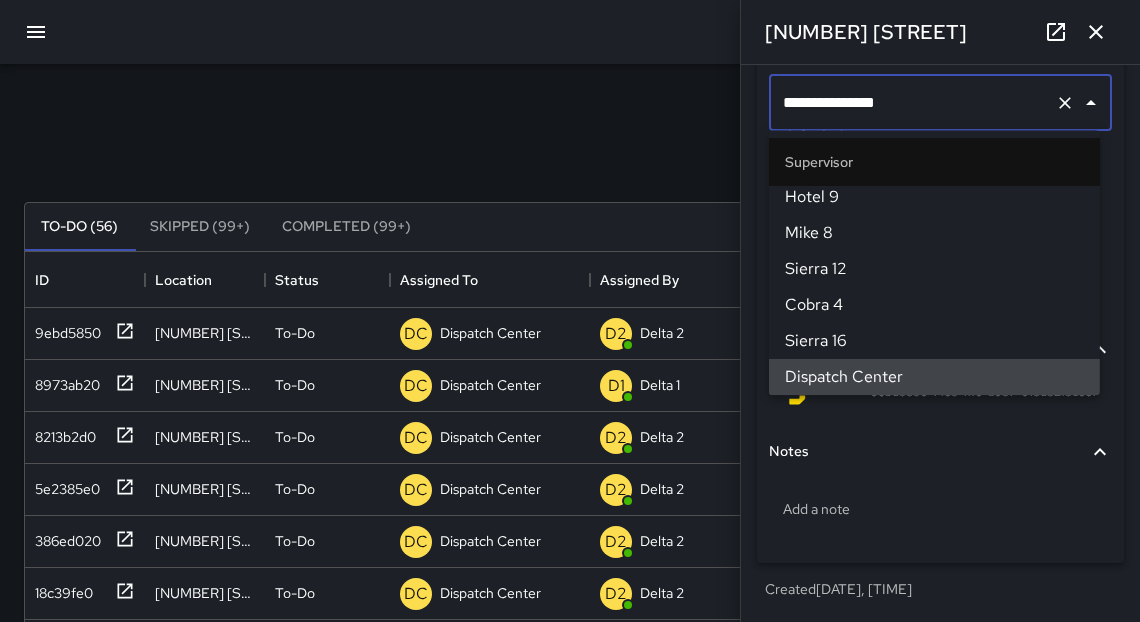 click on "**********" at bounding box center [912, 103] 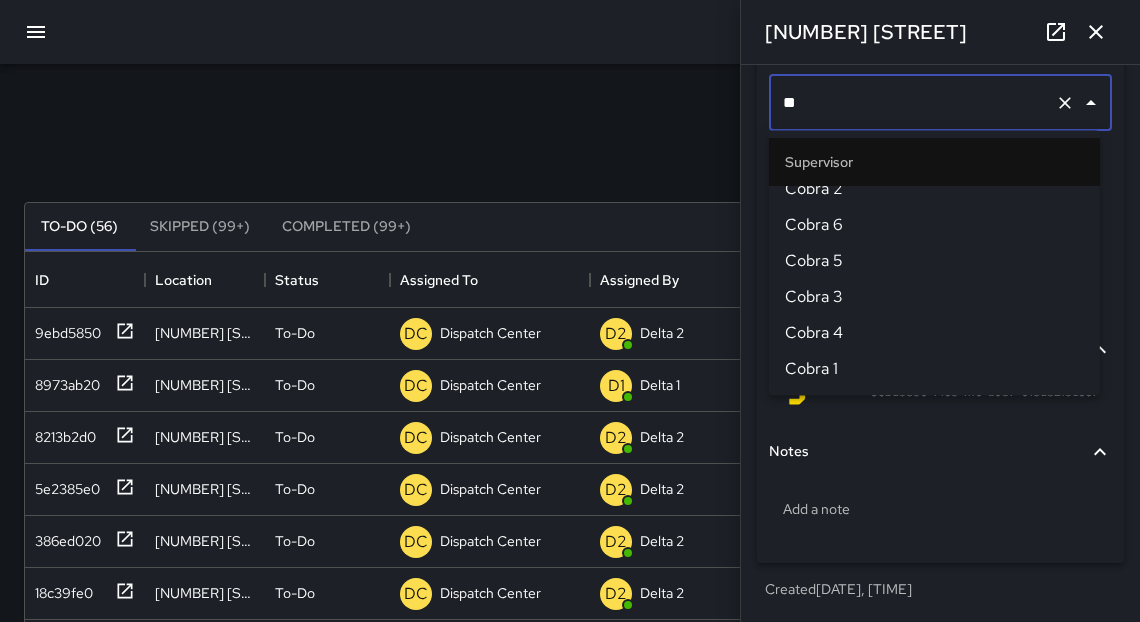 scroll, scrollTop: 0, scrollLeft: 0, axis: both 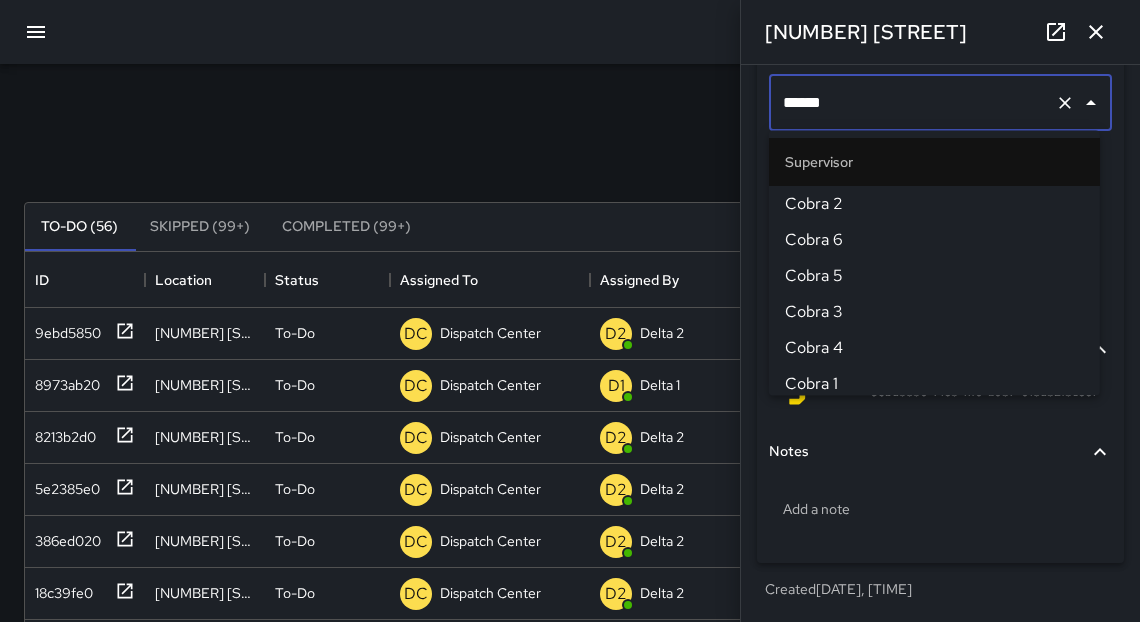 type on "*******" 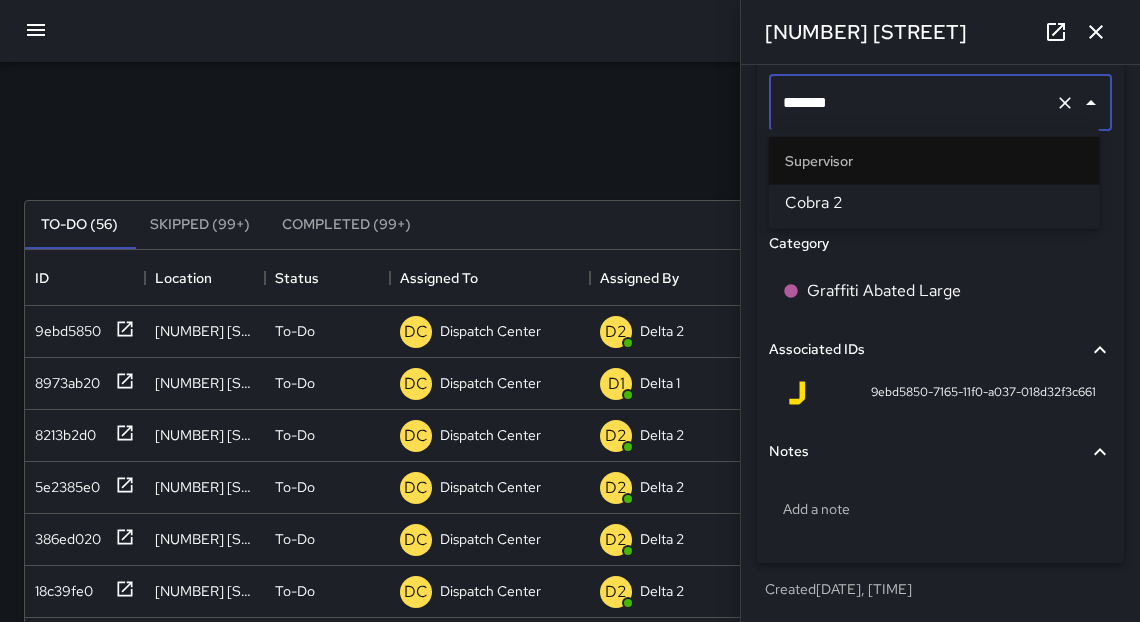 scroll, scrollTop: 3, scrollLeft: 0, axis: vertical 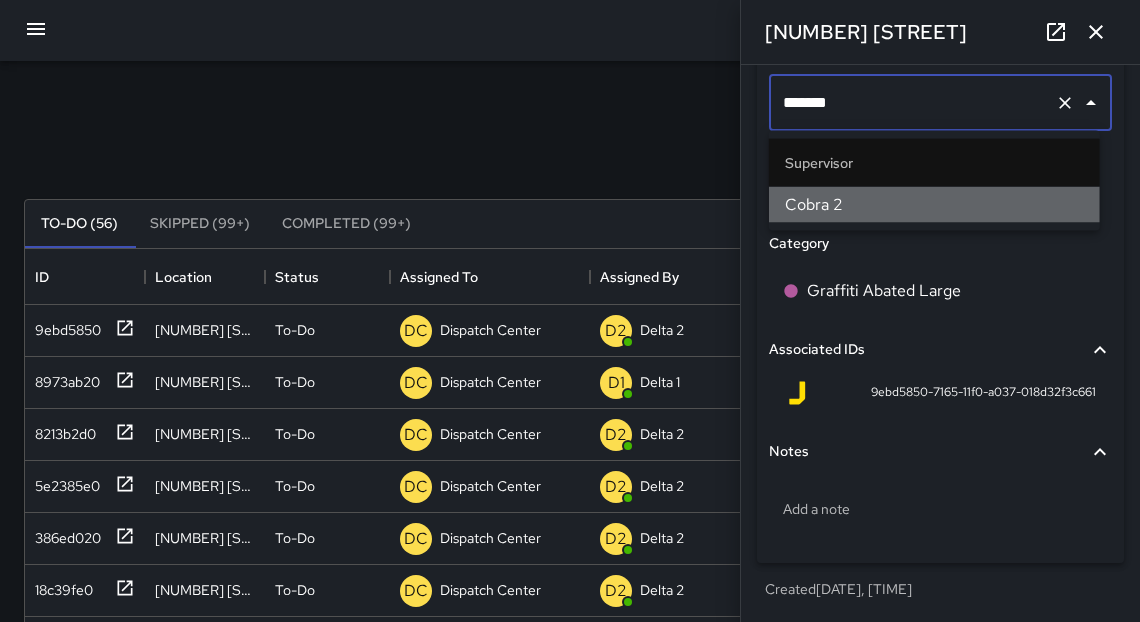 click on "Cobra 2" at bounding box center [934, 205] 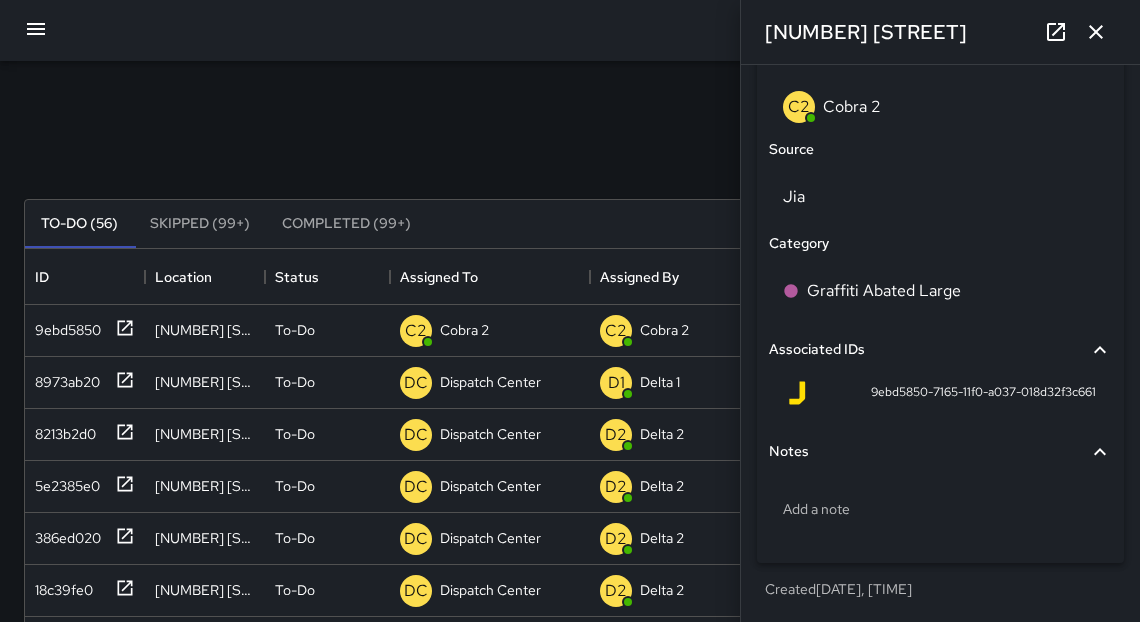click 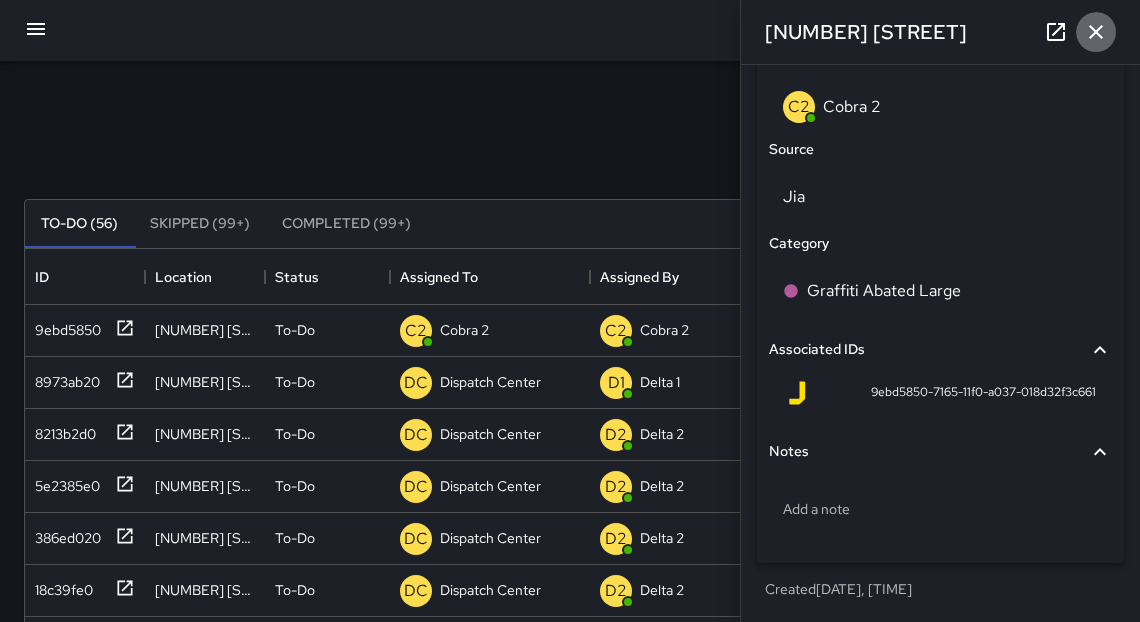 click 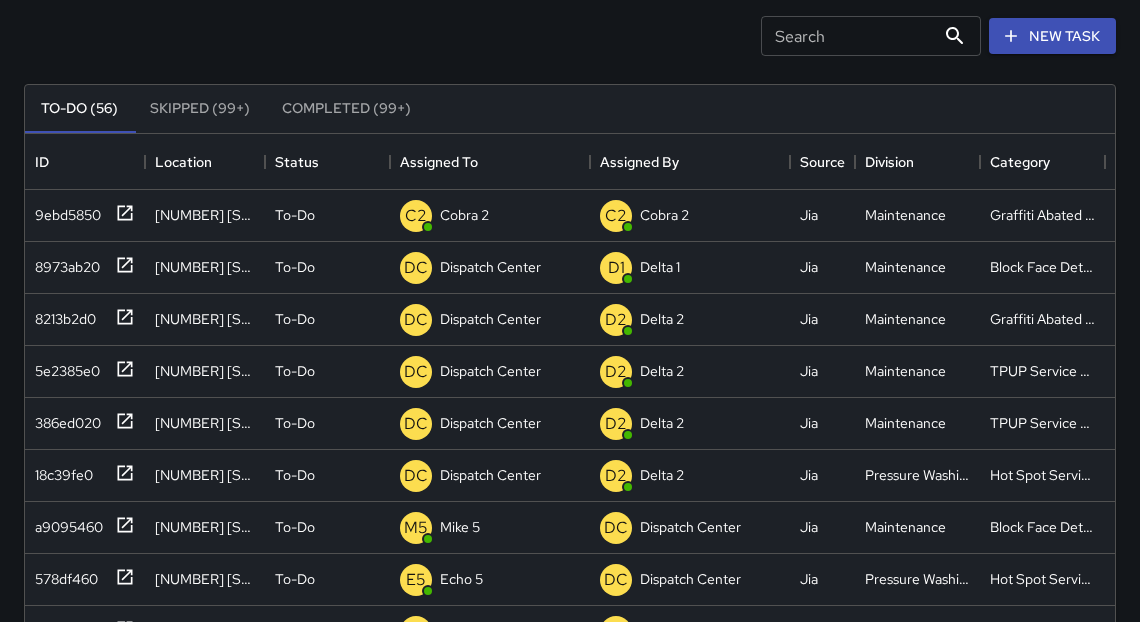 scroll, scrollTop: 120, scrollLeft: 0, axis: vertical 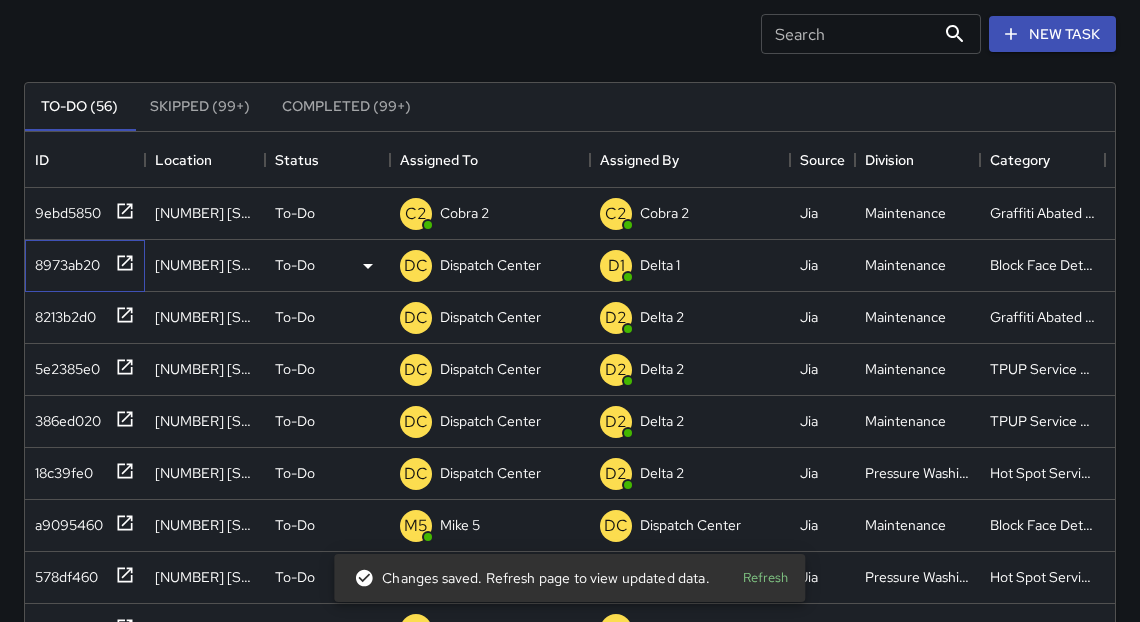 click 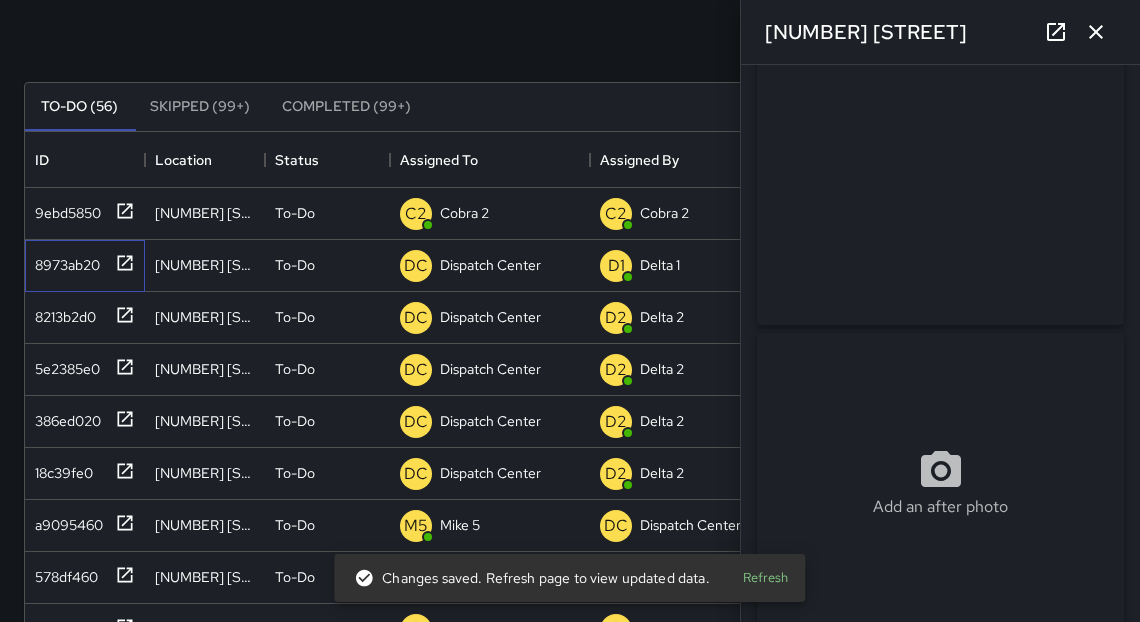 scroll, scrollTop: 54, scrollLeft: 0, axis: vertical 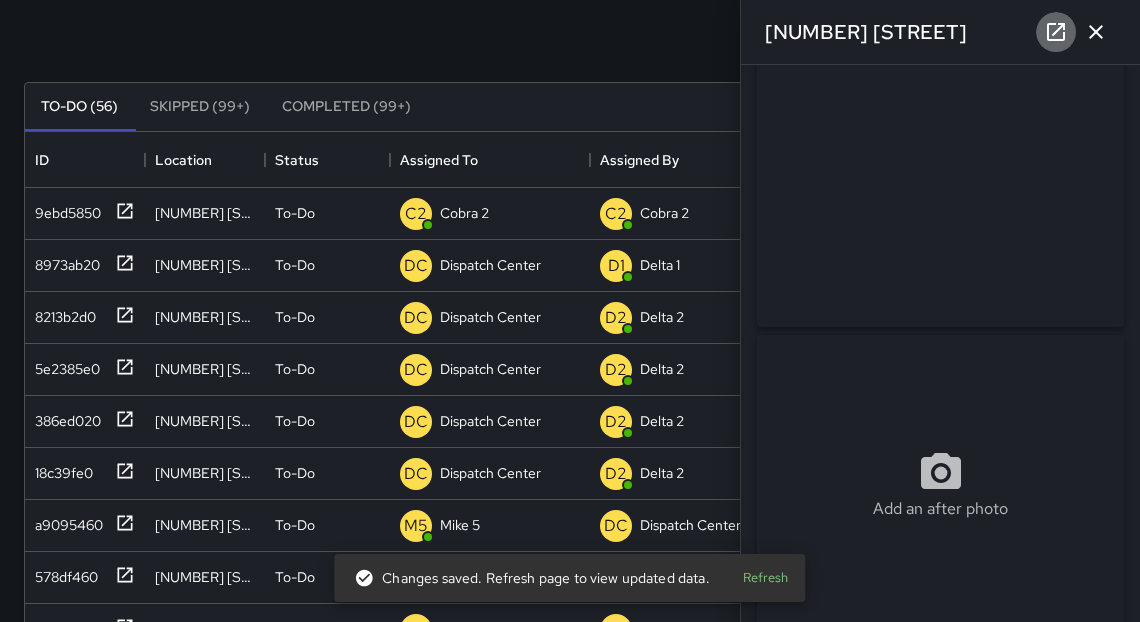 click 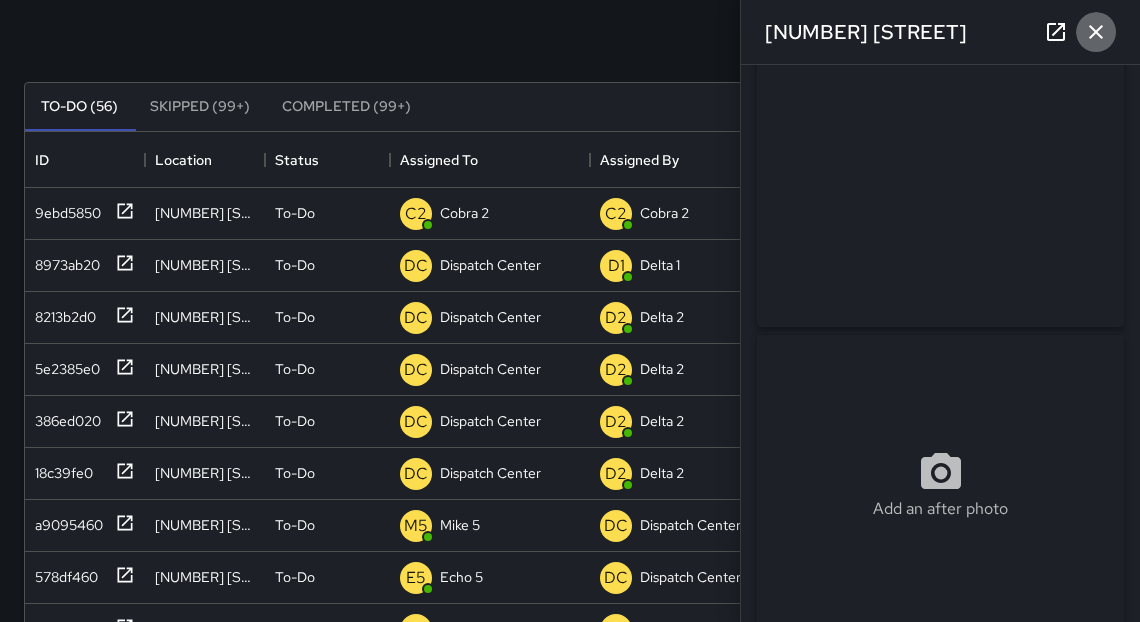 click 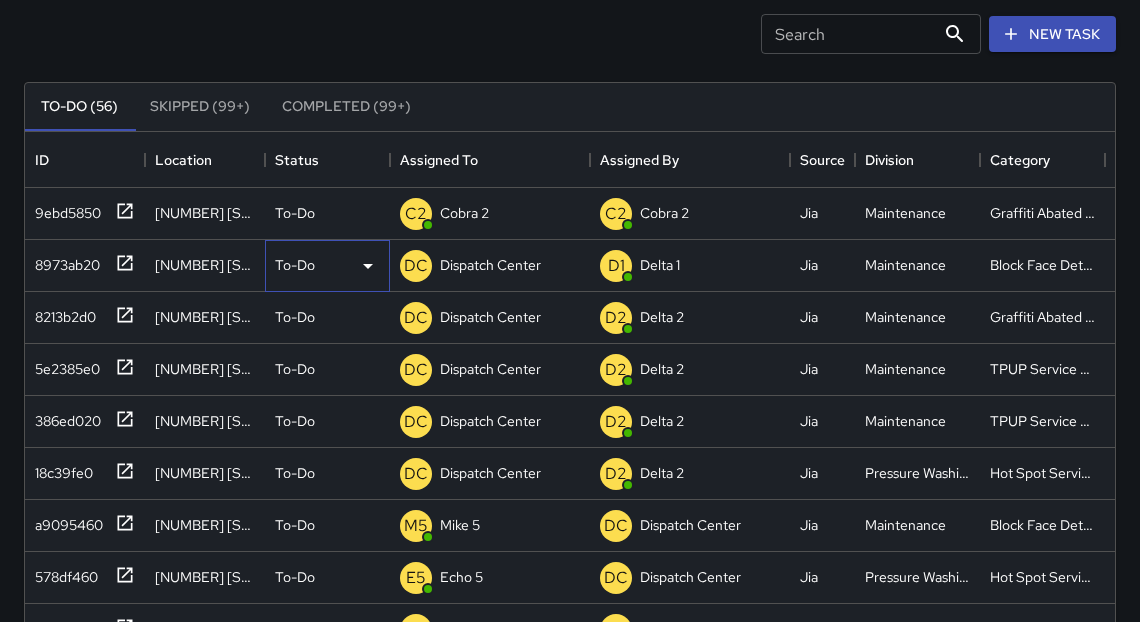 click 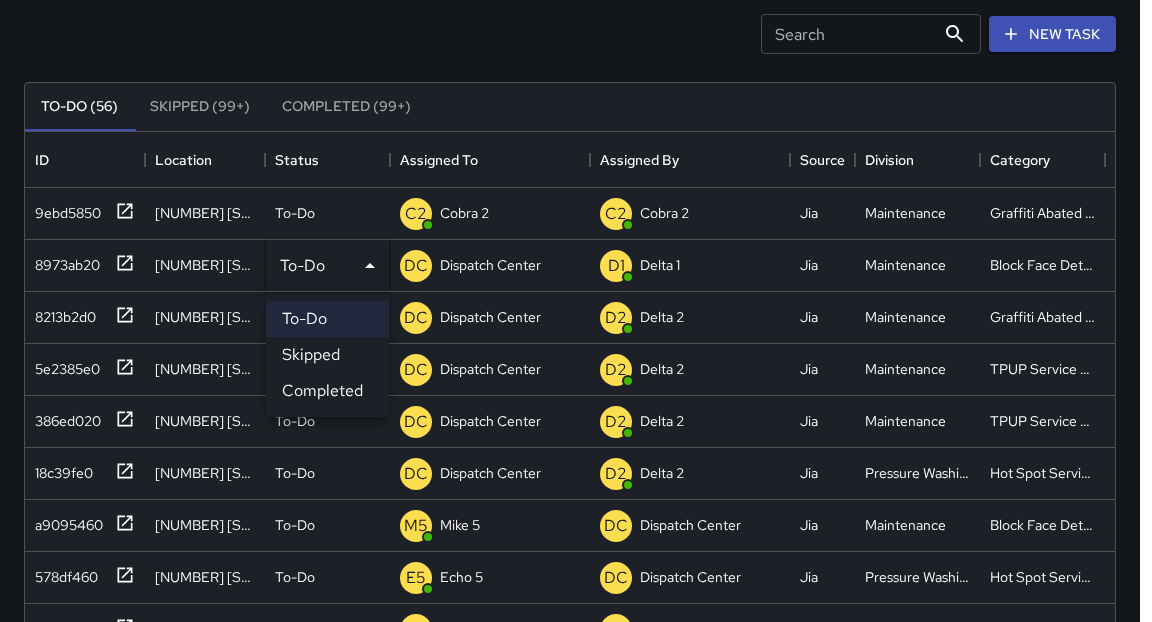click on "Skipped" at bounding box center (327, 355) 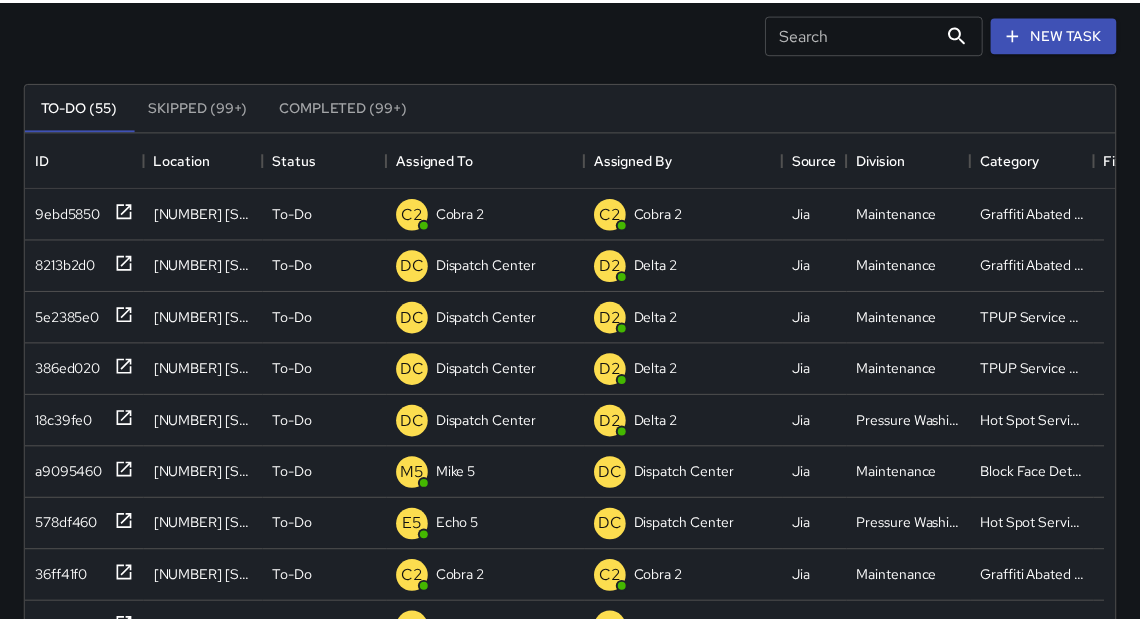 scroll, scrollTop: 12, scrollLeft: 12, axis: both 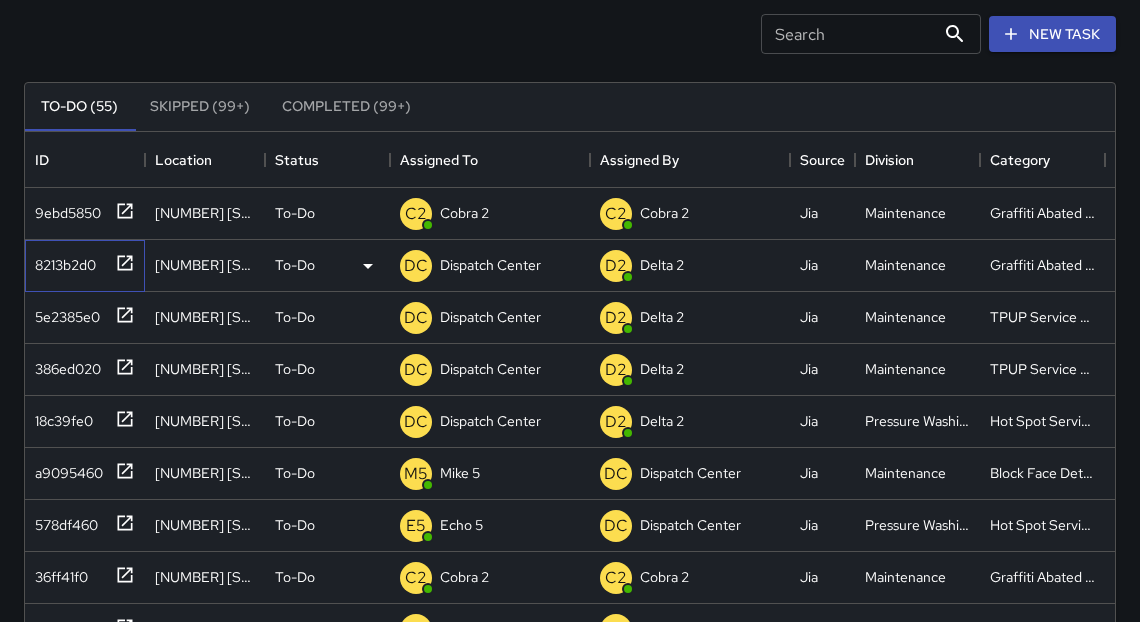 click 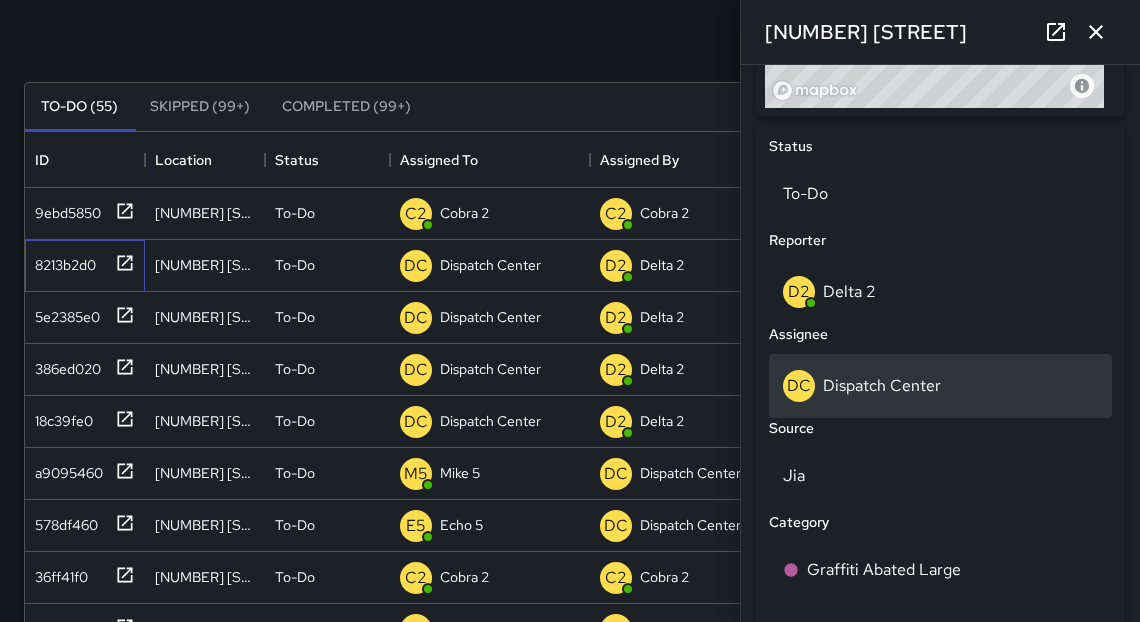 scroll, scrollTop: 859, scrollLeft: 0, axis: vertical 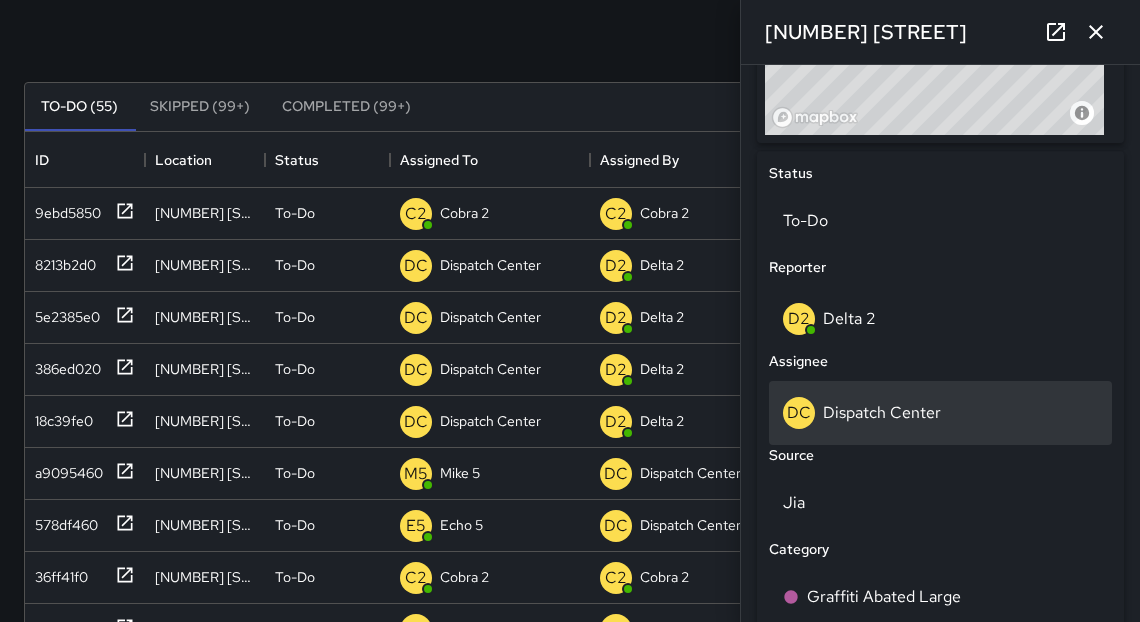 click on "Dispatch Center" at bounding box center [882, 412] 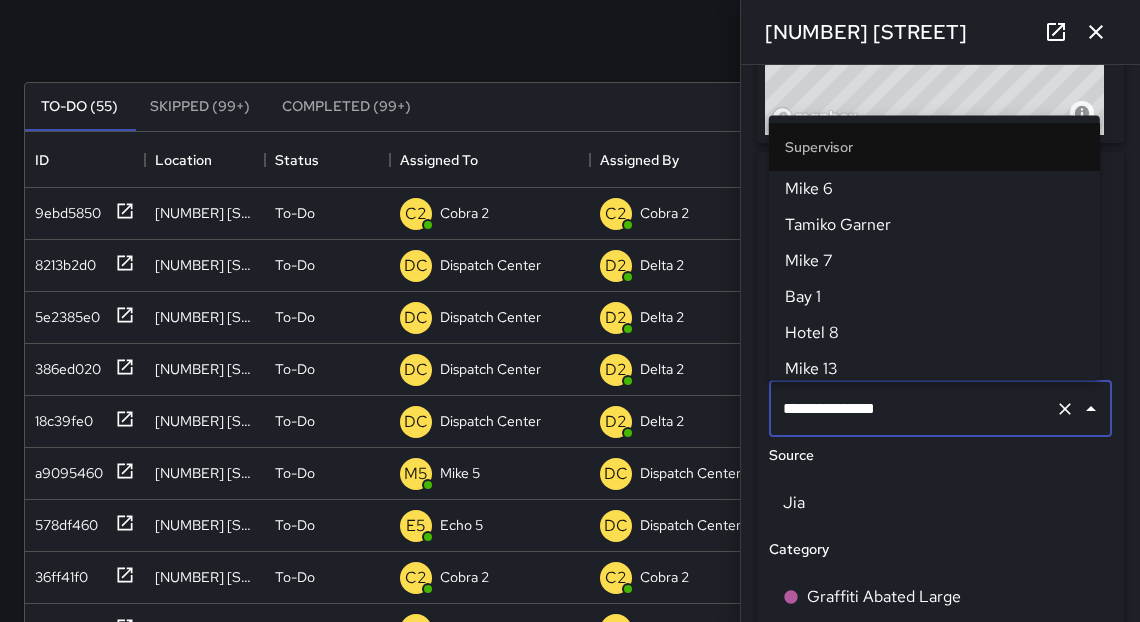 scroll, scrollTop: 2131, scrollLeft: 0, axis: vertical 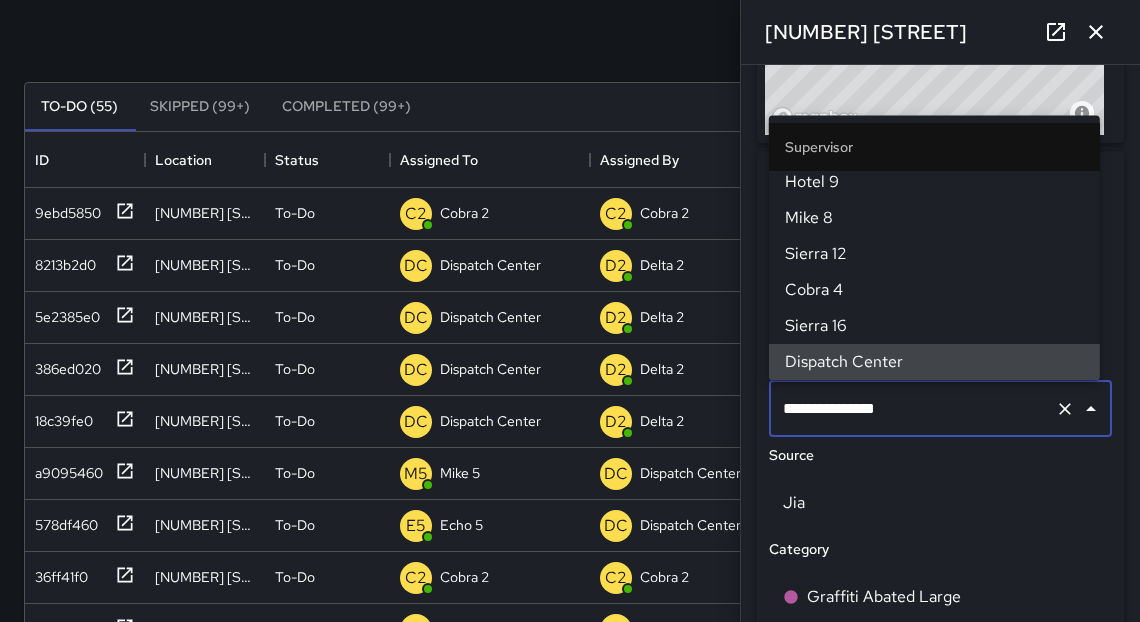 click on "**********" at bounding box center (912, 409) 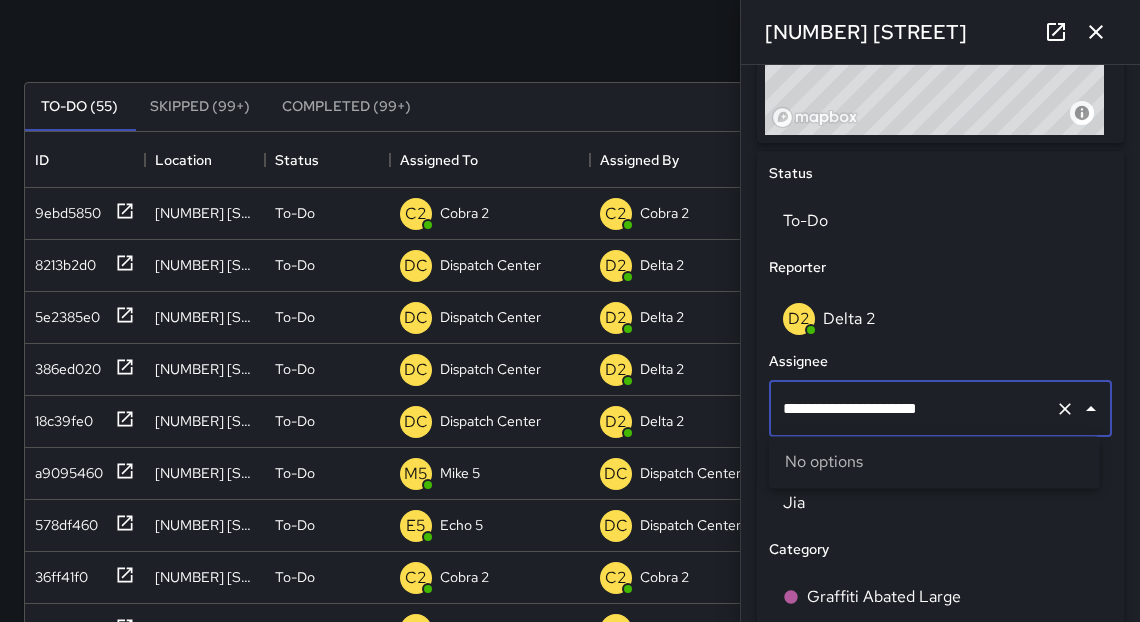 click on "**********" at bounding box center (912, 409) 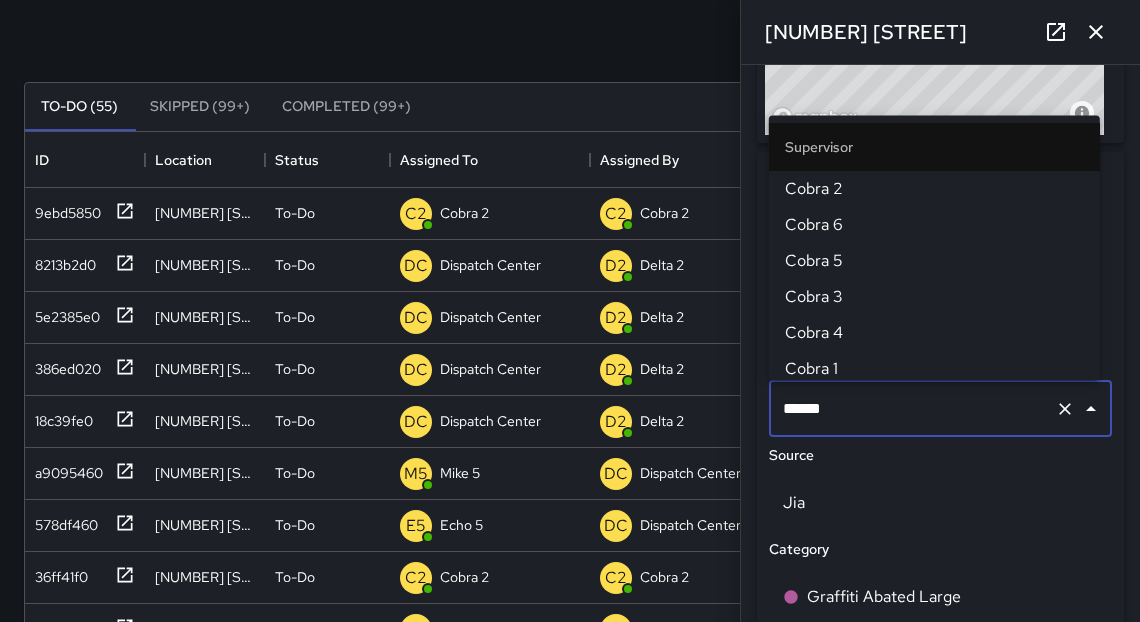 type on "*******" 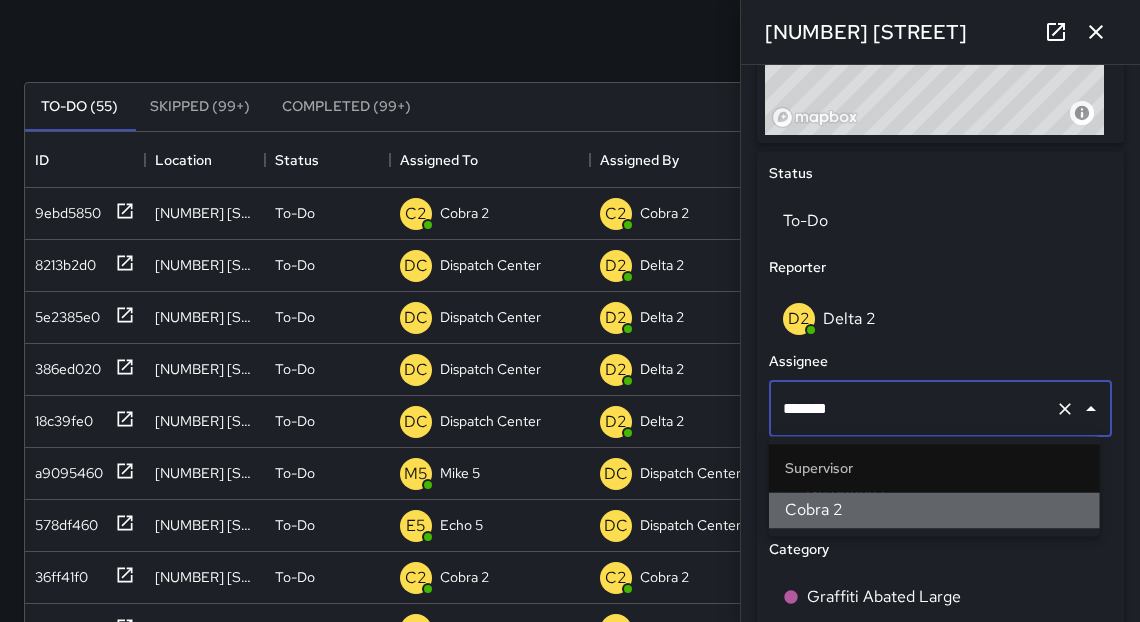 click on "Cobra 2" at bounding box center (934, 510) 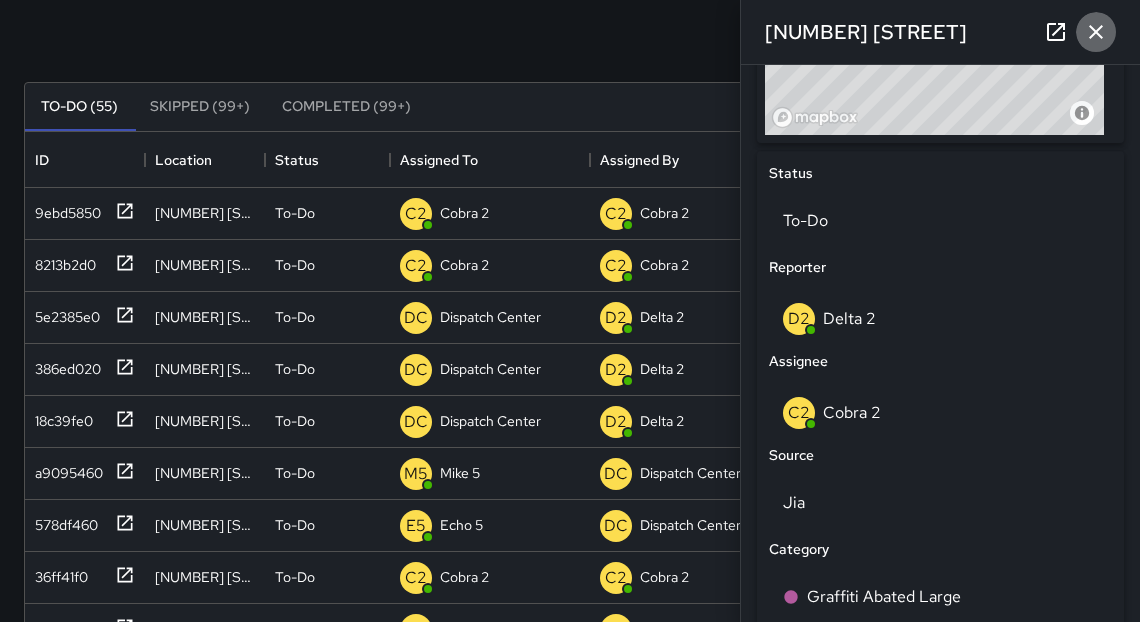 click 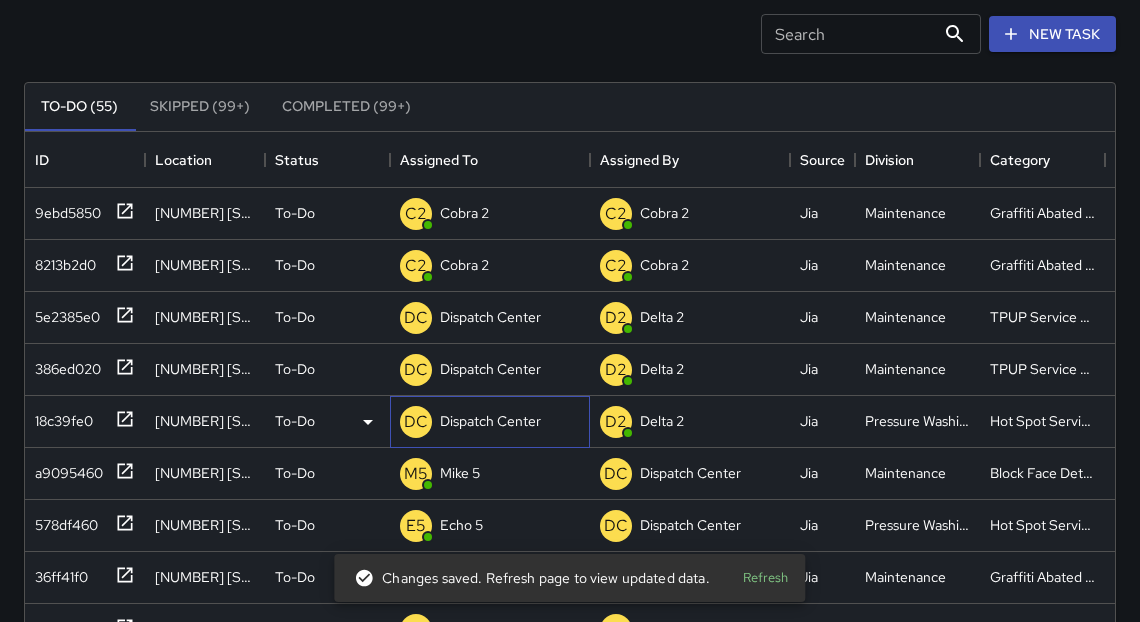 click on "Dispatch Center" at bounding box center (490, 421) 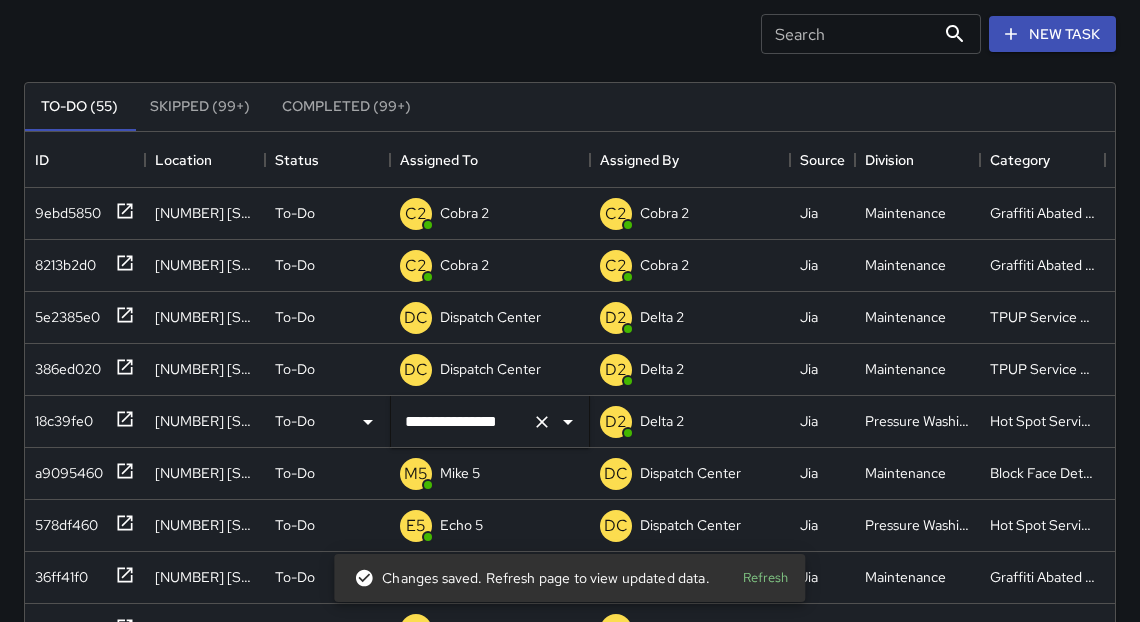 click on "**********" at bounding box center (462, 422) 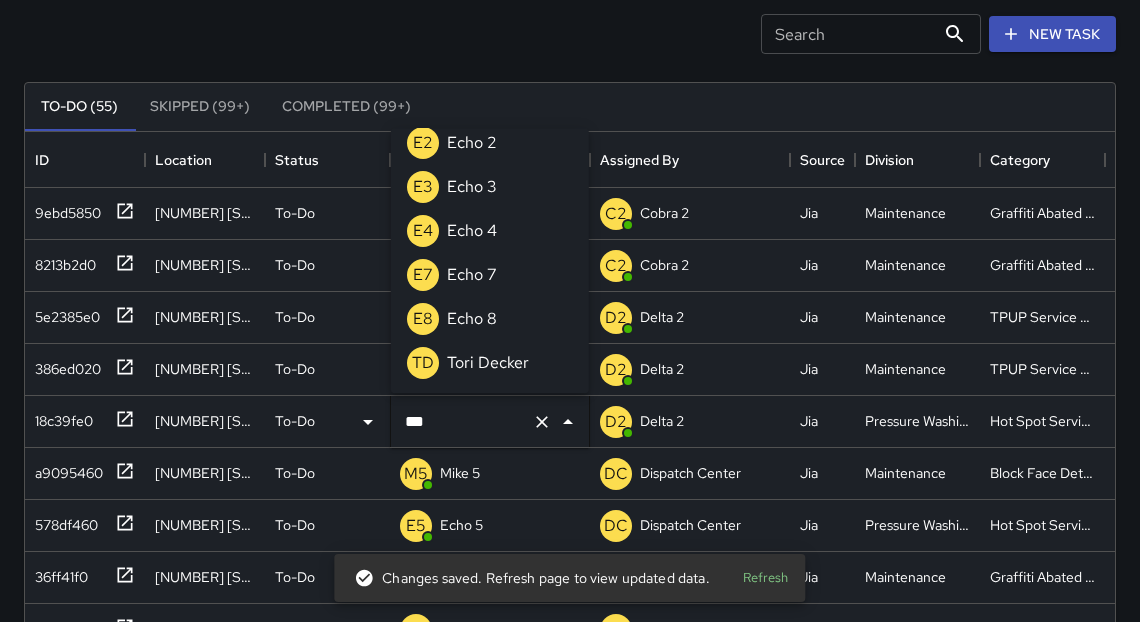 scroll, scrollTop: 0, scrollLeft: 0, axis: both 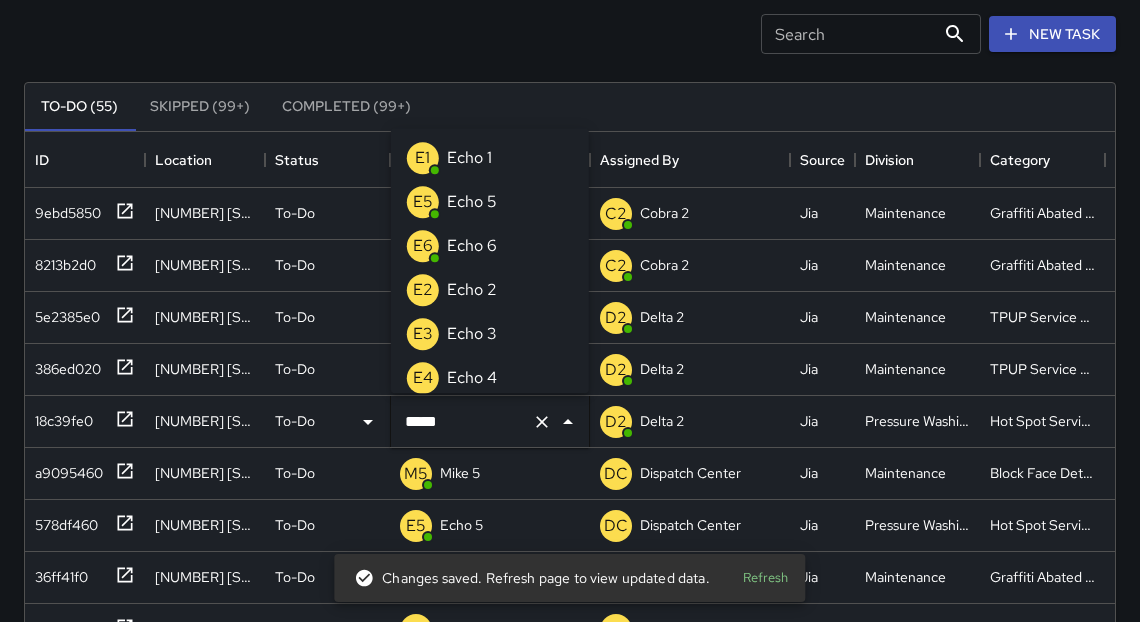 type on "******" 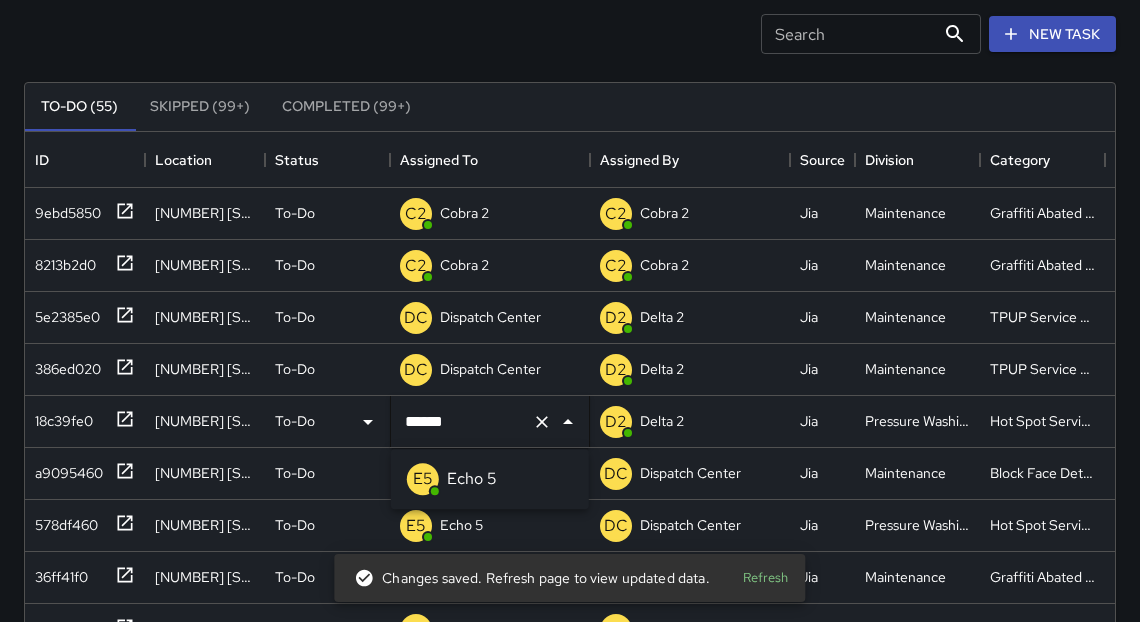 click on "Echo 5" at bounding box center (472, 479) 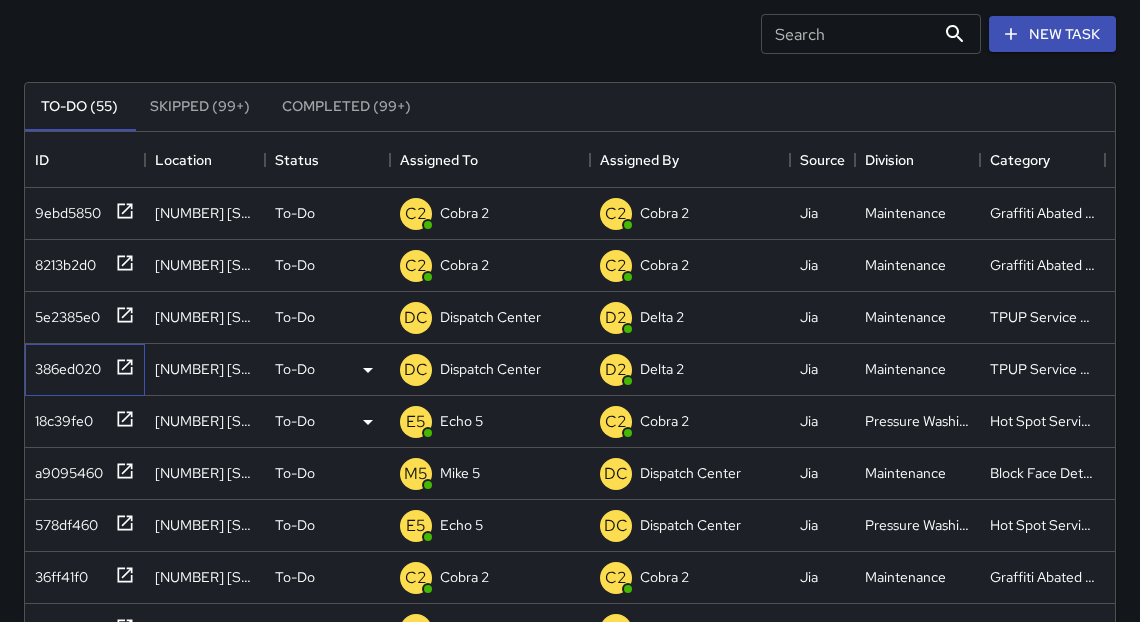 click 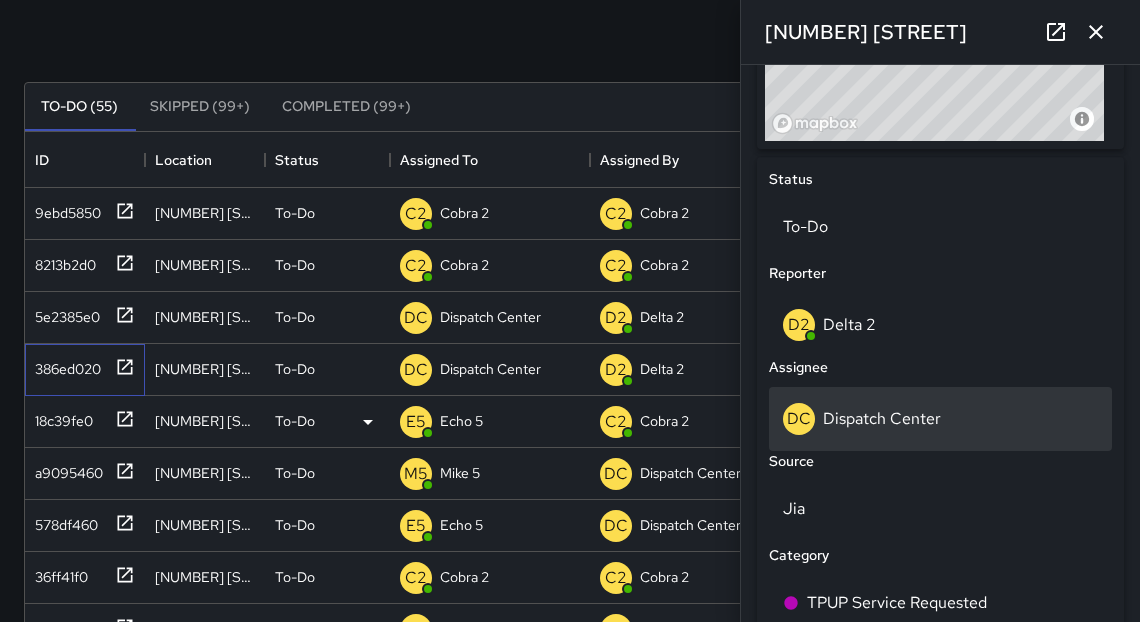 scroll, scrollTop: 852, scrollLeft: 0, axis: vertical 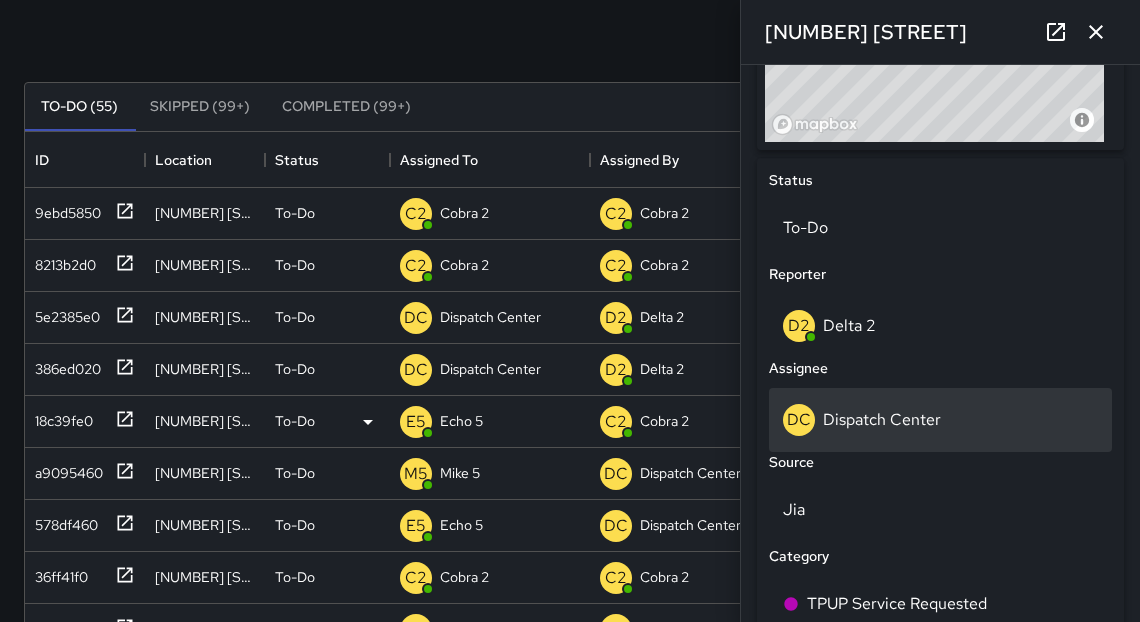 click on "Dispatch Center" at bounding box center [882, 419] 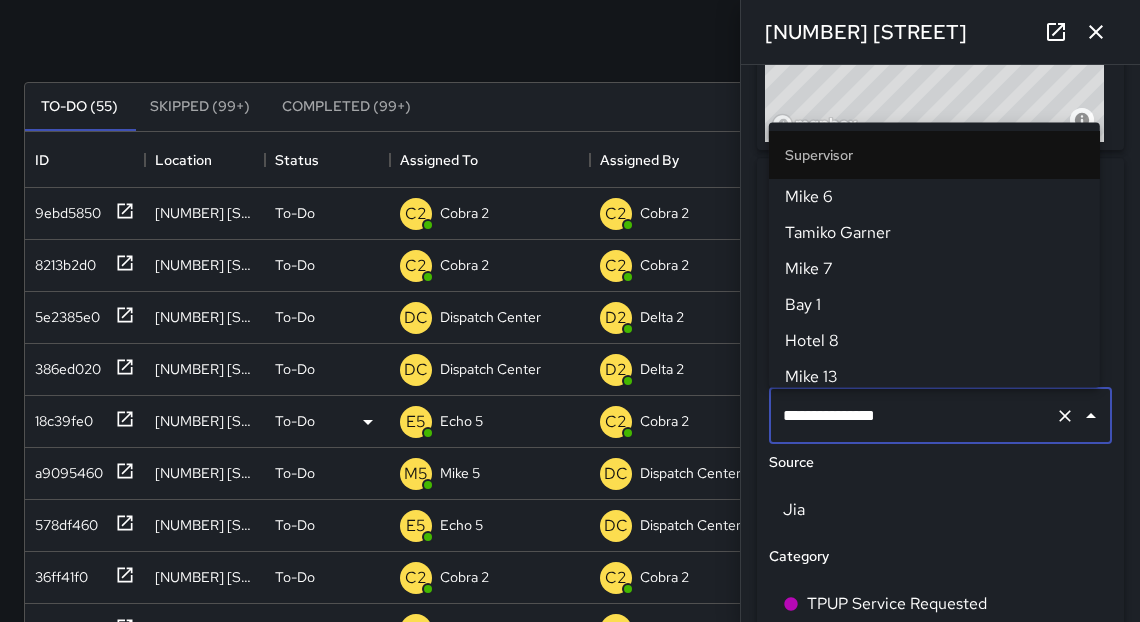 scroll, scrollTop: 2131, scrollLeft: 0, axis: vertical 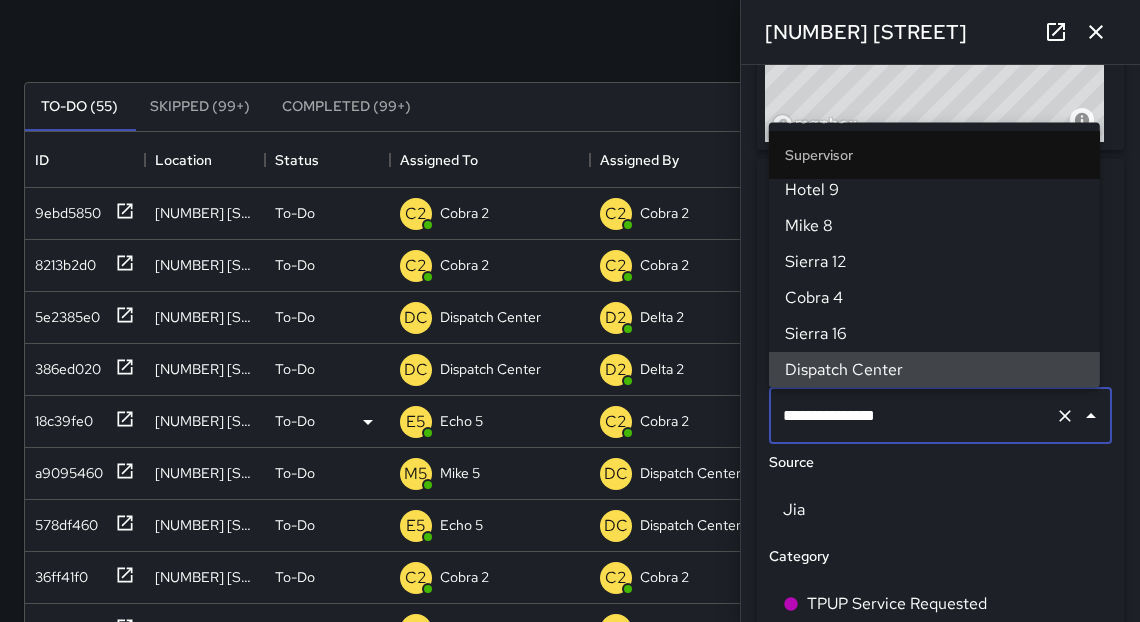 click on "**********" at bounding box center (912, 416) 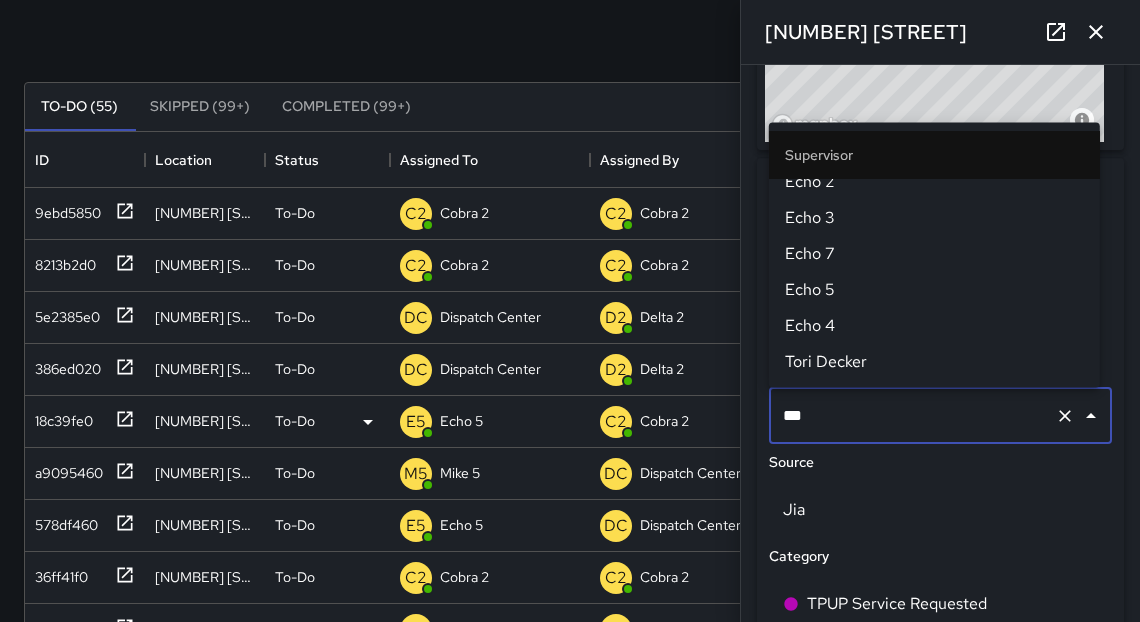 scroll, scrollTop: 0, scrollLeft: 0, axis: both 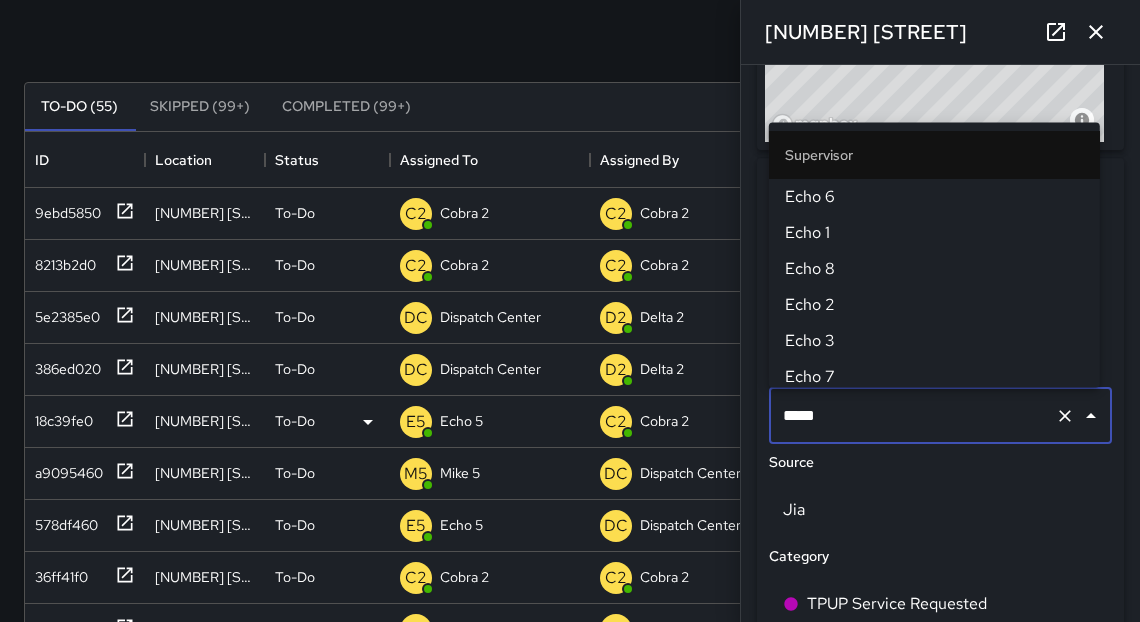 type on "******" 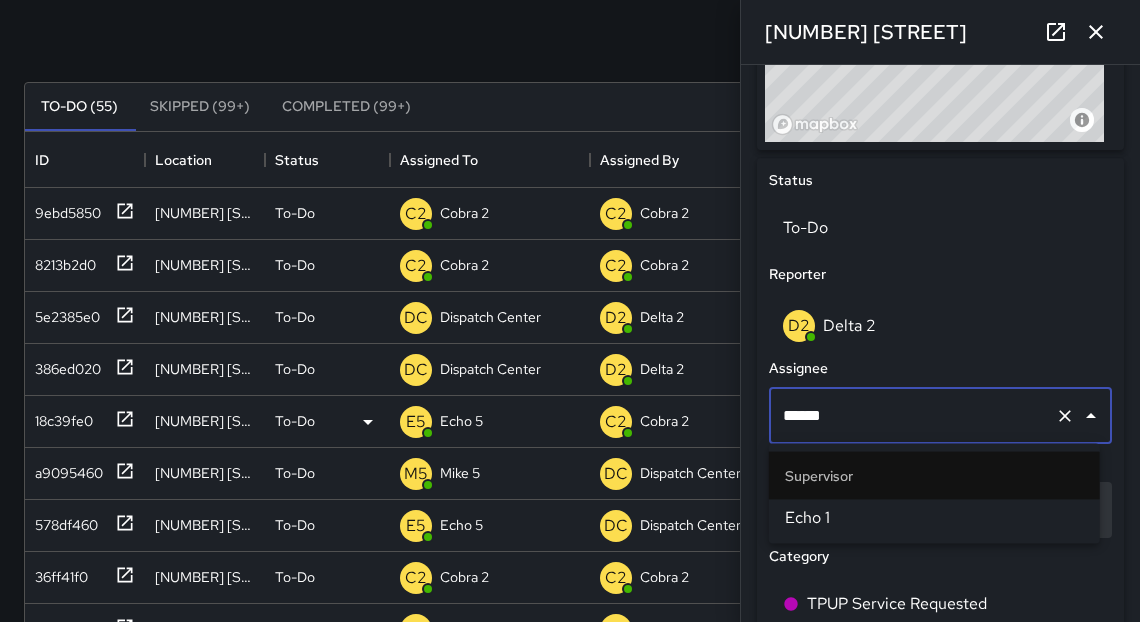 click on "Echo 1" at bounding box center [934, 518] 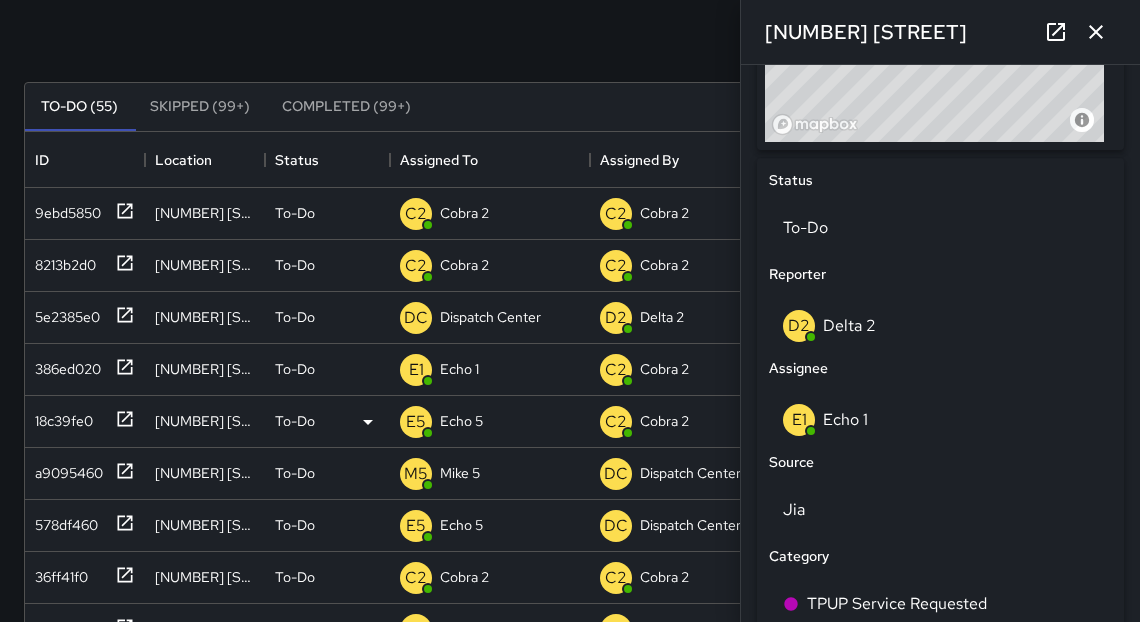 click 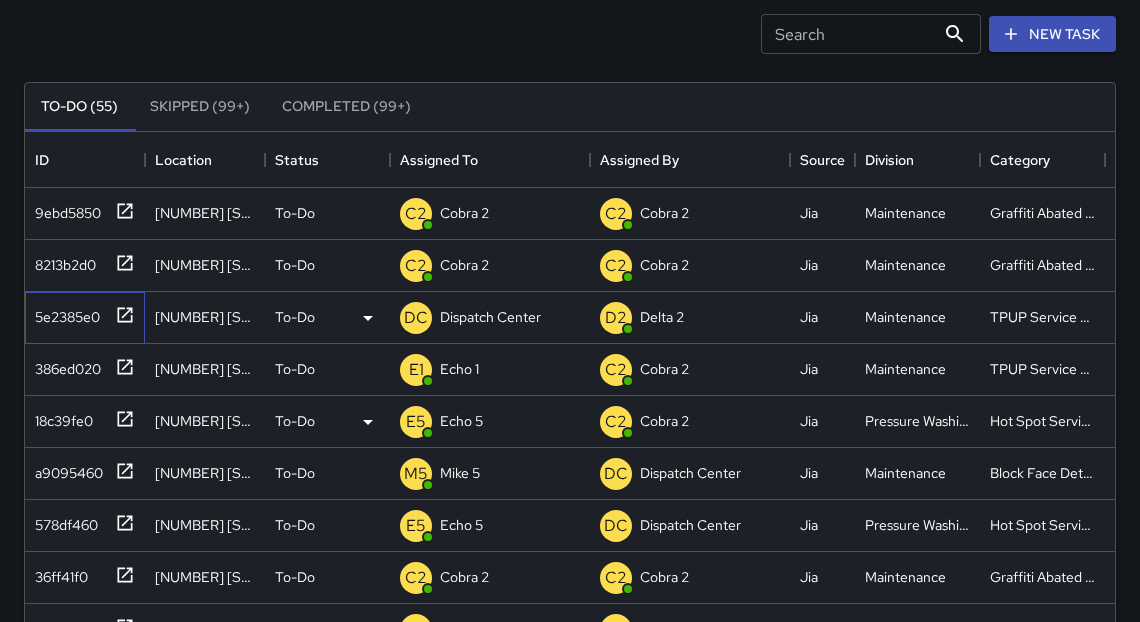 click 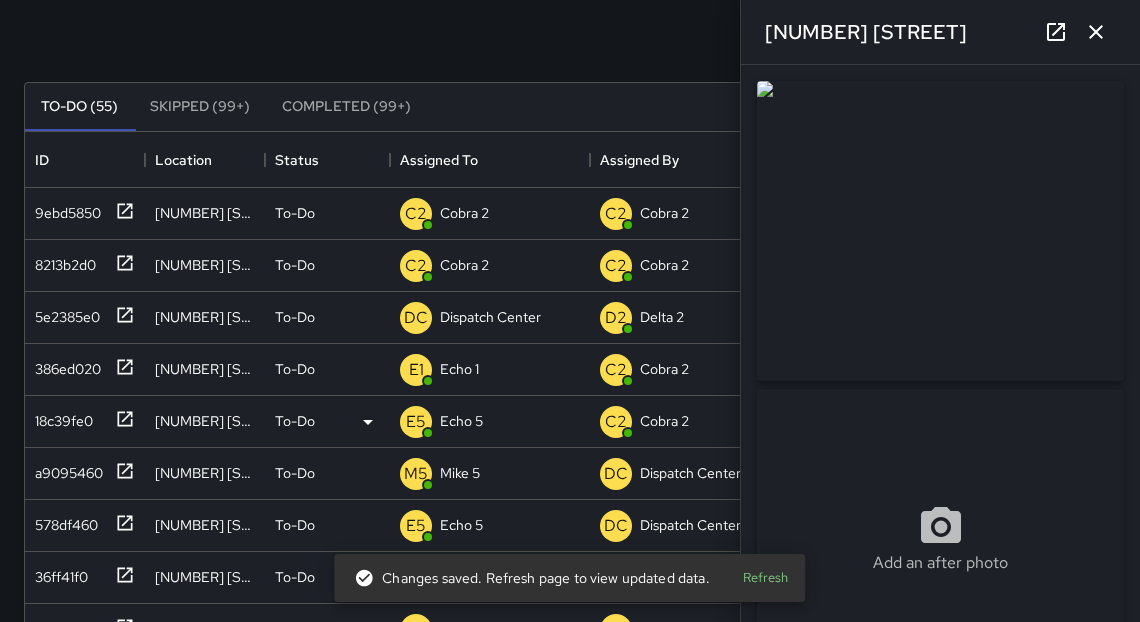 drag, startPoint x: 1125, startPoint y: 197, endPoint x: 1121, endPoint y: 288, distance: 91.08787 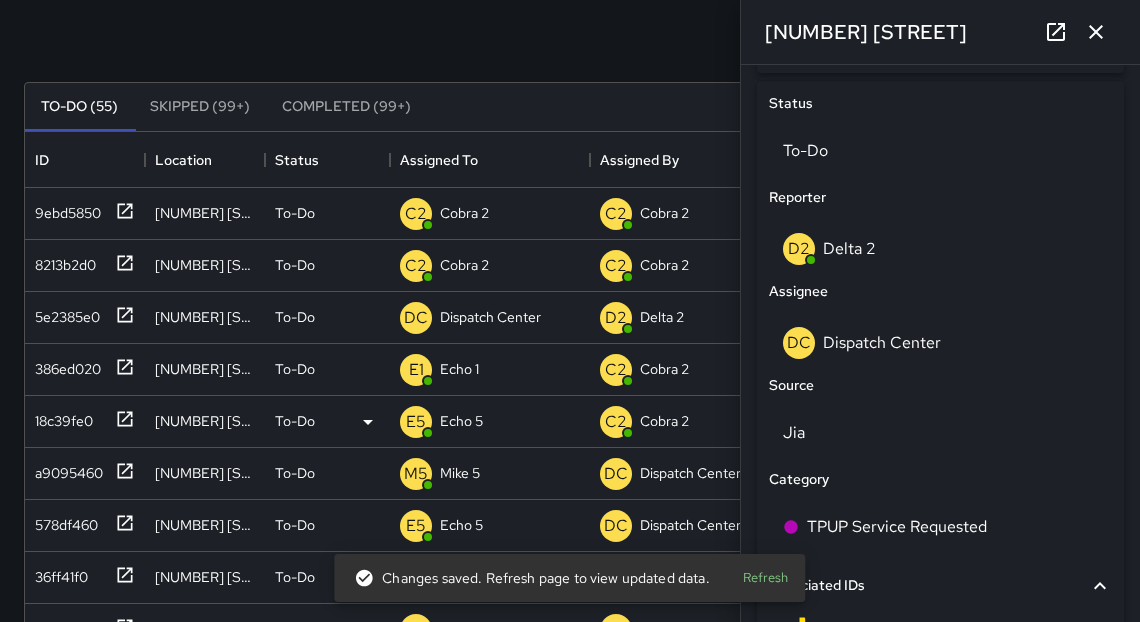 scroll, scrollTop: 926, scrollLeft: 0, axis: vertical 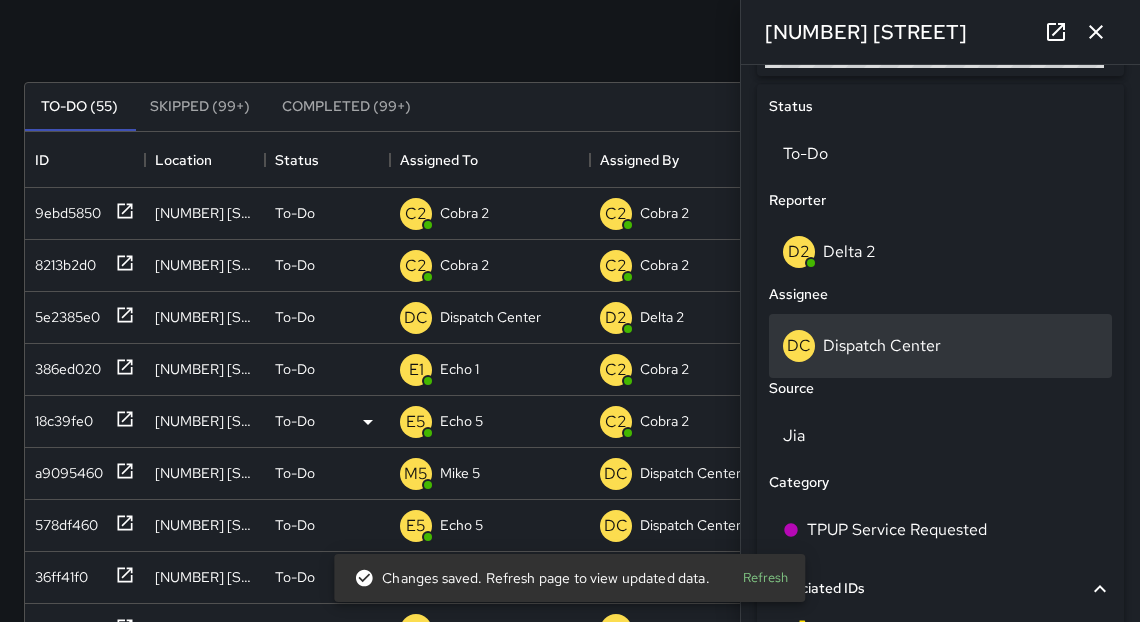 click on "Dispatch Center" at bounding box center [882, 345] 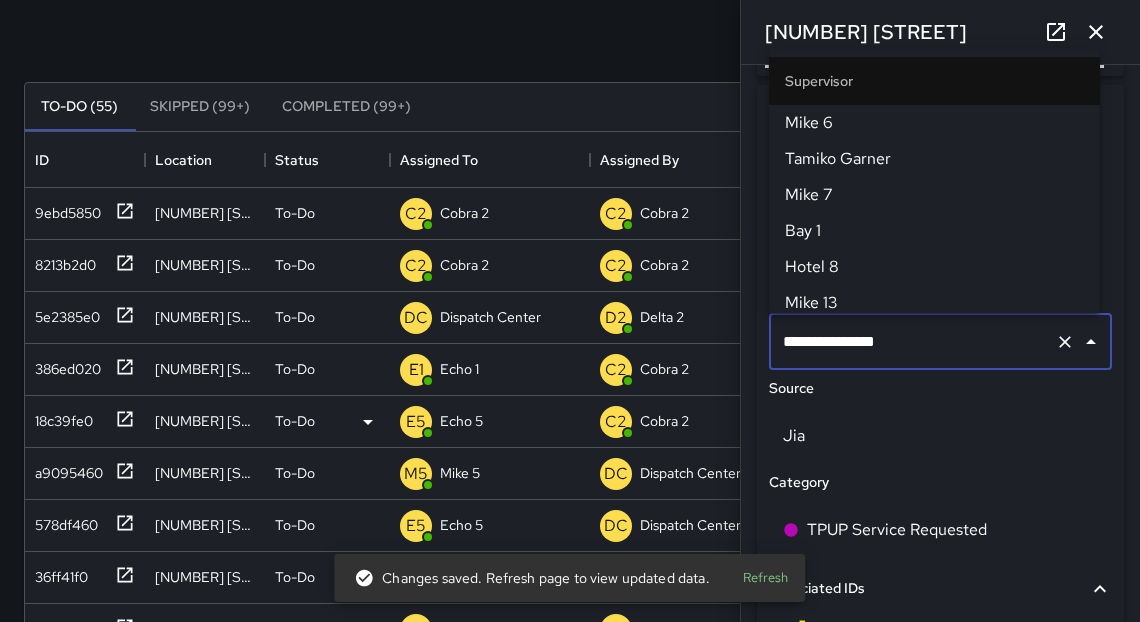 click on "**********" at bounding box center (912, 342) 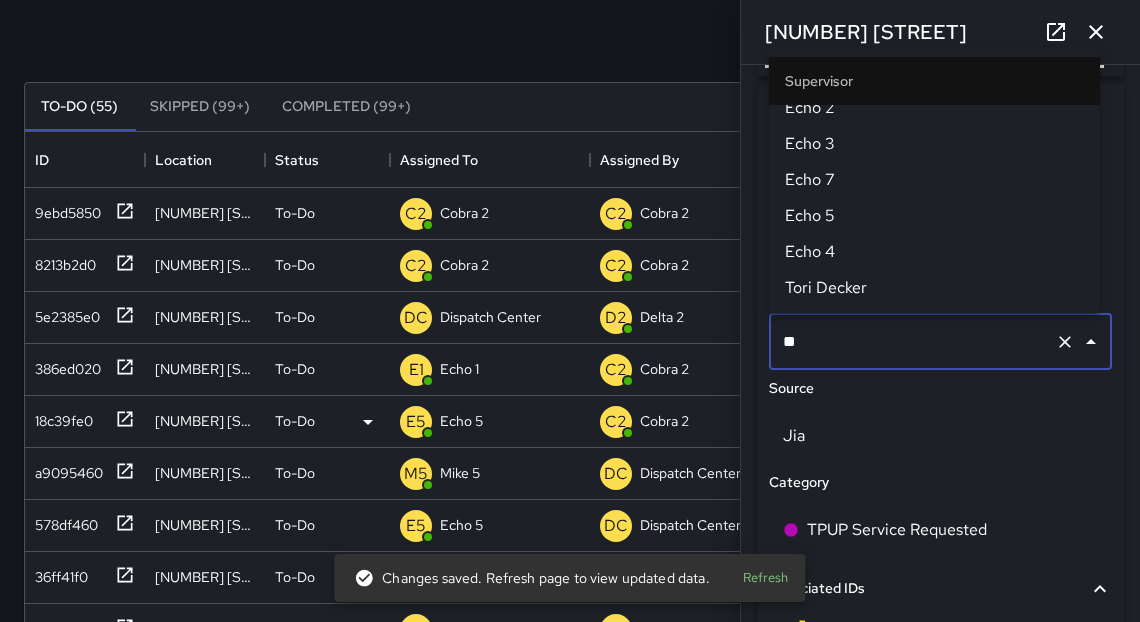 scroll, scrollTop: 0, scrollLeft: 0, axis: both 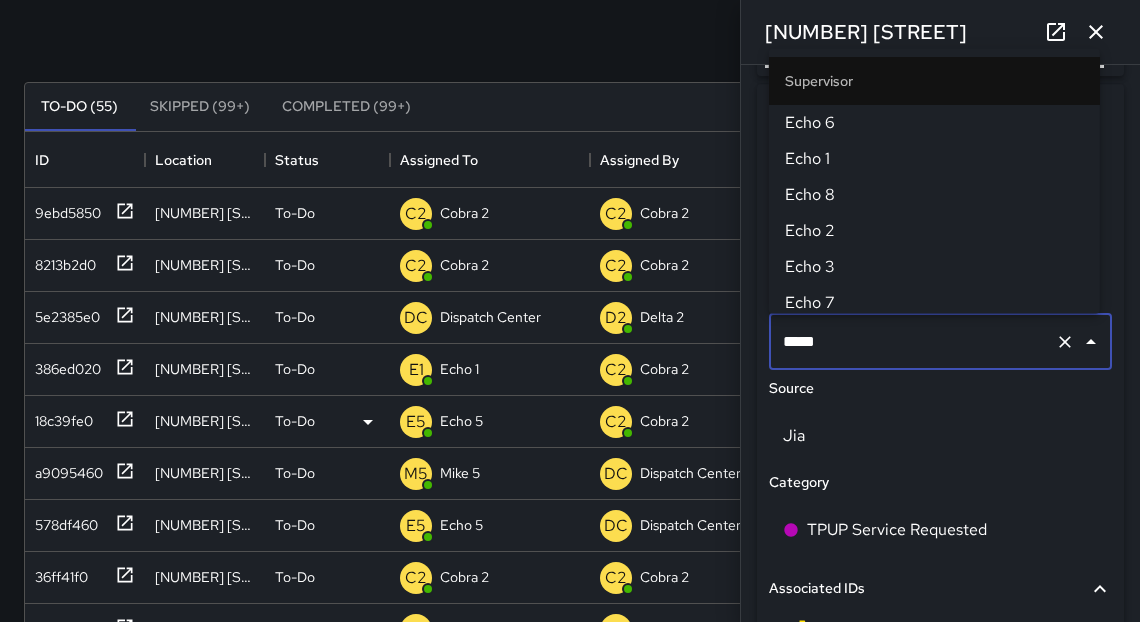 type on "******" 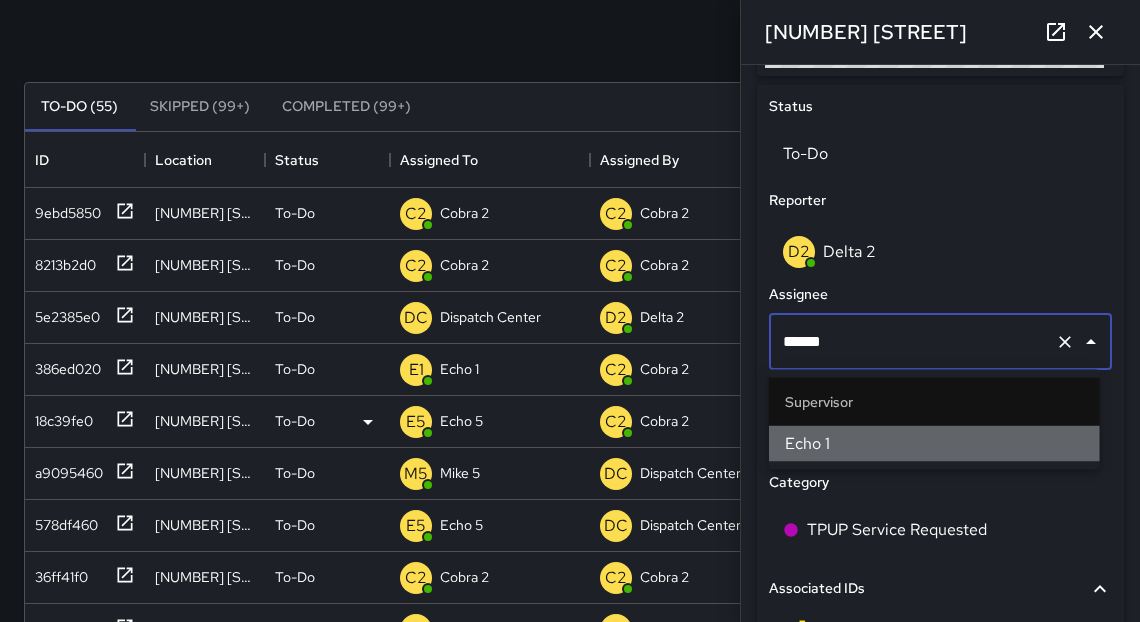 click on "Echo 1" at bounding box center [934, 444] 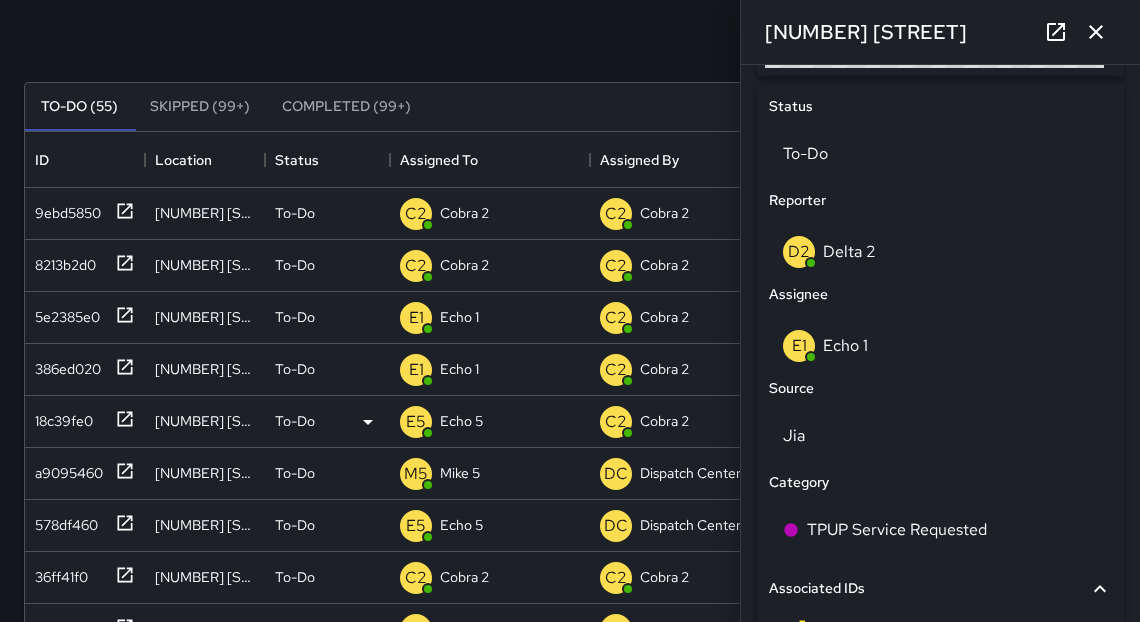 click 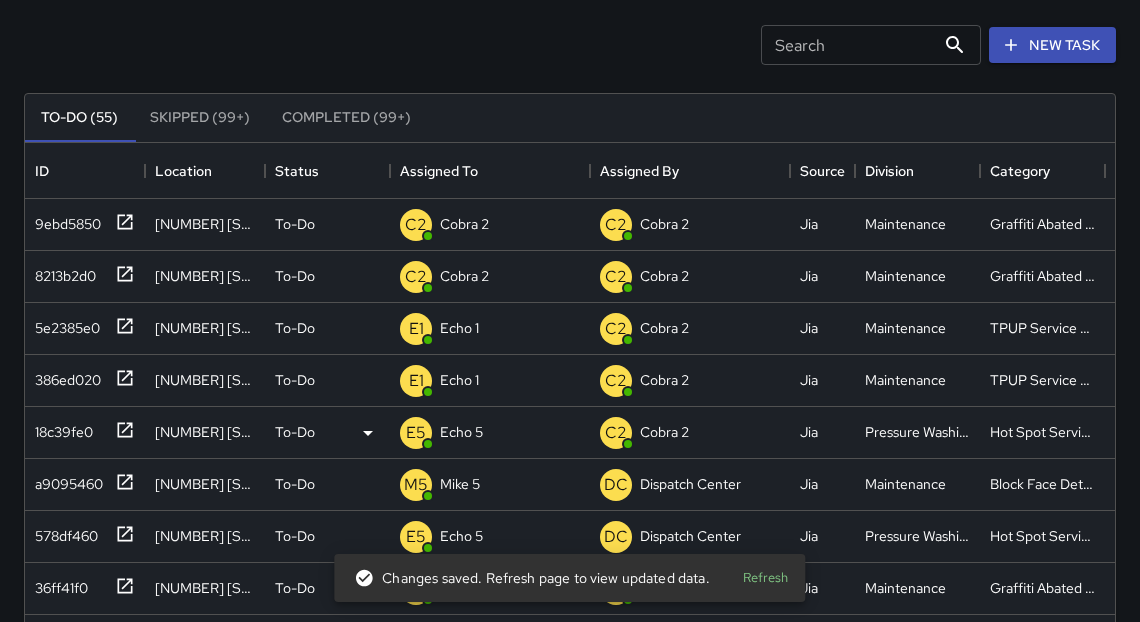 scroll, scrollTop: 102, scrollLeft: 0, axis: vertical 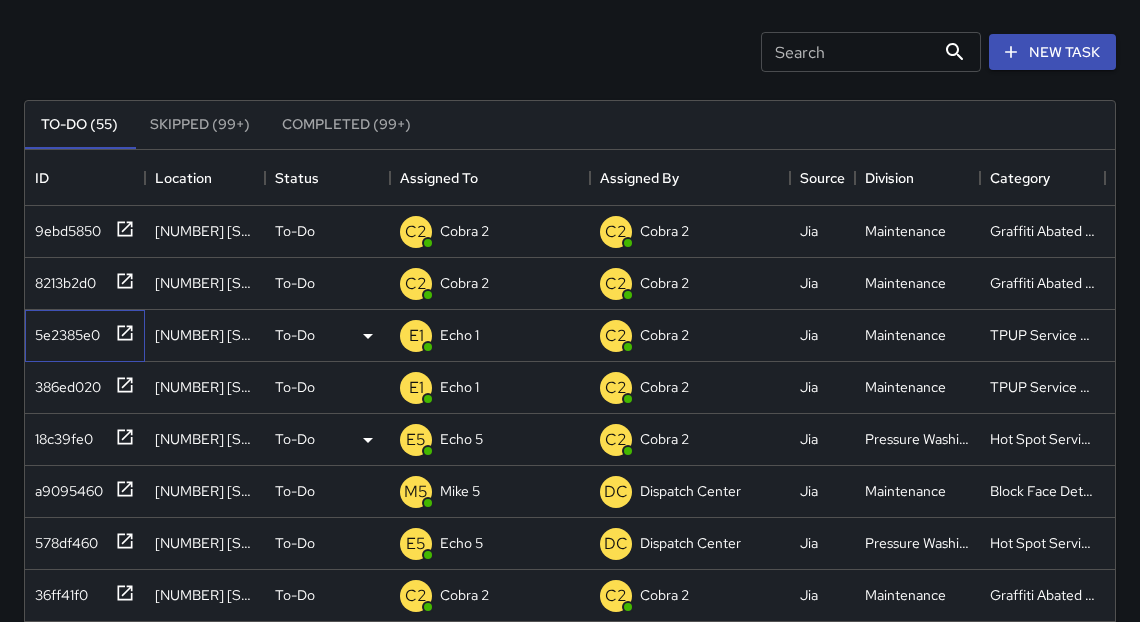 click 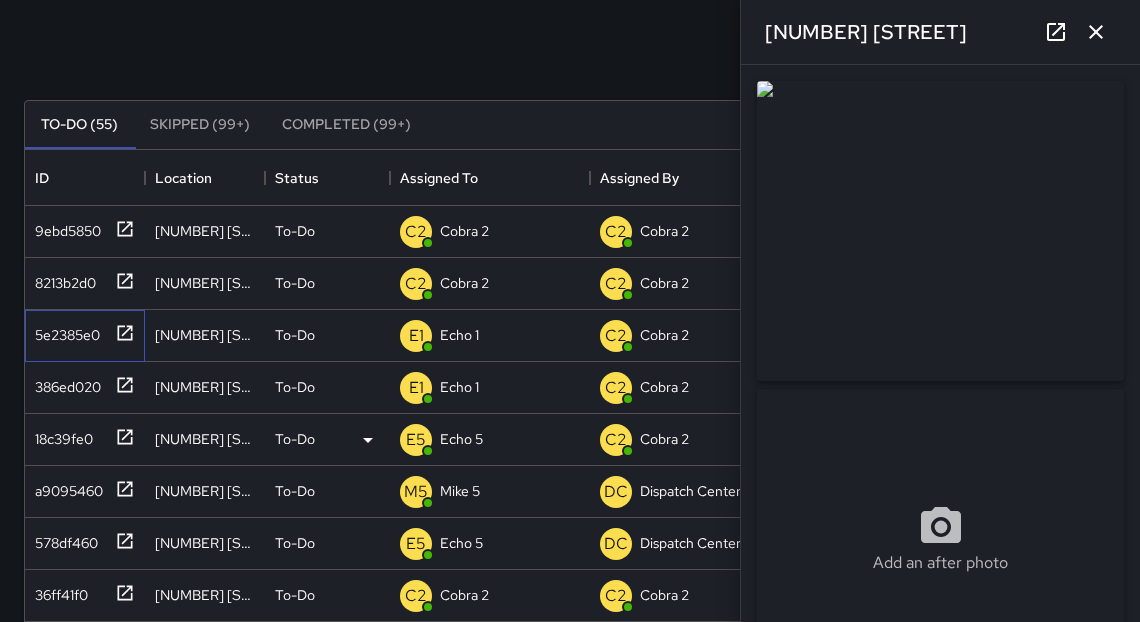 scroll, scrollTop: 541, scrollLeft: 0, axis: vertical 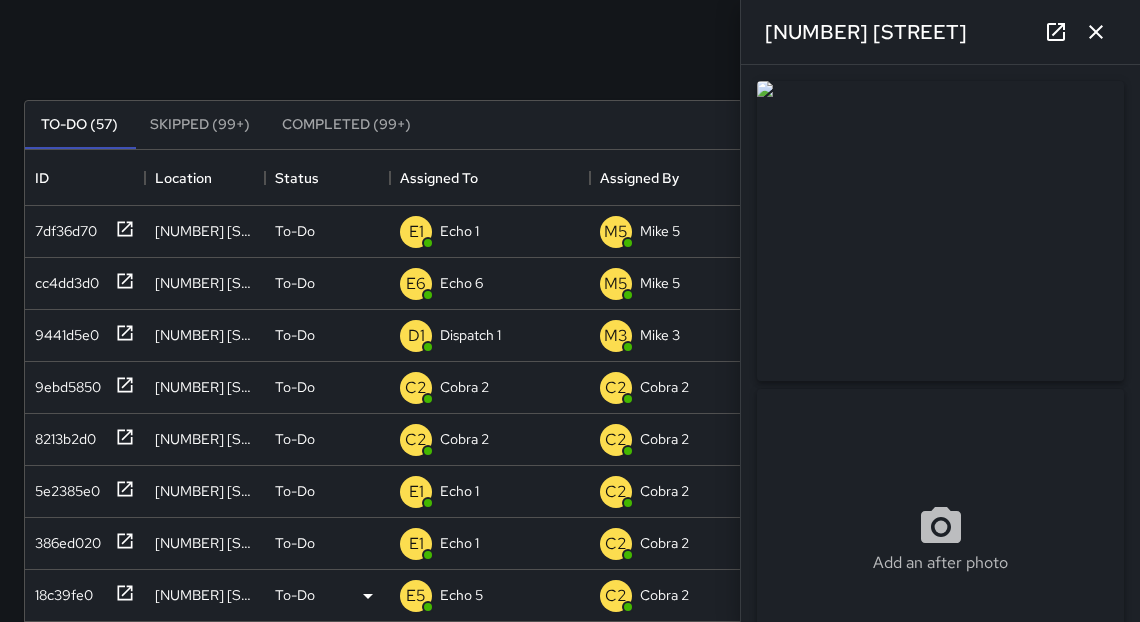 click 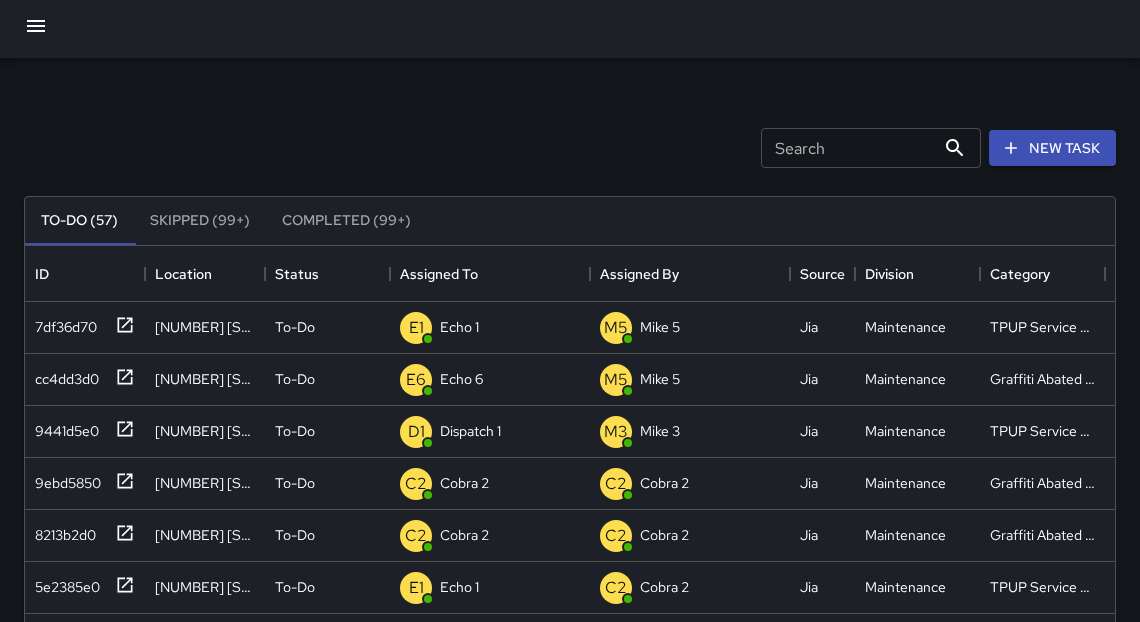 scroll, scrollTop: 0, scrollLeft: 0, axis: both 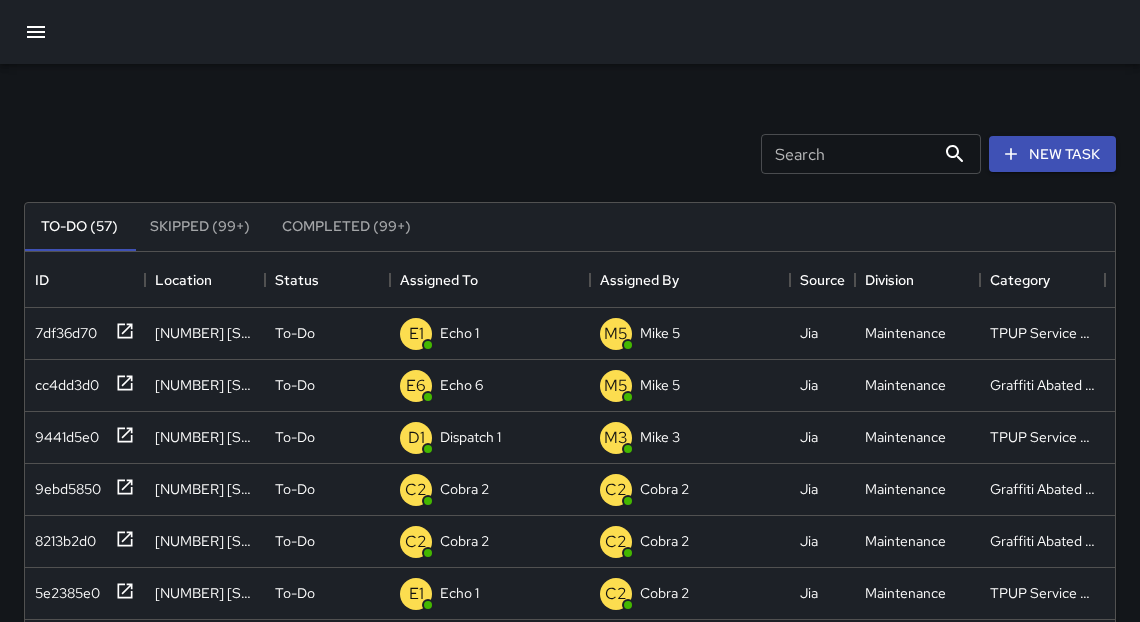 click 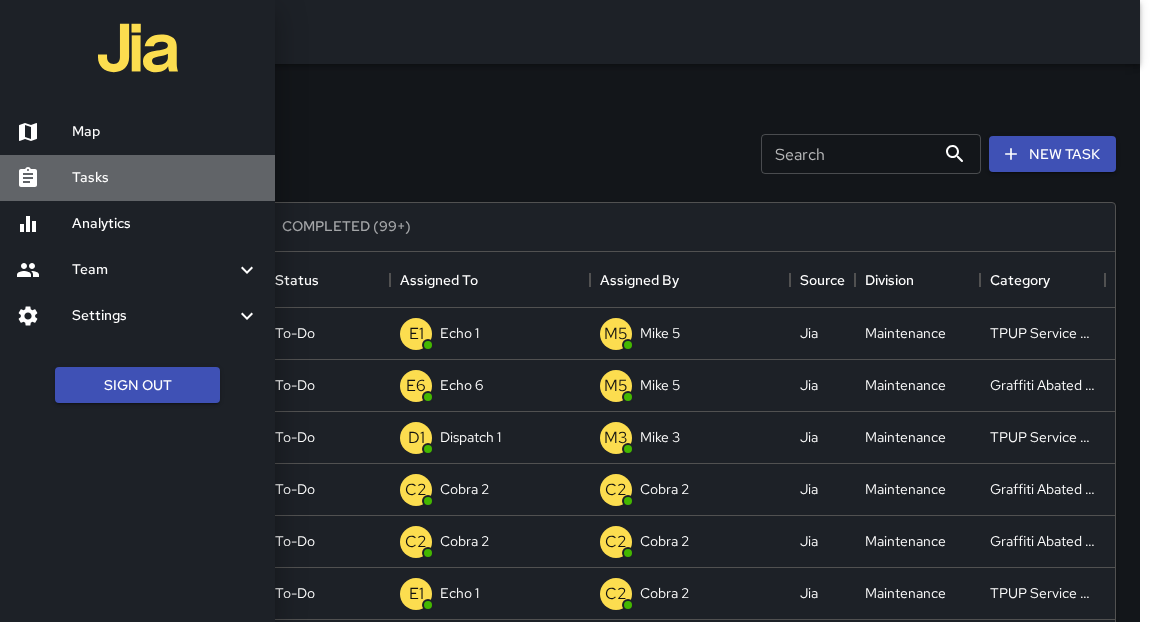 click on "Tasks" at bounding box center [165, 178] 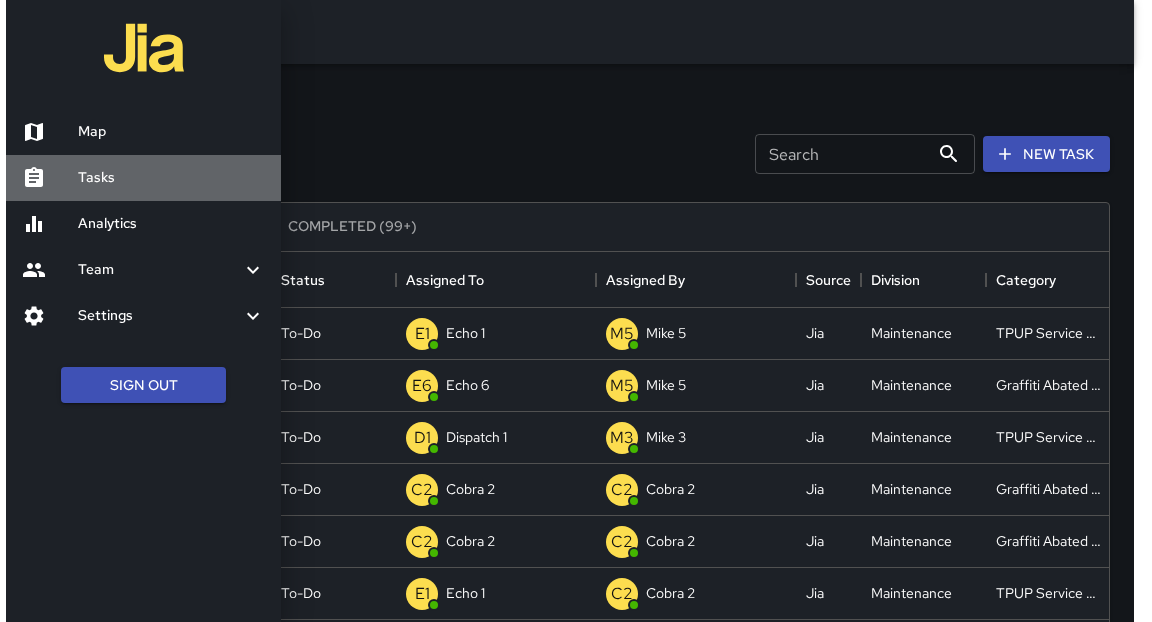 scroll, scrollTop: 12, scrollLeft: 12, axis: both 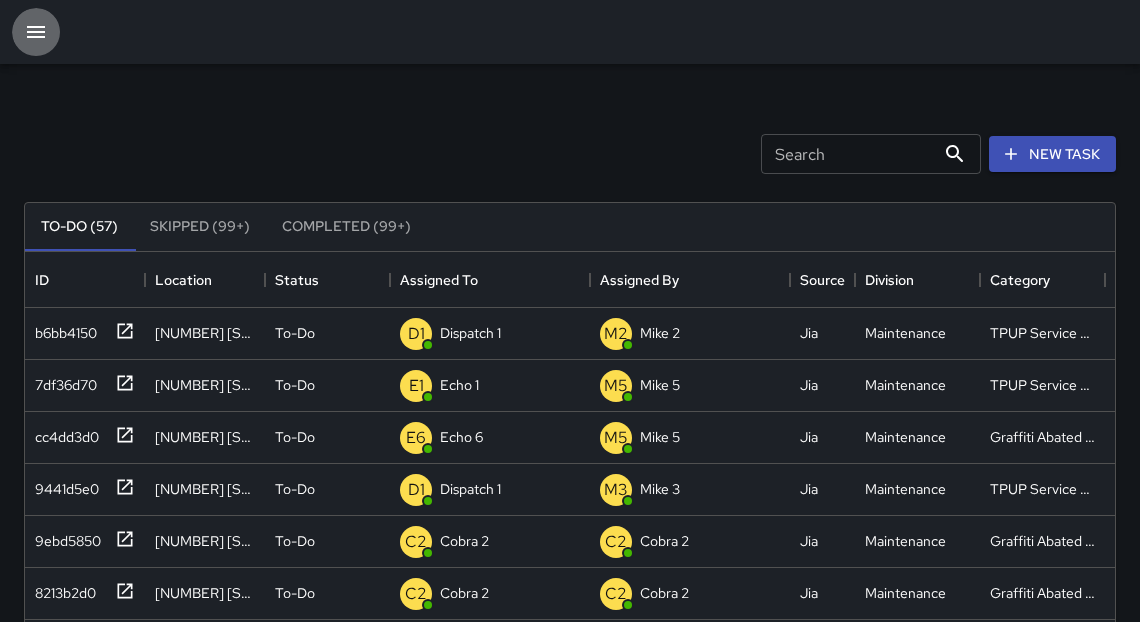 click 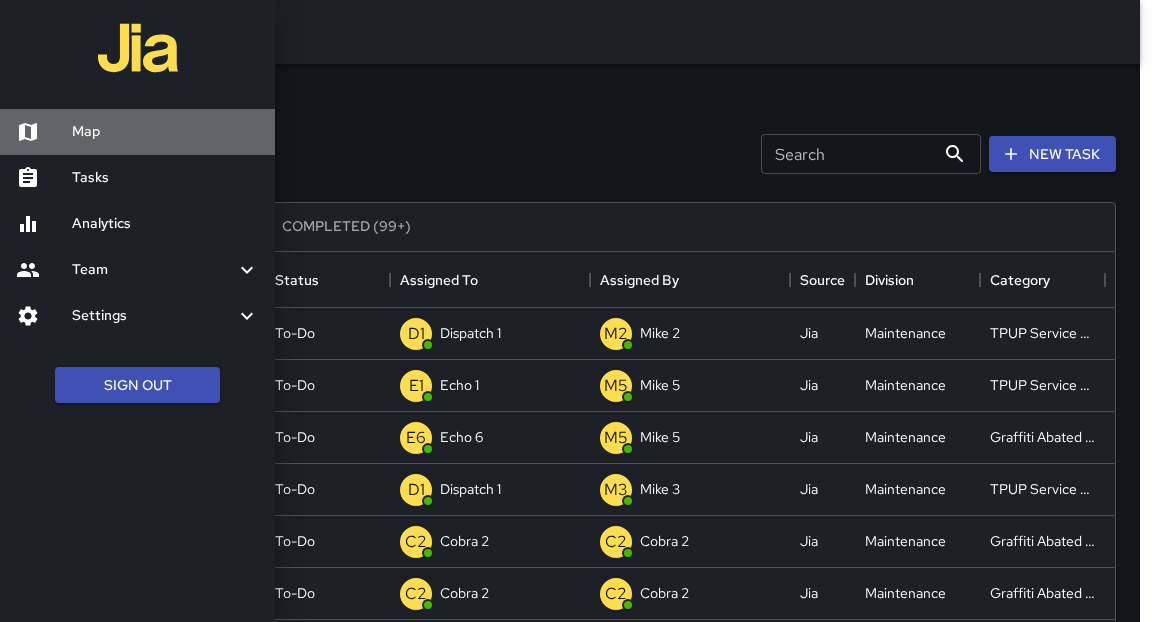 click on "Map" at bounding box center (137, 132) 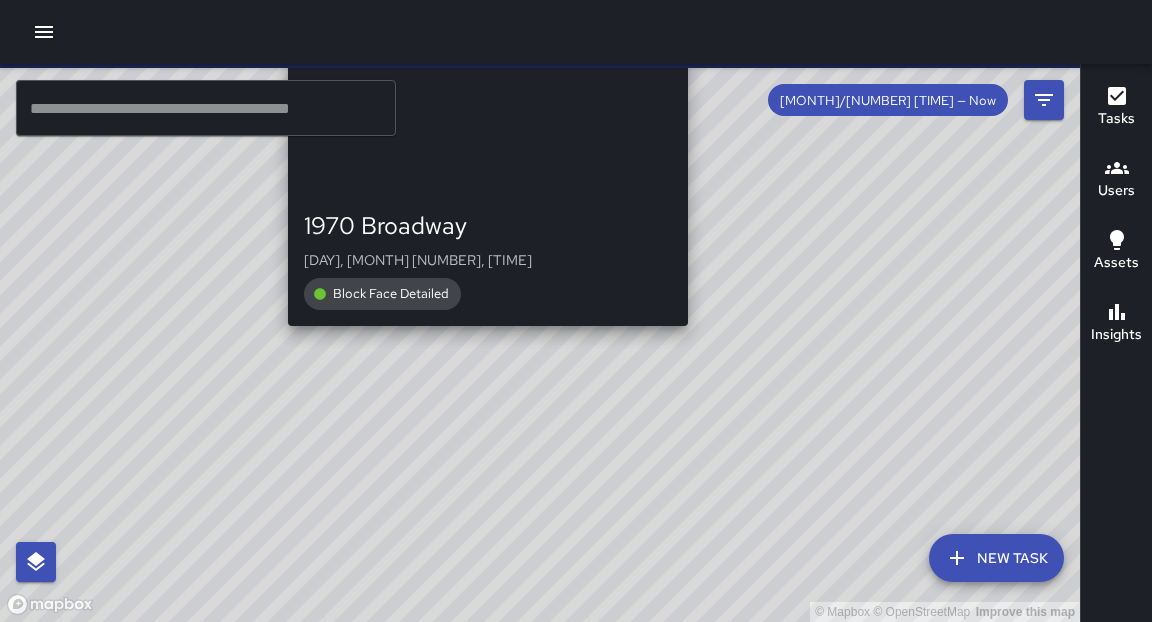 drag, startPoint x: 561, startPoint y: 270, endPoint x: 481, endPoint y: 336, distance: 103.711136 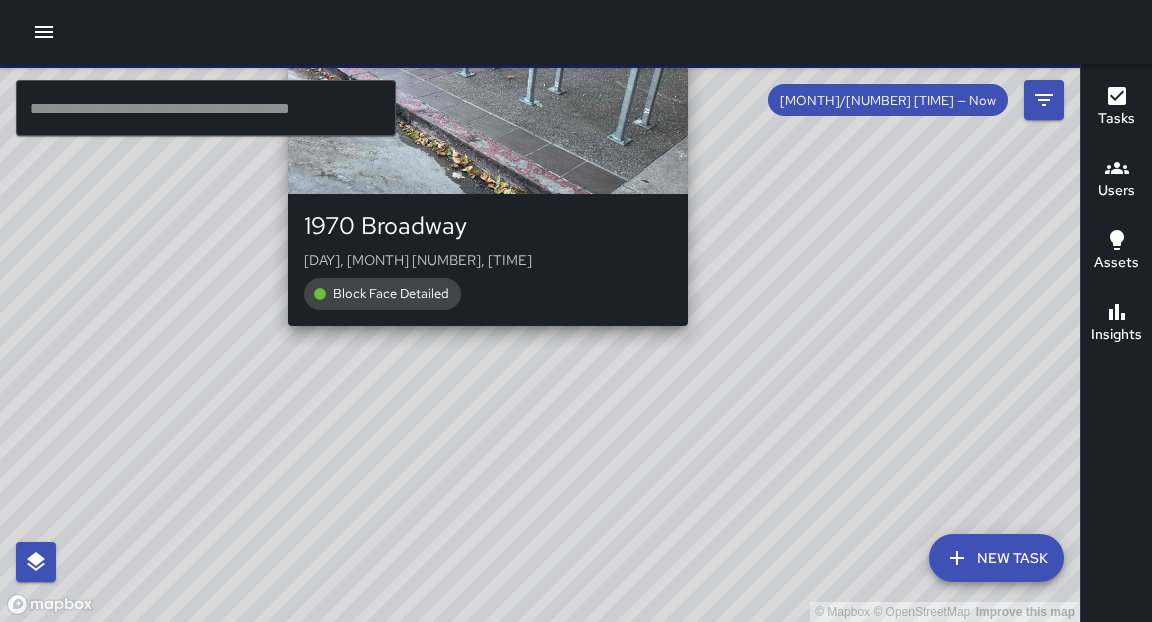 click on "© Mapbox   © OpenStreetMap   Improve this map M2 Mike 2 1970 Broadway Mon, Aug 4, 7:11 AM Block Face Detailed" at bounding box center [540, 343] 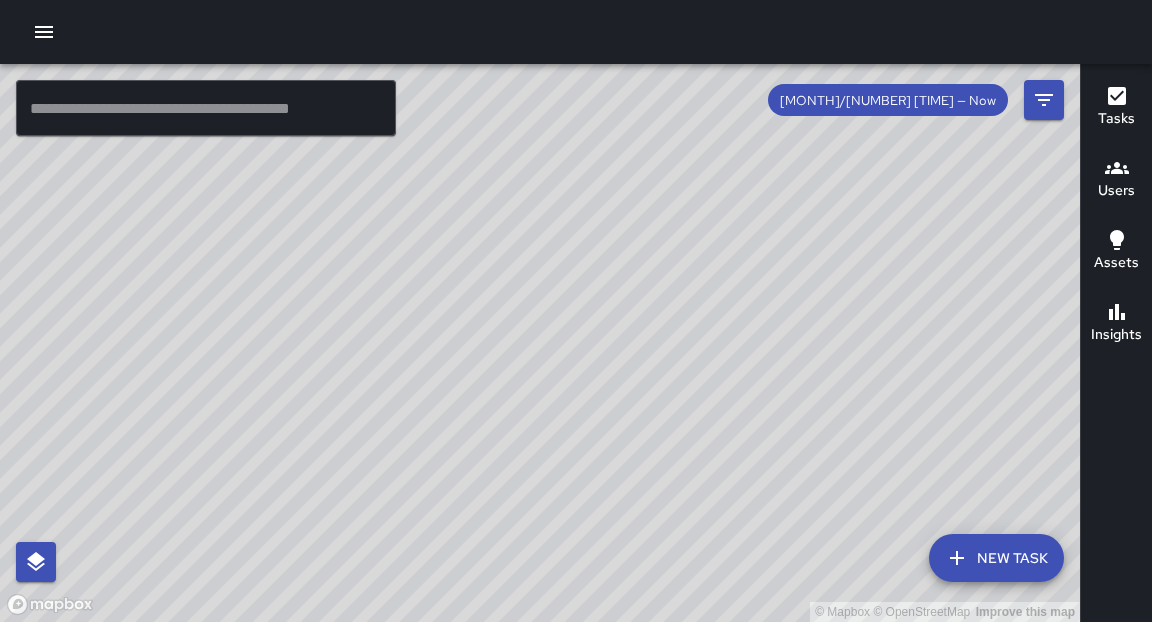 drag, startPoint x: 608, startPoint y: 244, endPoint x: 625, endPoint y: 231, distance: 21.400934 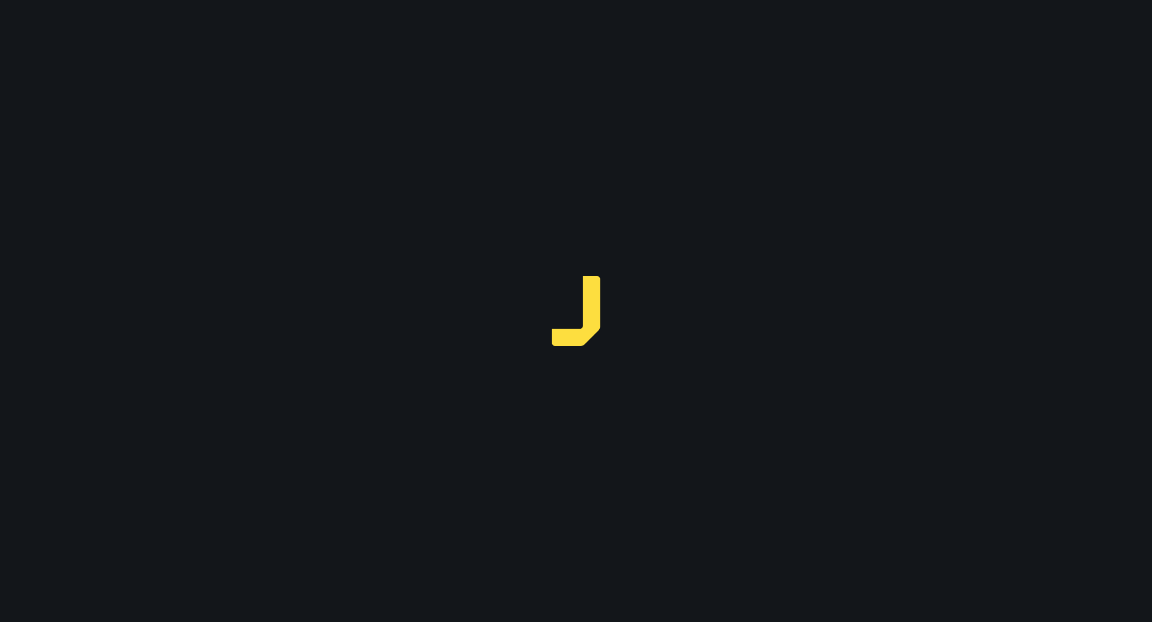 scroll, scrollTop: 0, scrollLeft: 0, axis: both 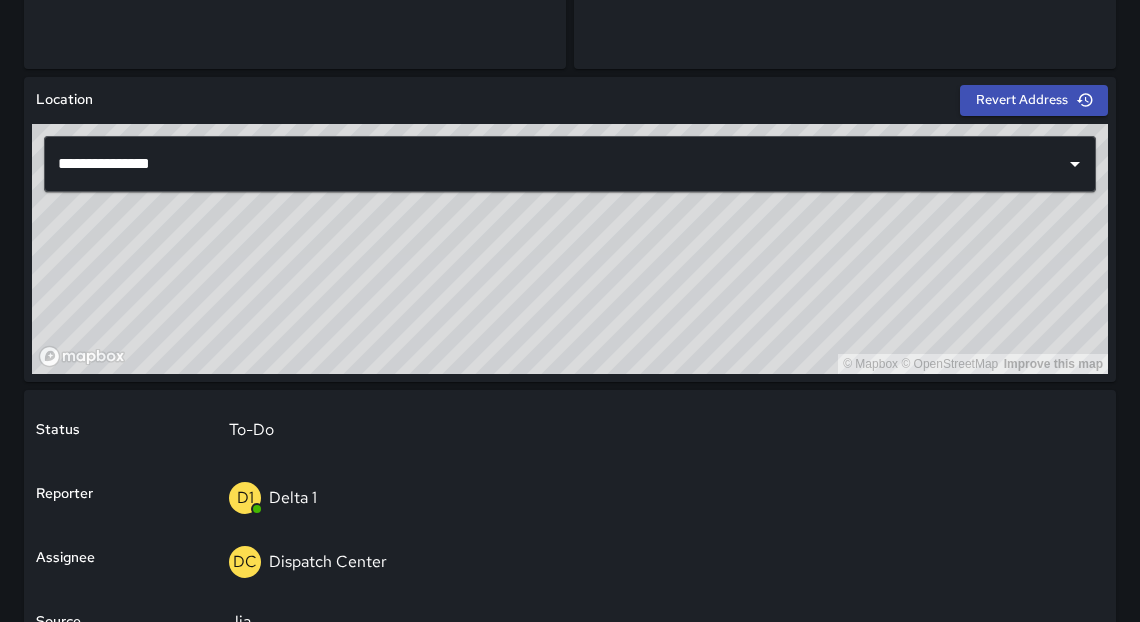 drag, startPoint x: 904, startPoint y: 285, endPoint x: 897, endPoint y: 397, distance: 112.21854 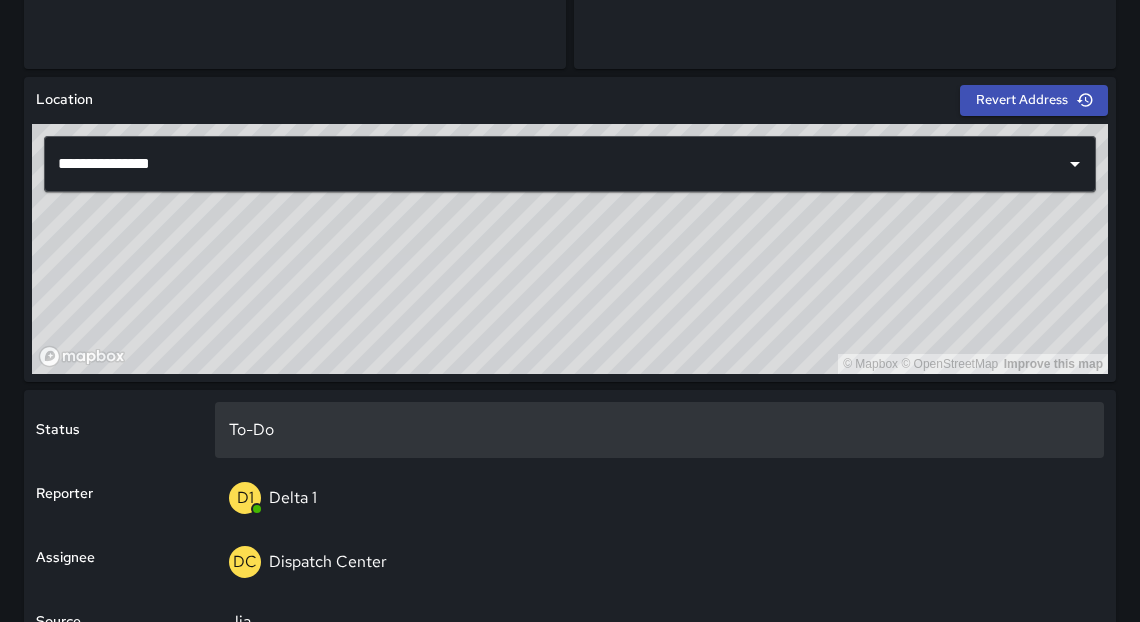 drag, startPoint x: 806, startPoint y: 325, endPoint x: 800, endPoint y: 421, distance: 96.18732 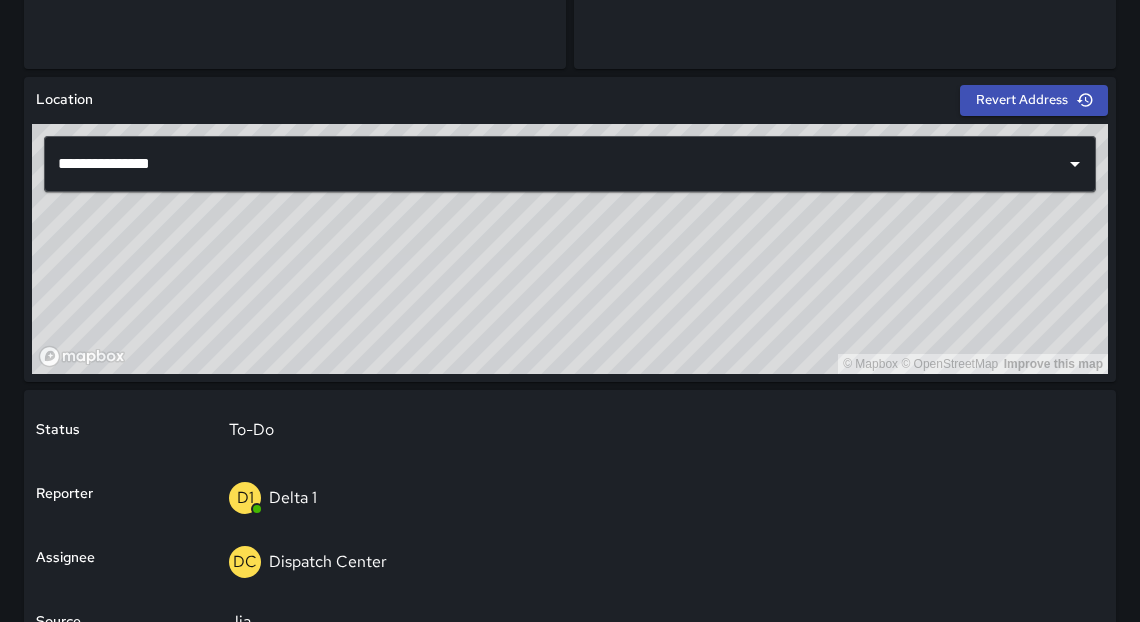 drag, startPoint x: 773, startPoint y: 388, endPoint x: 582, endPoint y: 284, distance: 217.47873 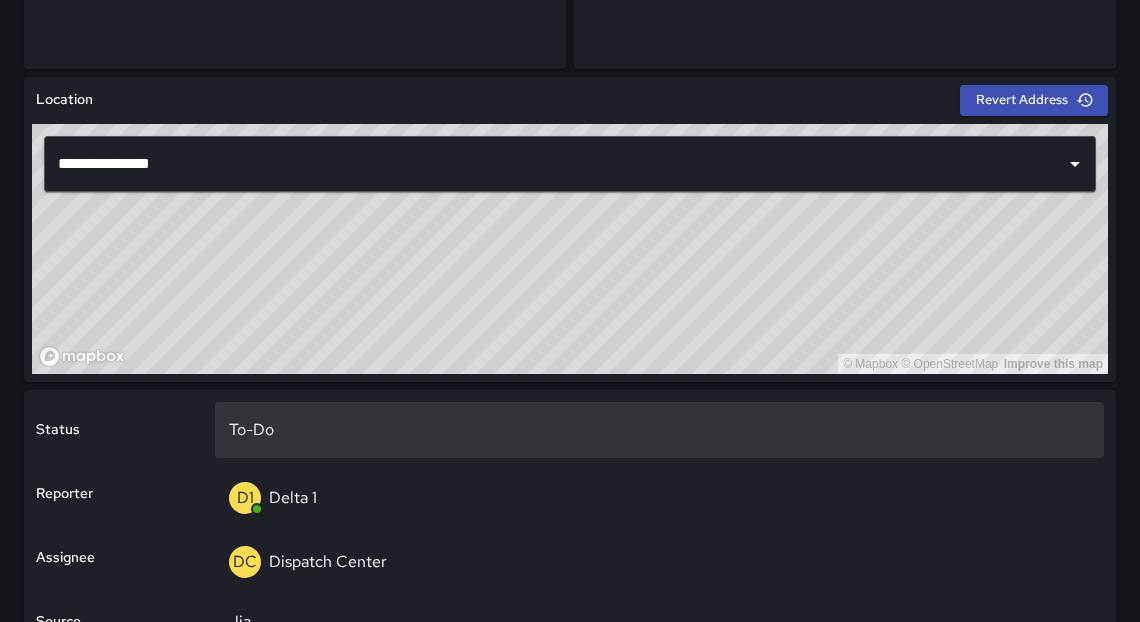 drag, startPoint x: 765, startPoint y: 311, endPoint x: 690, endPoint y: 412, distance: 125.80143 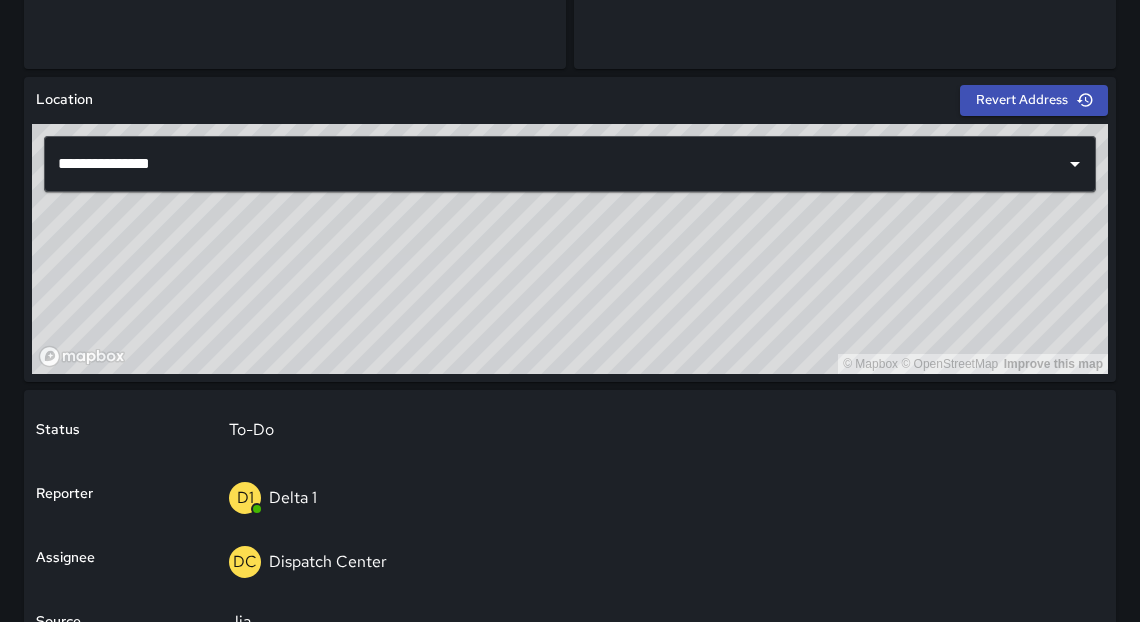 drag, startPoint x: 747, startPoint y: 284, endPoint x: 781, endPoint y: 276, distance: 34.928497 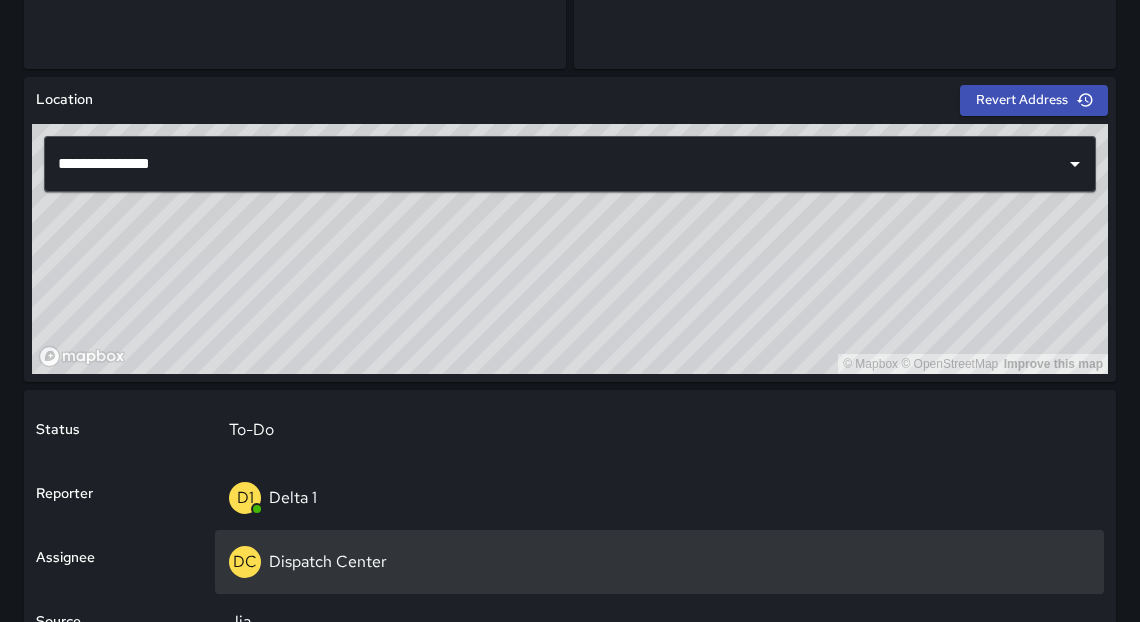 click on "Dispatch Center" at bounding box center [328, 561] 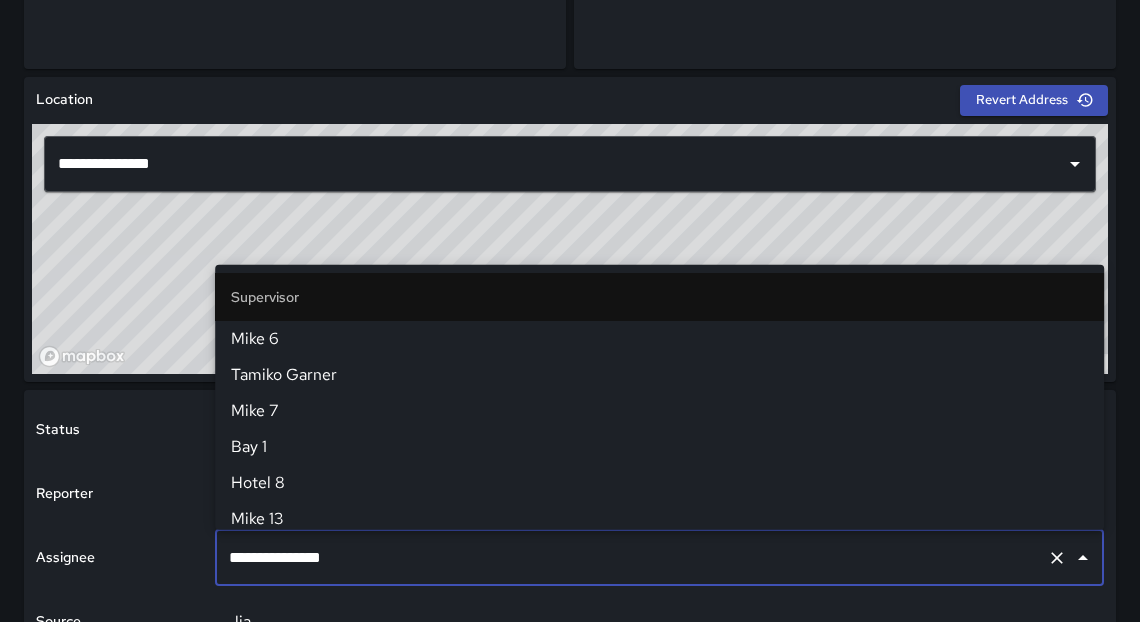 scroll, scrollTop: 2131, scrollLeft: 0, axis: vertical 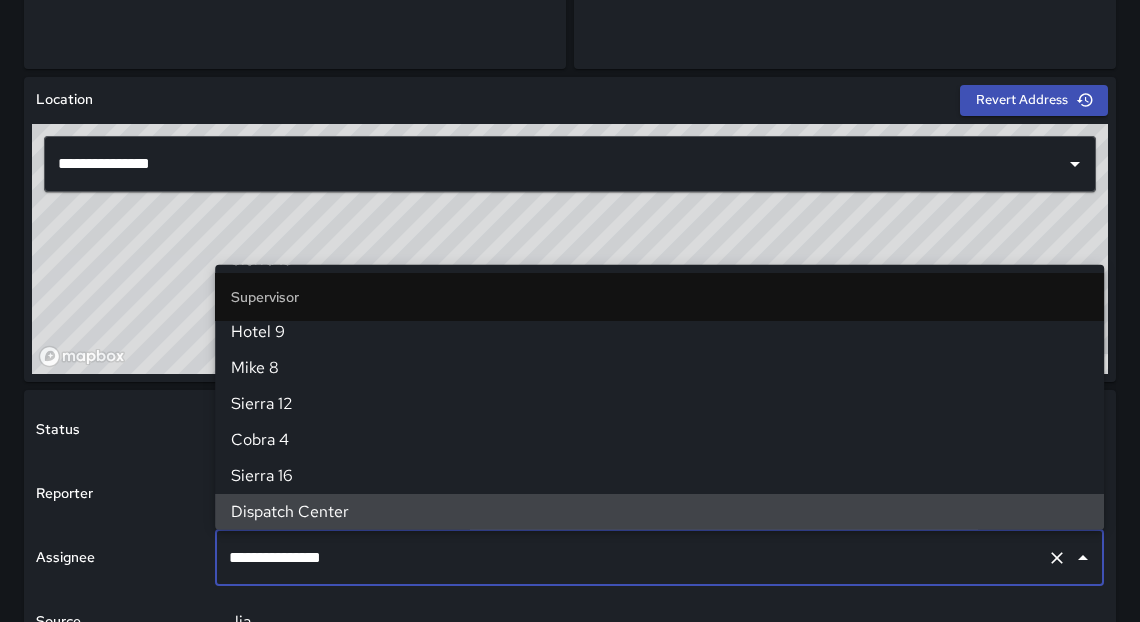 click on "**********" at bounding box center [631, 558] 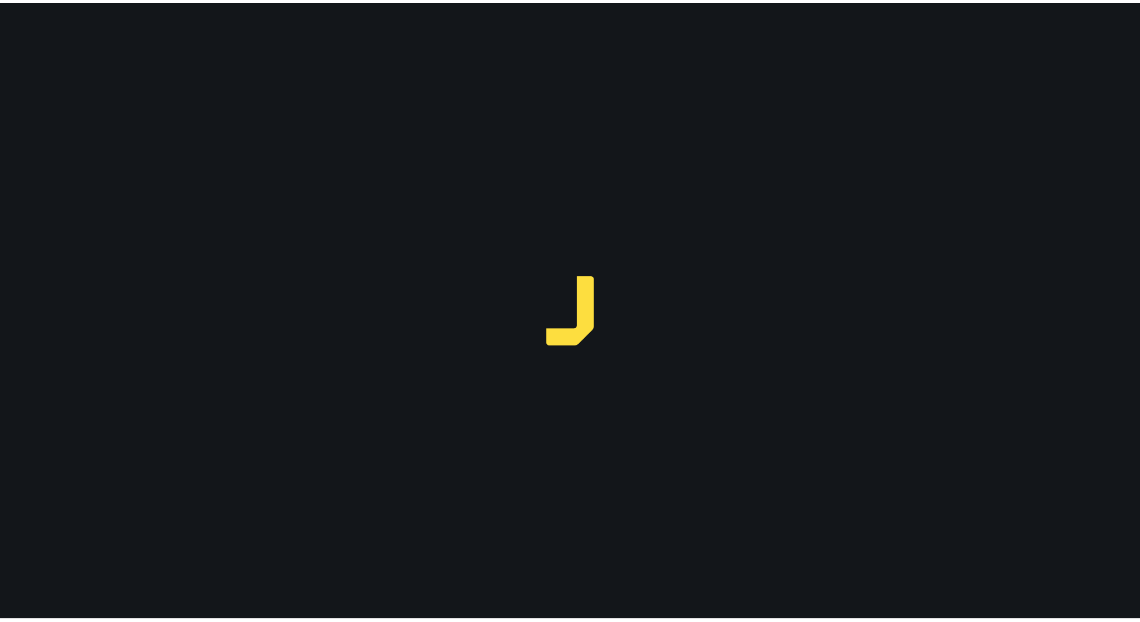 scroll, scrollTop: 0, scrollLeft: 0, axis: both 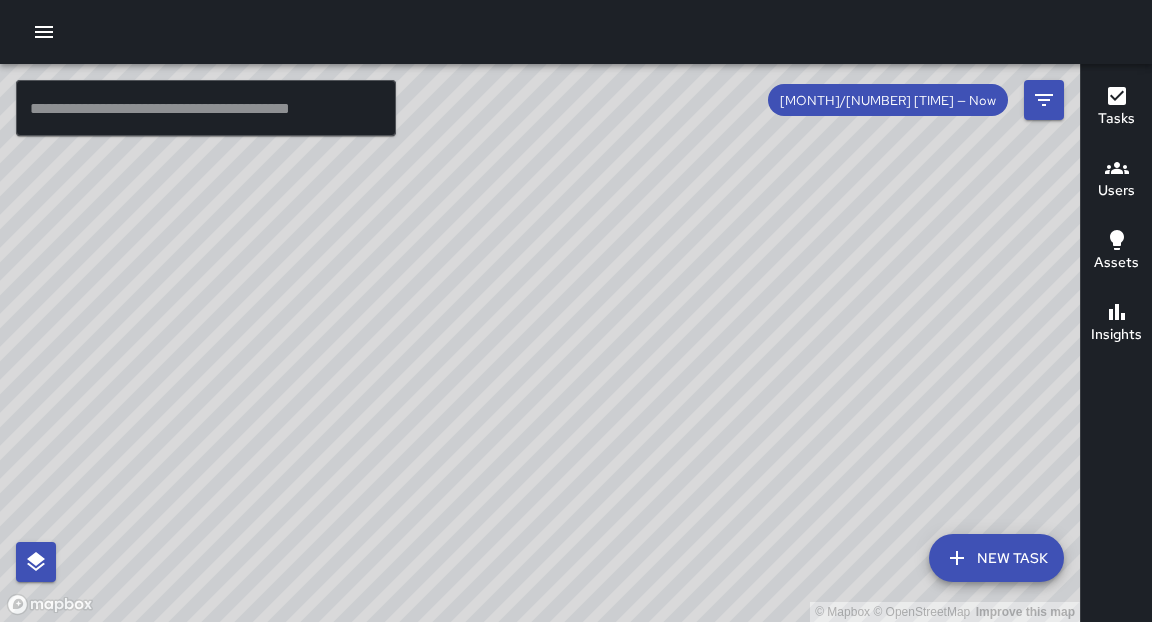 click on "© Mapbox   © OpenStreetMap   Improve this map" at bounding box center (540, 343) 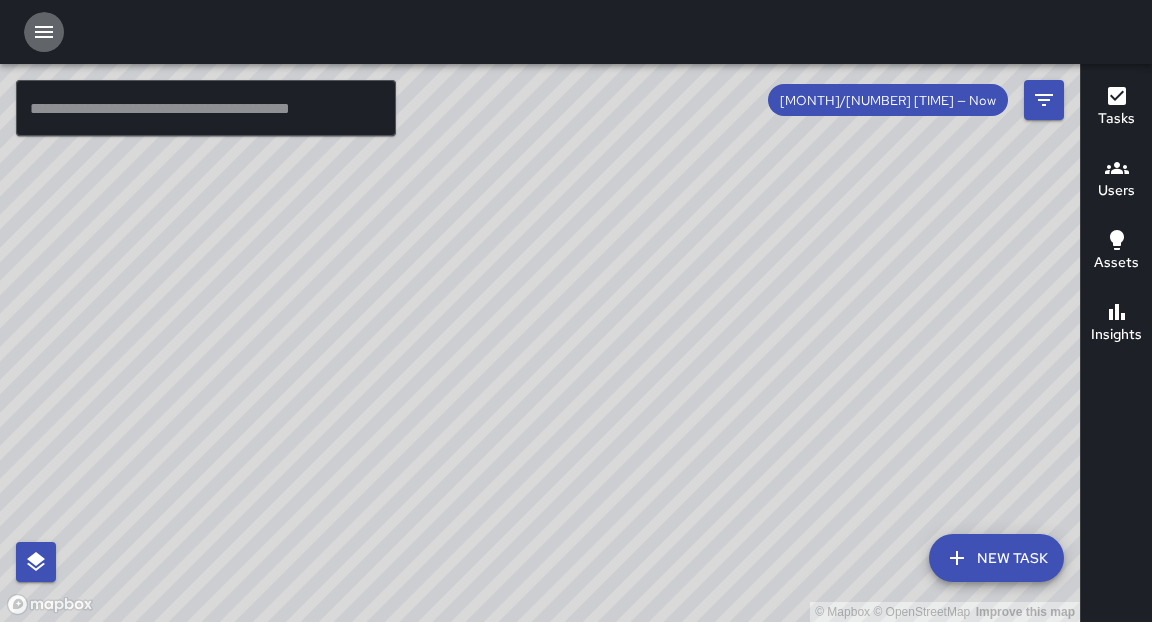 click 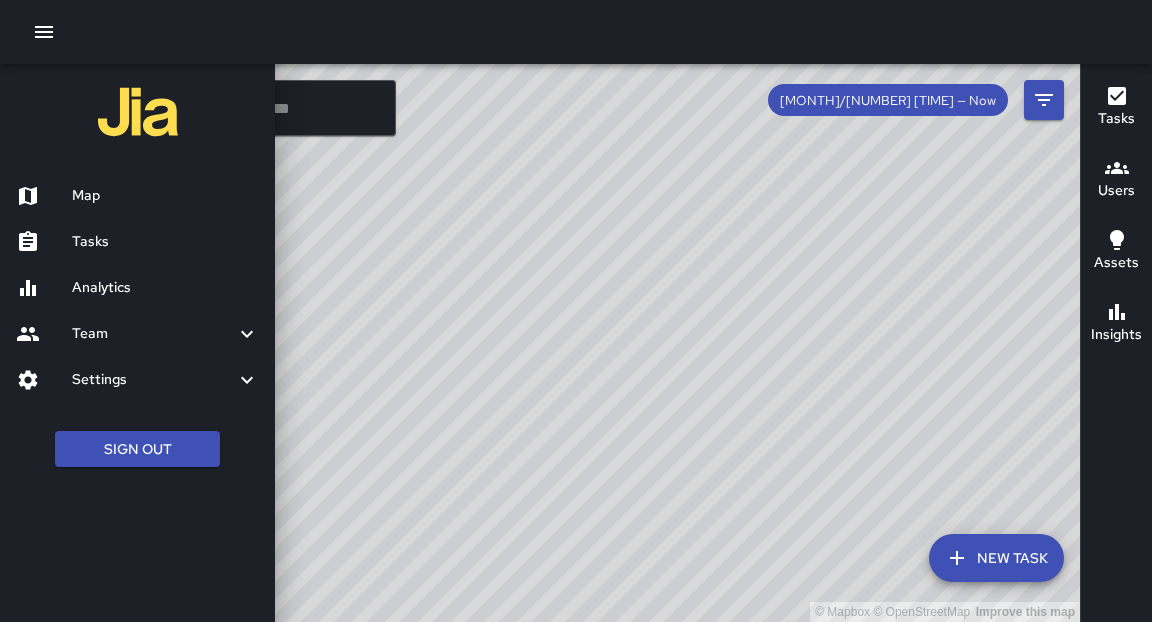 click on "Tasks" at bounding box center (165, 242) 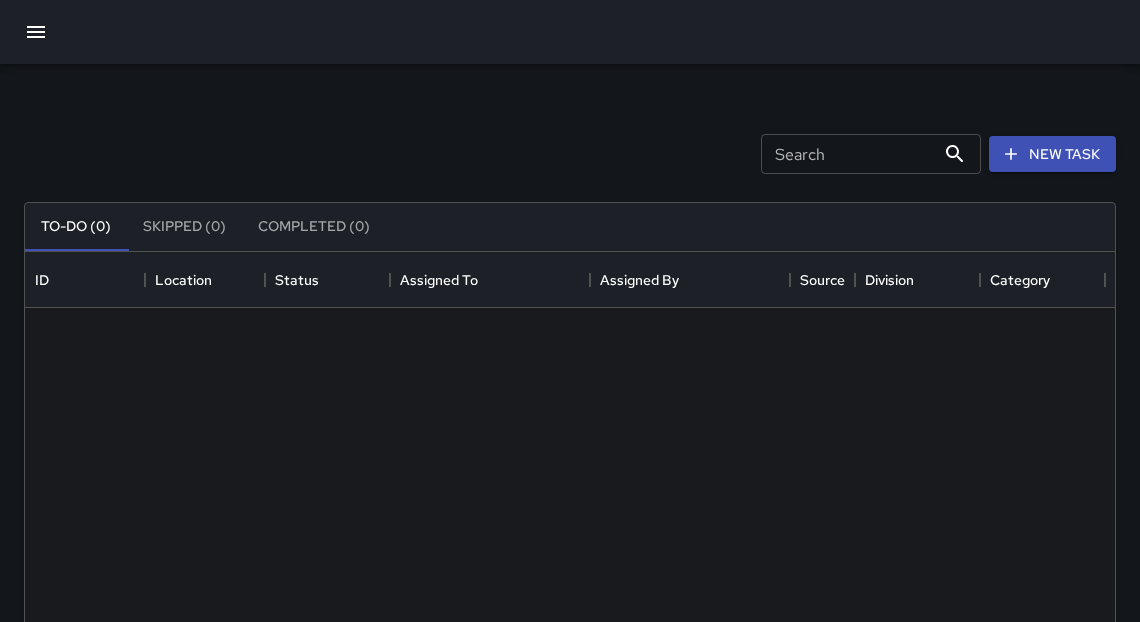 scroll, scrollTop: 12, scrollLeft: 12, axis: both 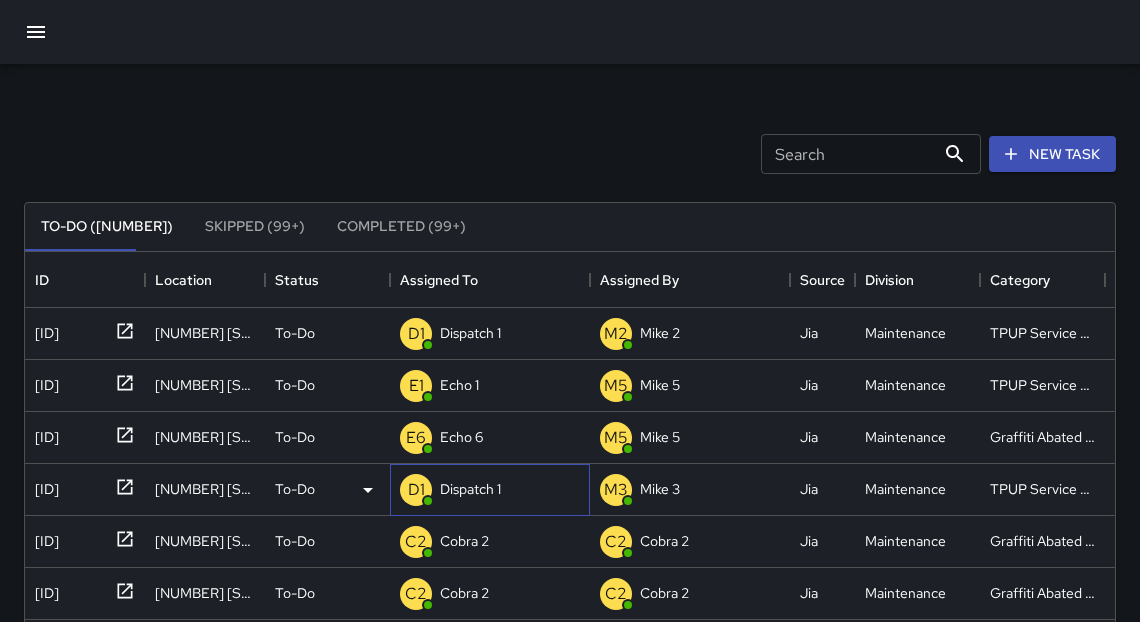 click on "Dispatch 1" at bounding box center (470, 489) 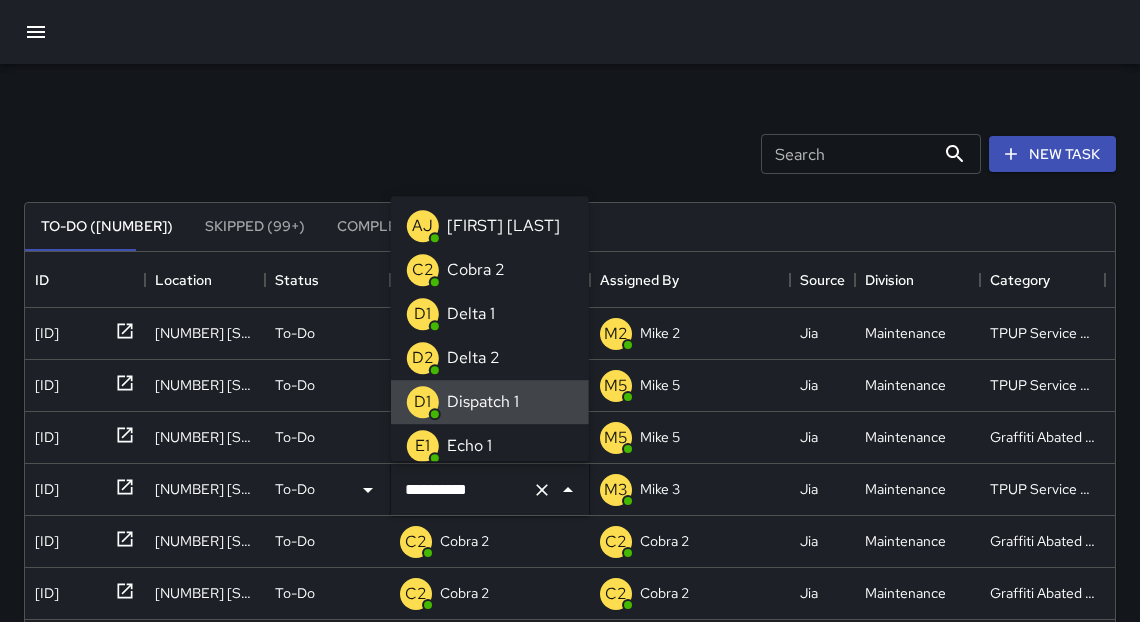 click on "**********" at bounding box center (462, 490) 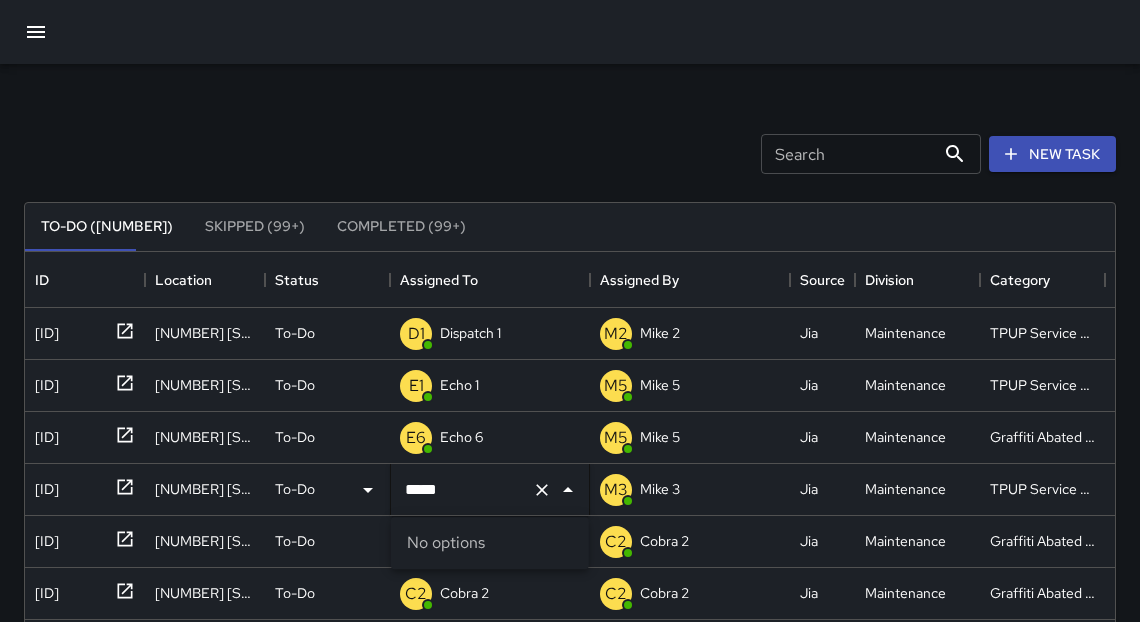 type on "******" 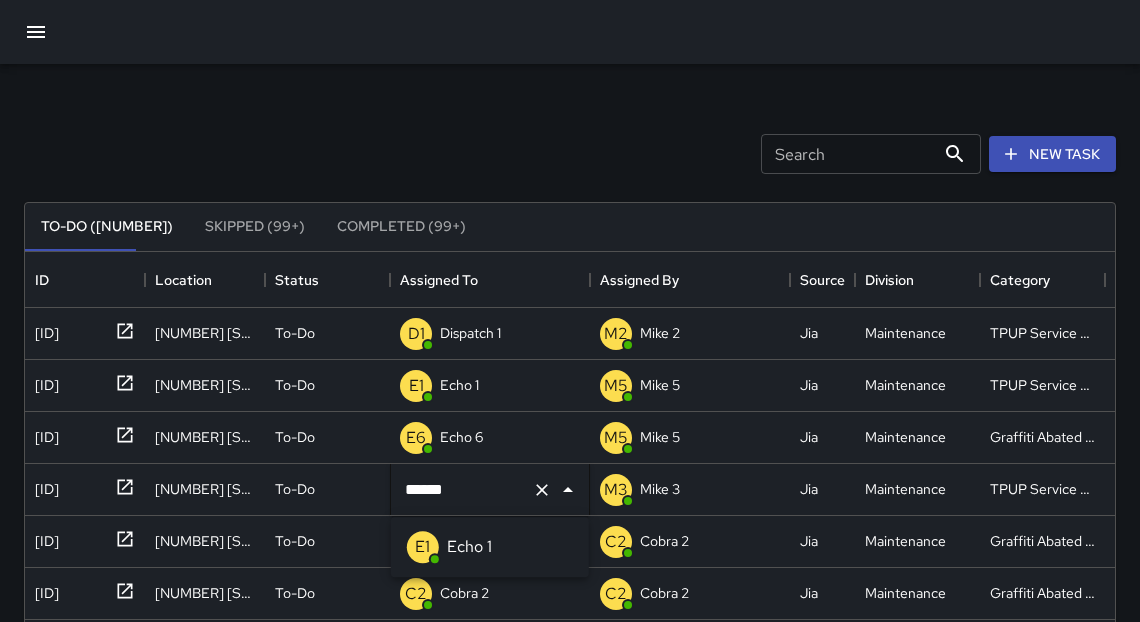 click on "Echo 1" at bounding box center [469, 547] 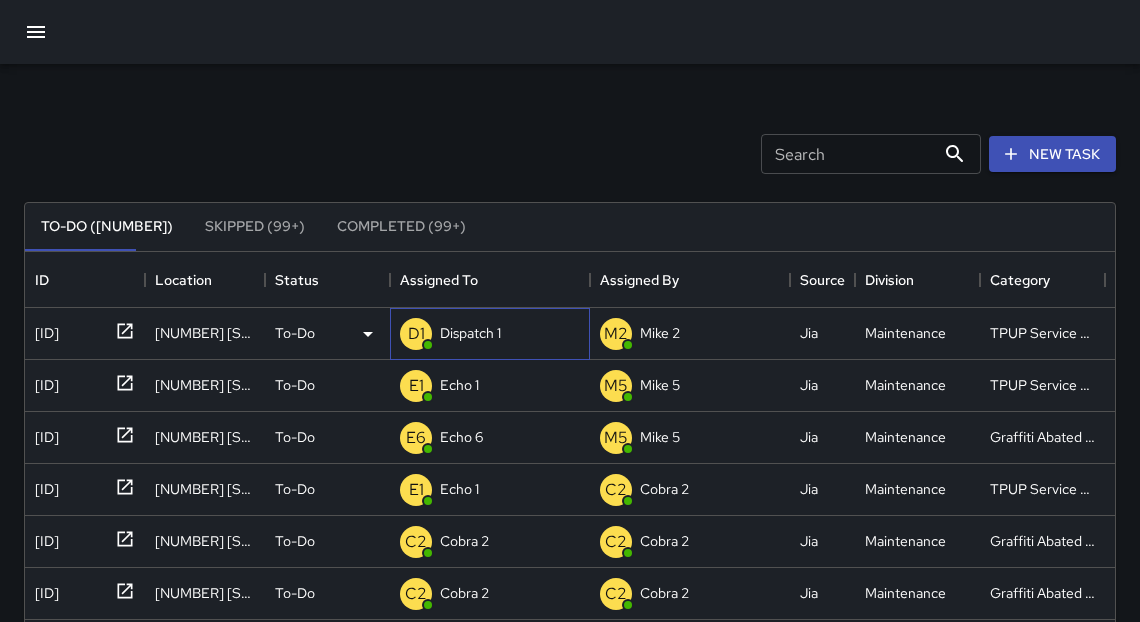 click on "Dispatch 1" at bounding box center [470, 333] 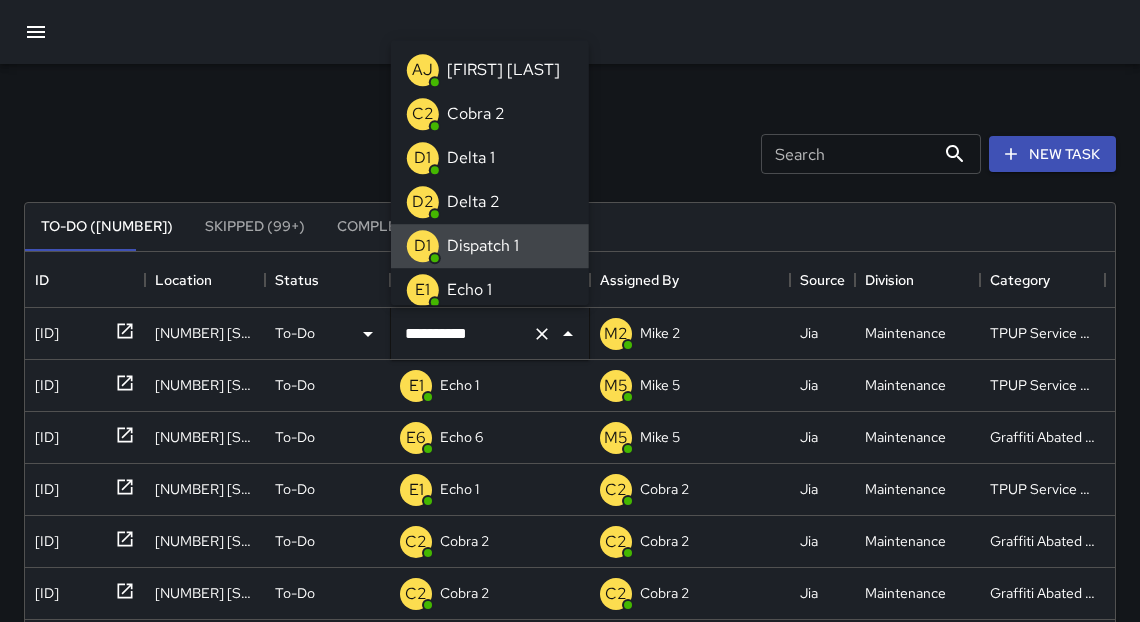 drag, startPoint x: 467, startPoint y: 332, endPoint x: 381, endPoint y: 320, distance: 86.833176 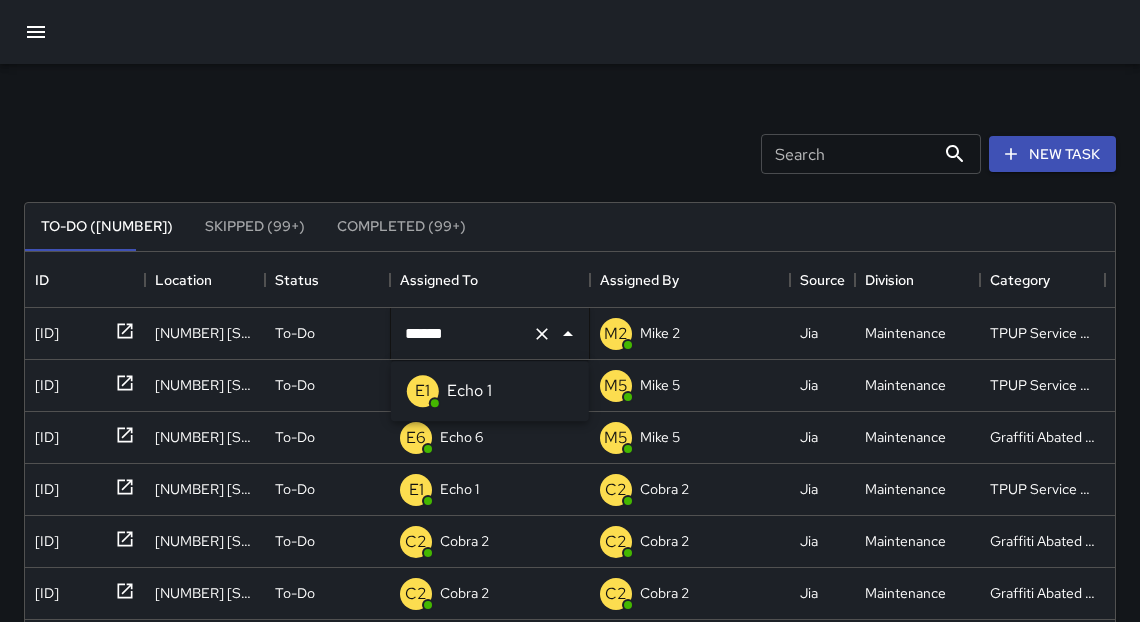 type on "**********" 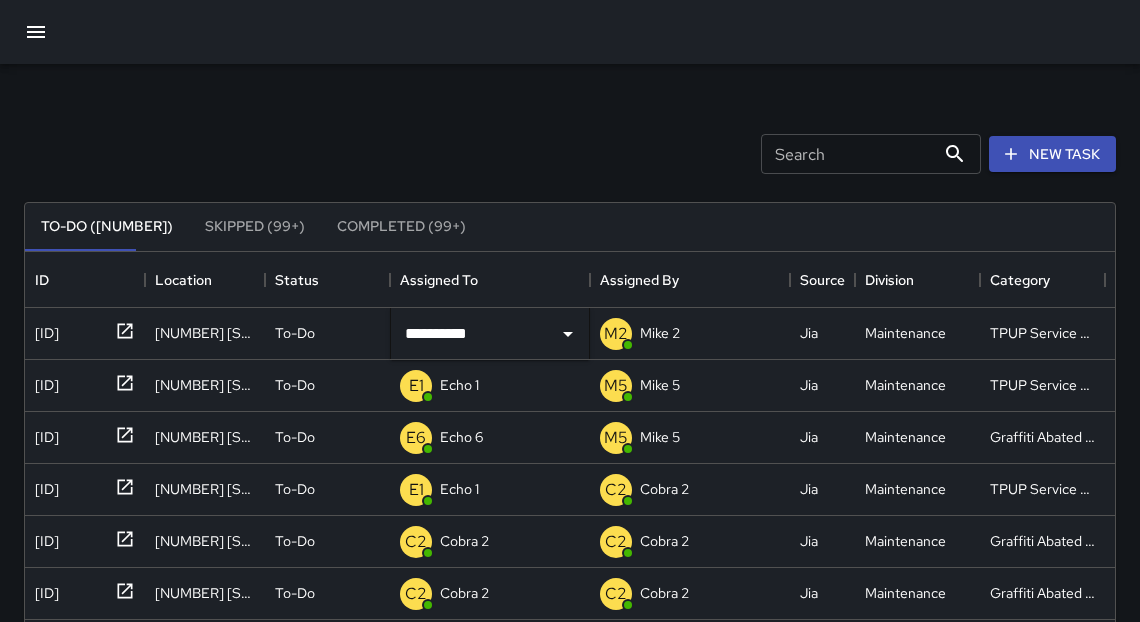 click on "Search Search New Task" at bounding box center (570, 154) 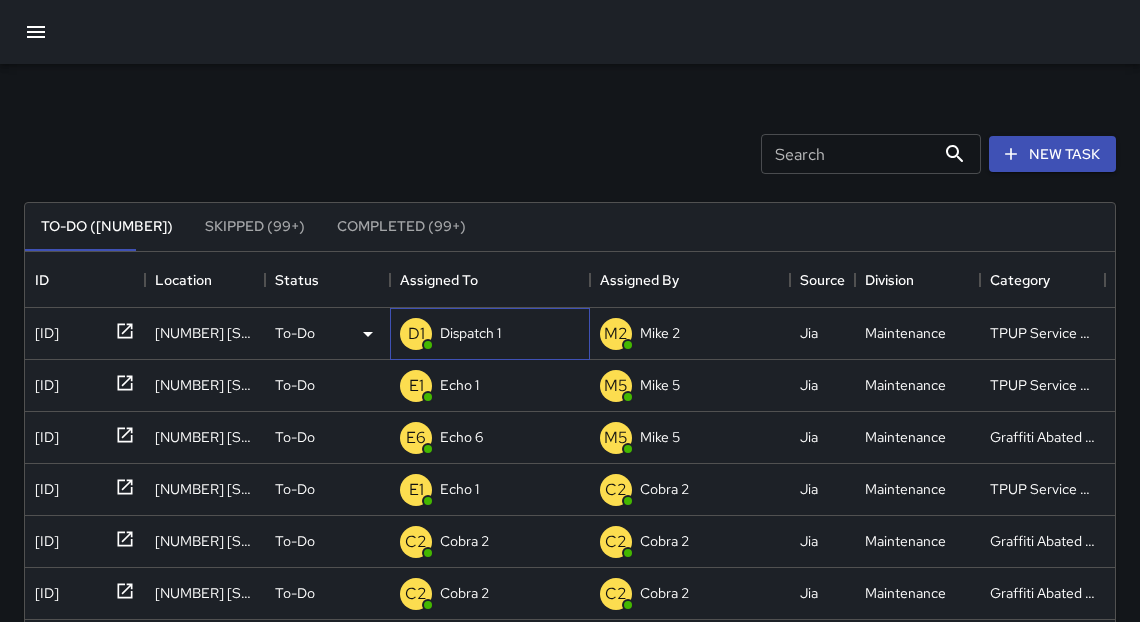 click on "Dispatch 1" at bounding box center [470, 333] 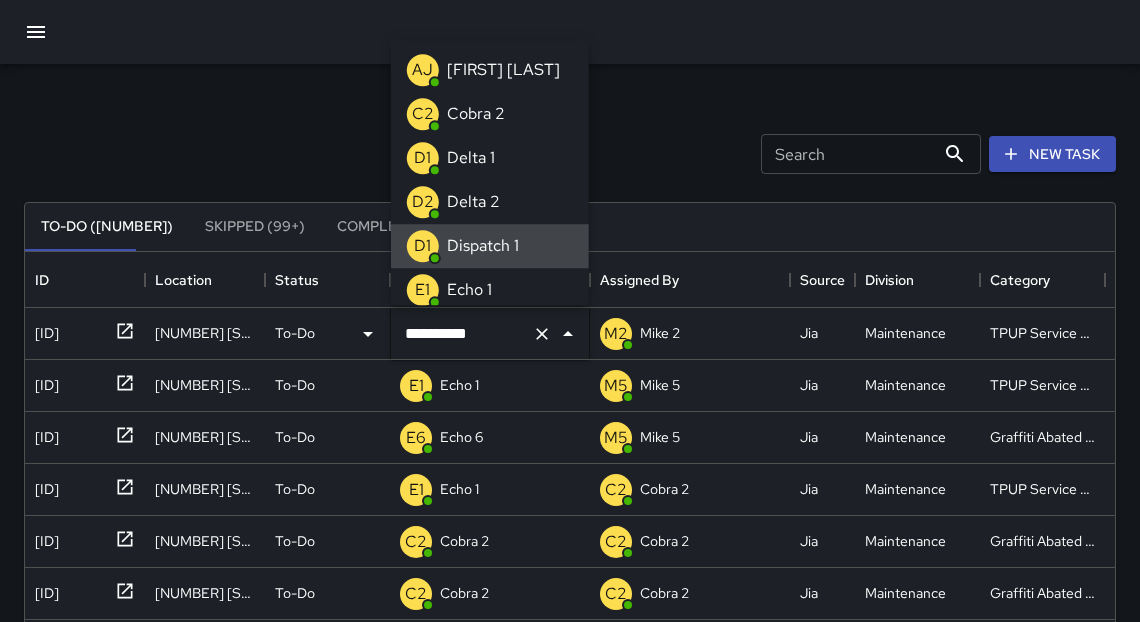 click on "**********" at bounding box center [462, 334] 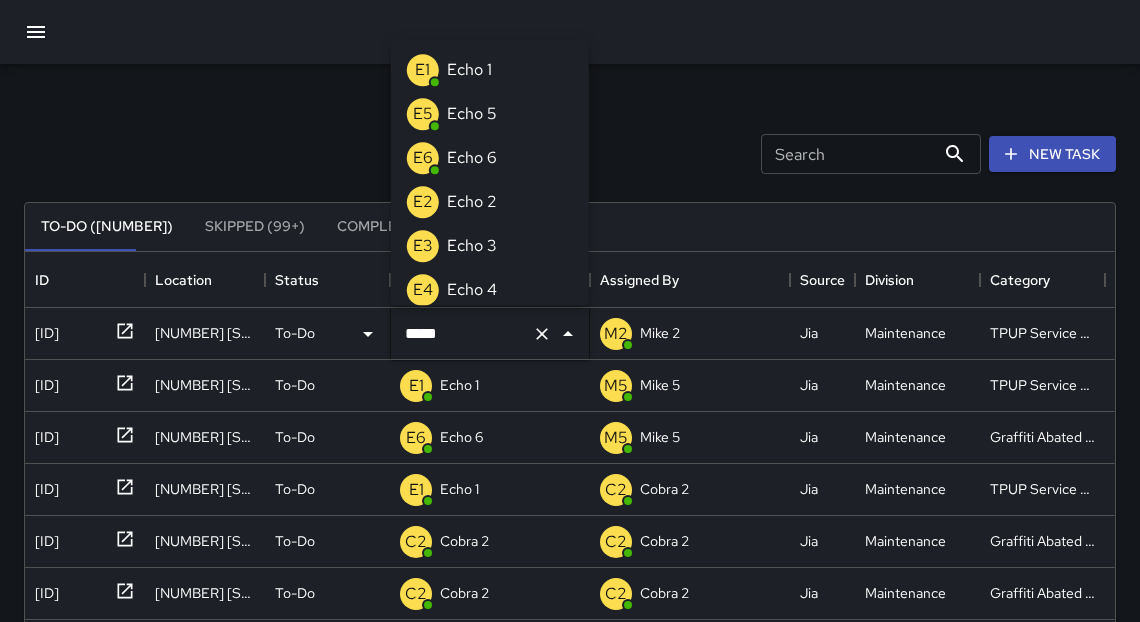 type on "******" 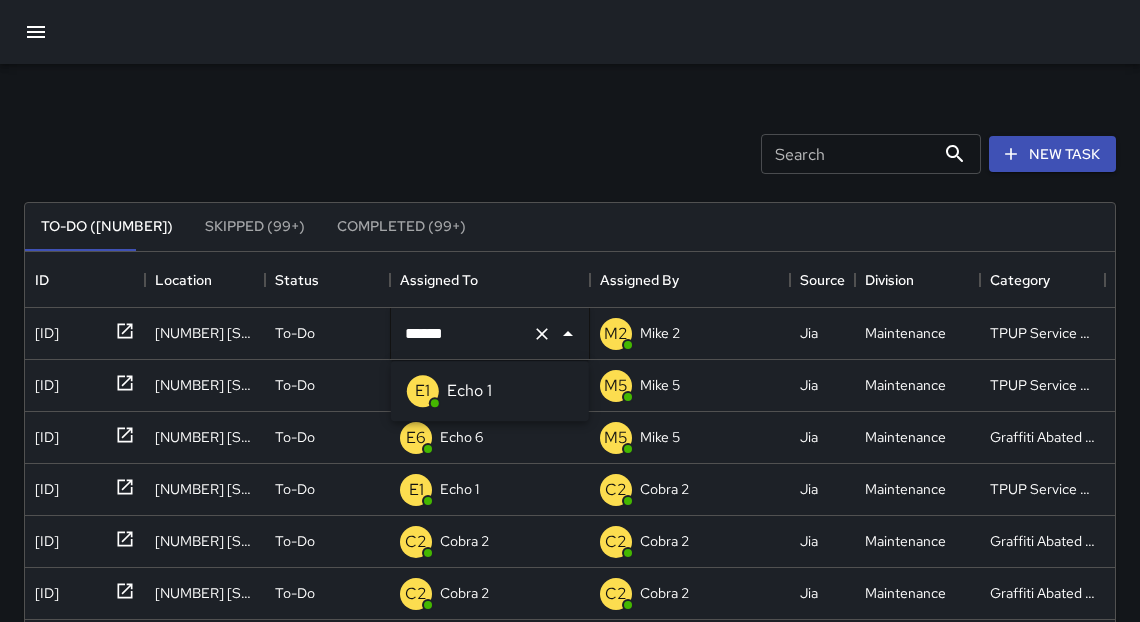 click on "E1 Echo 1" at bounding box center (490, 391) 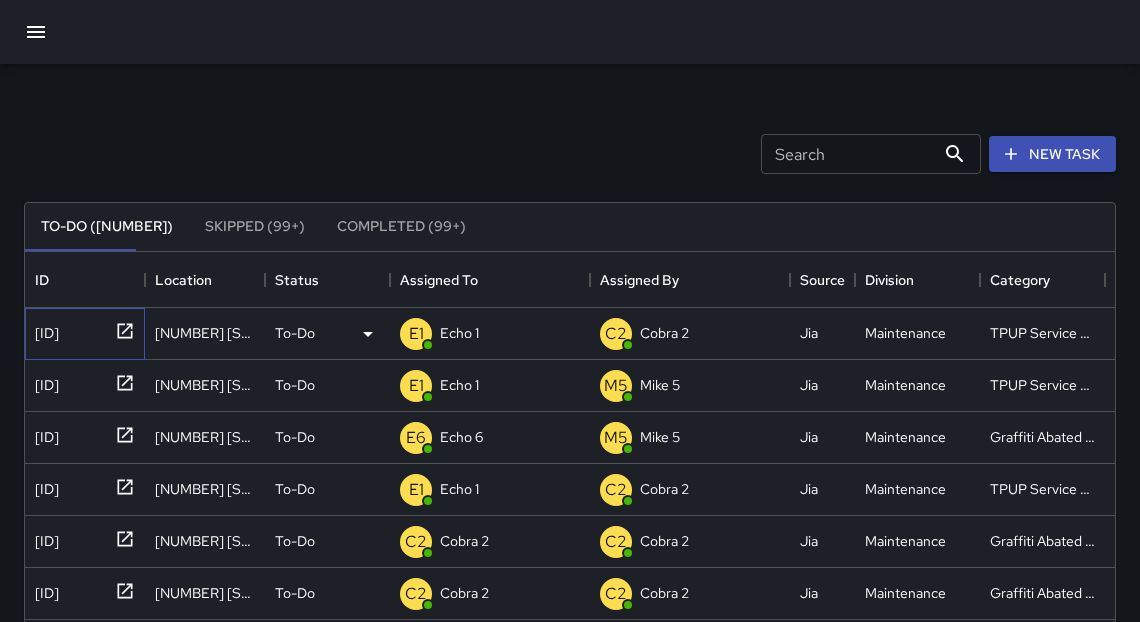 click 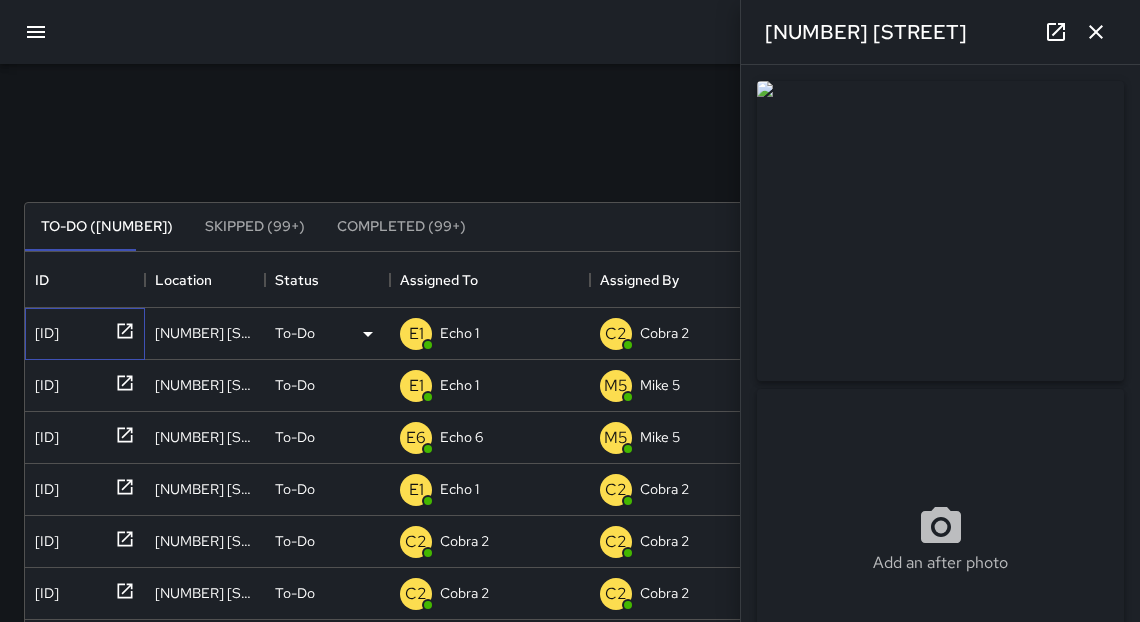 type on "**********" 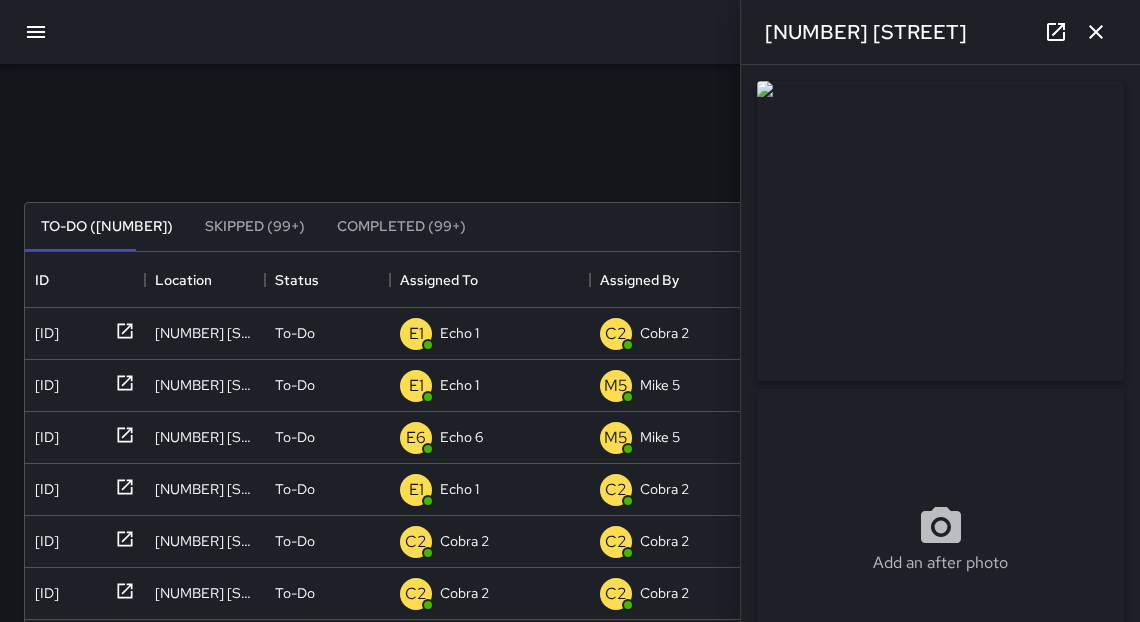 click 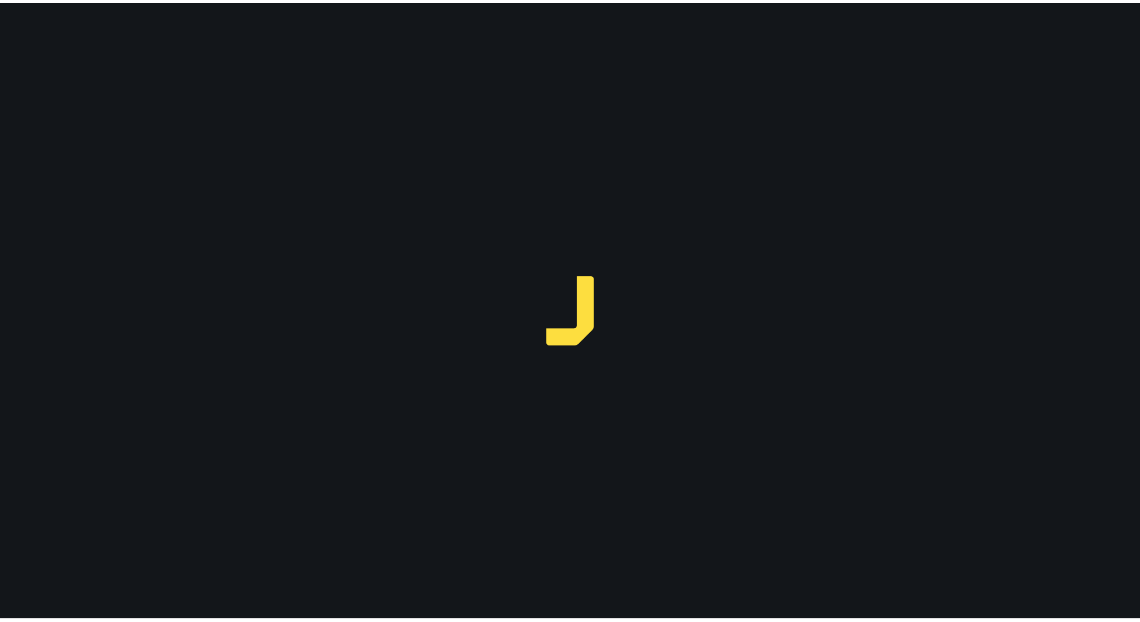 scroll, scrollTop: 0, scrollLeft: 0, axis: both 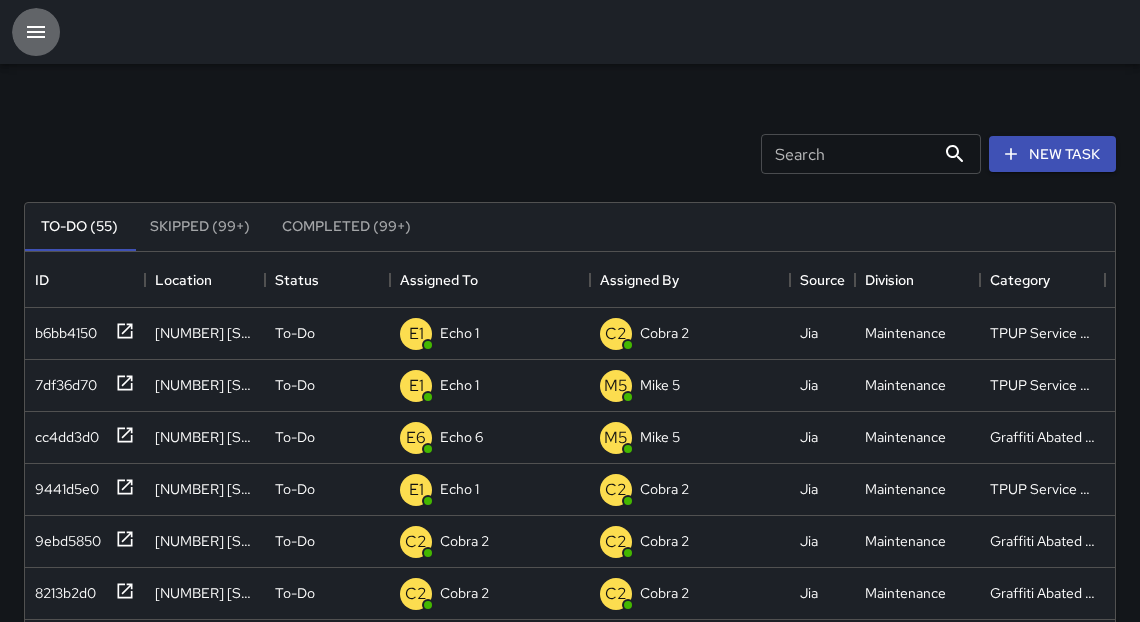 click 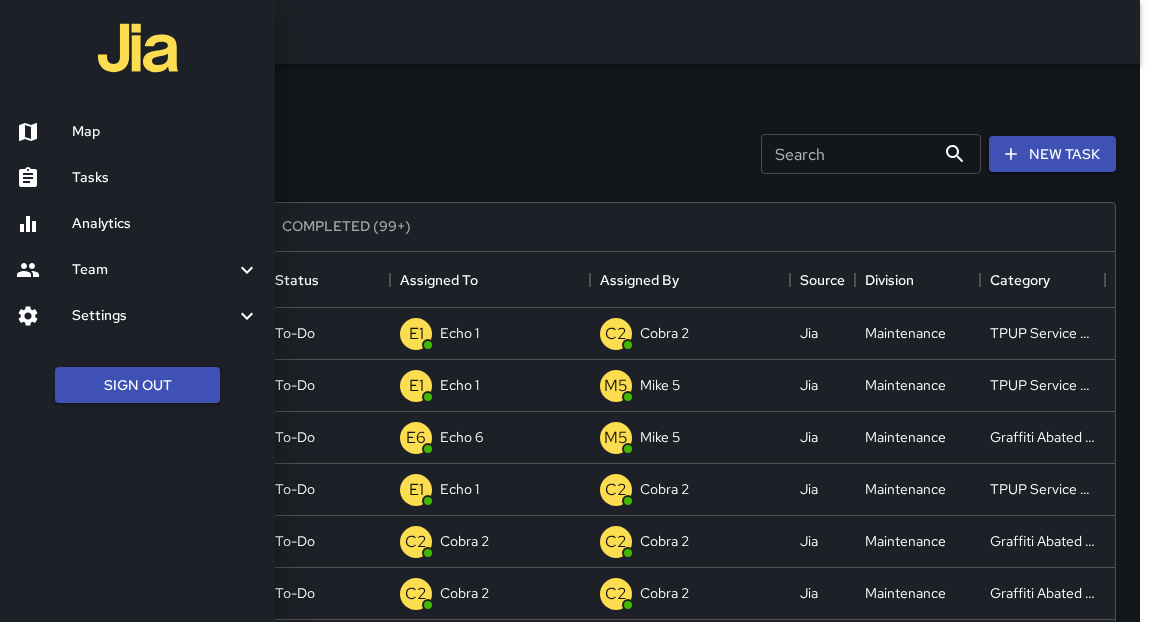click at bounding box center (44, 132) 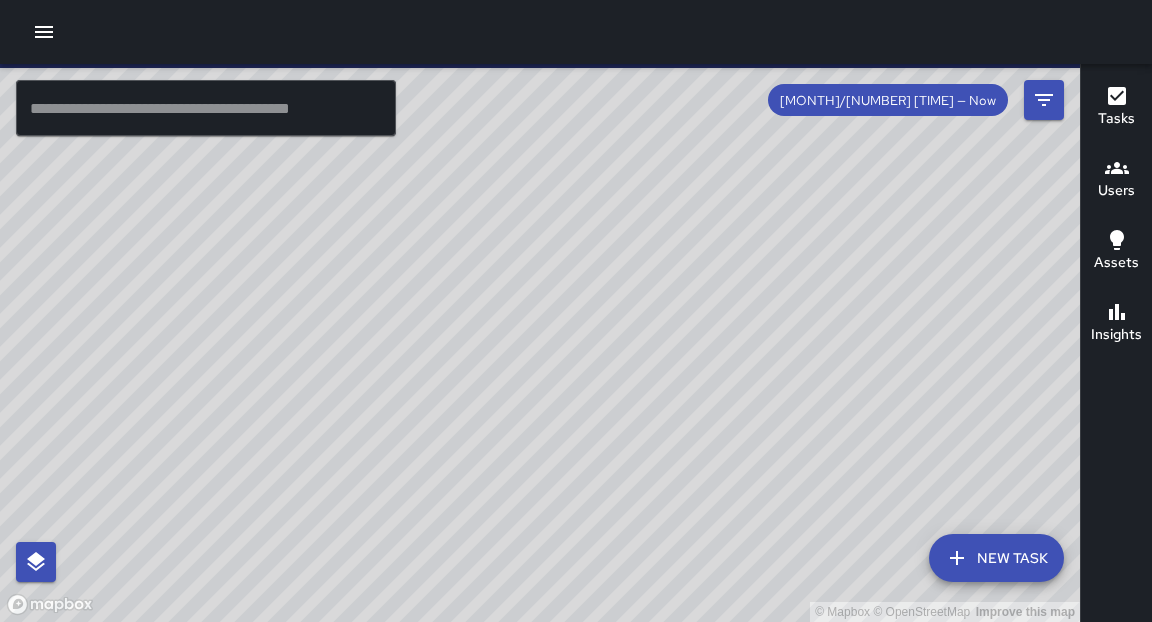 drag, startPoint x: 664, startPoint y: 347, endPoint x: 657, endPoint y: 323, distance: 25 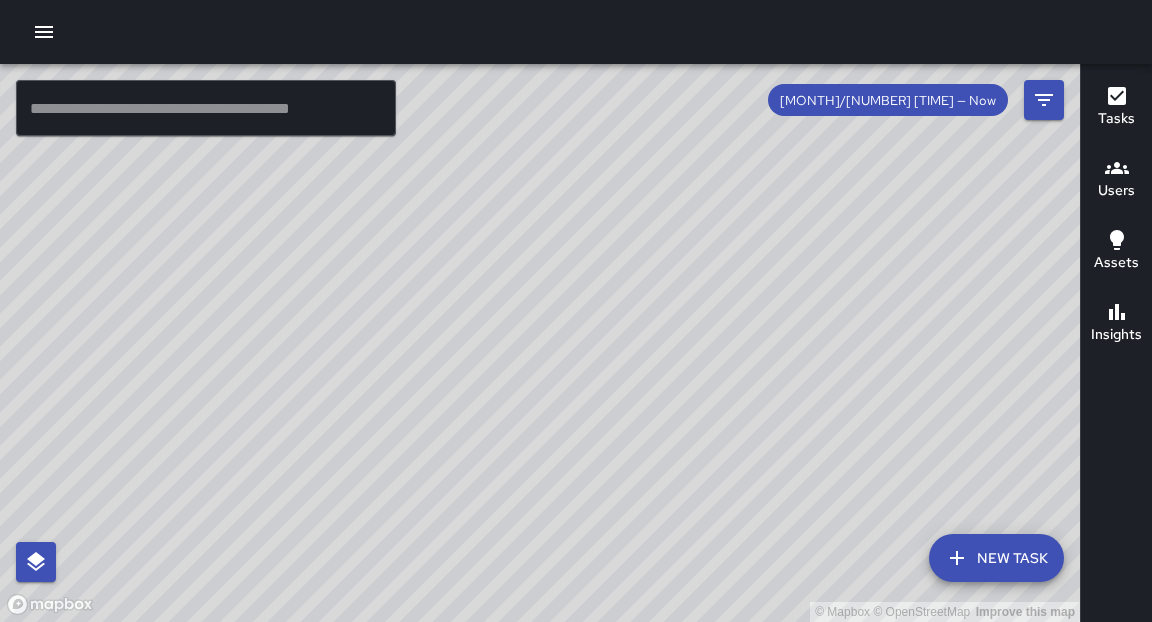 drag, startPoint x: 550, startPoint y: 290, endPoint x: 913, endPoint y: 389, distance: 376.2579 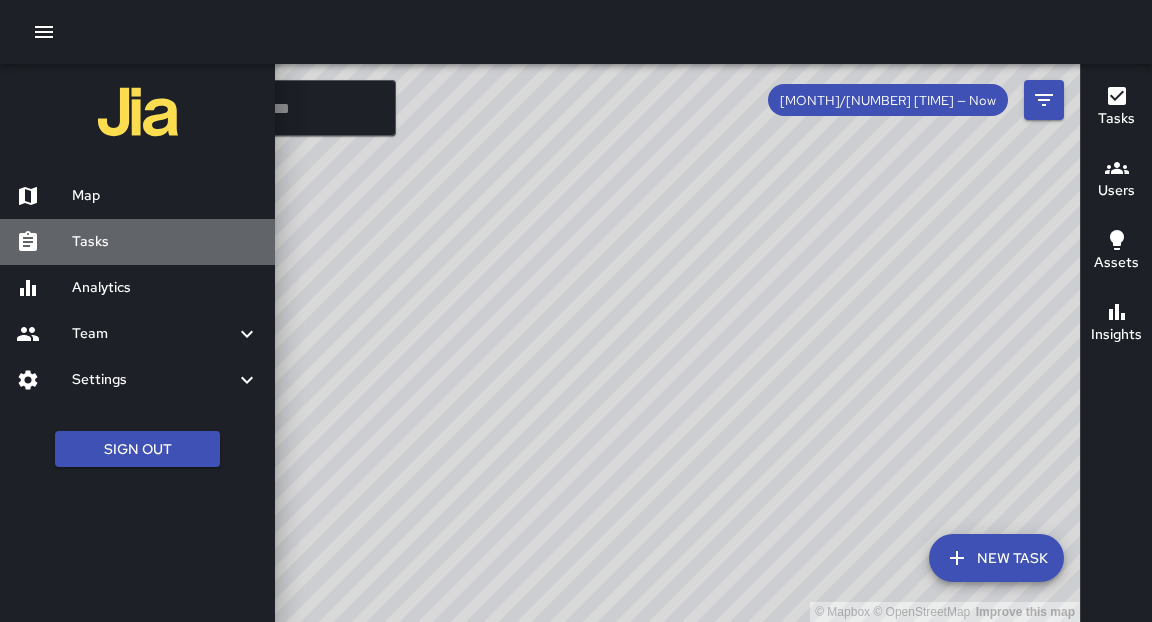 click on "Tasks" at bounding box center [165, 242] 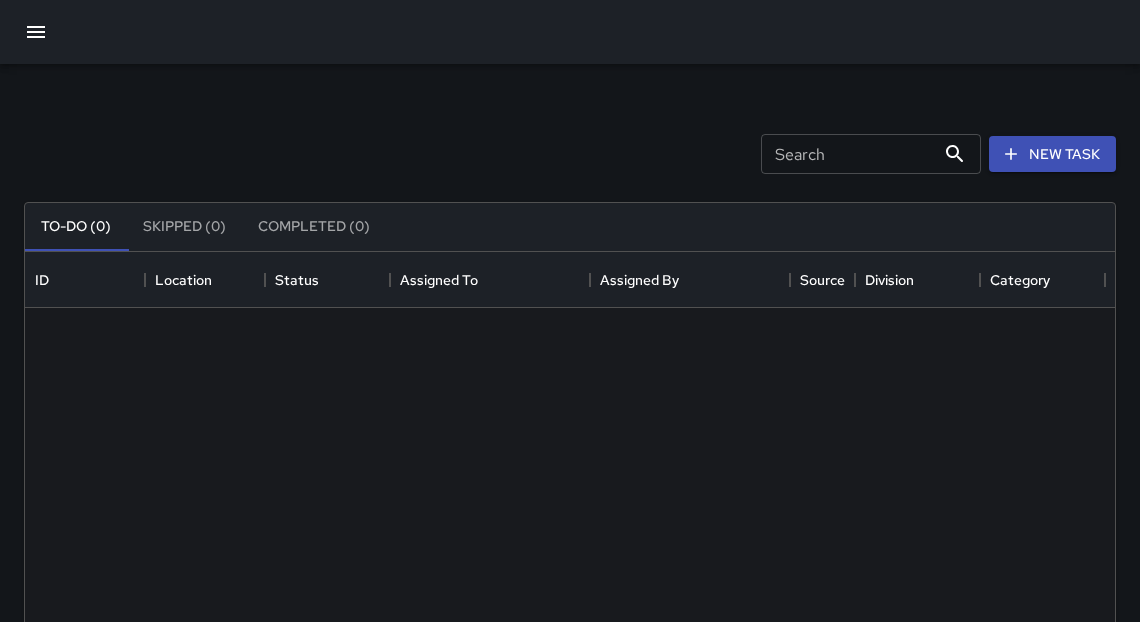 scroll, scrollTop: 12, scrollLeft: 12, axis: both 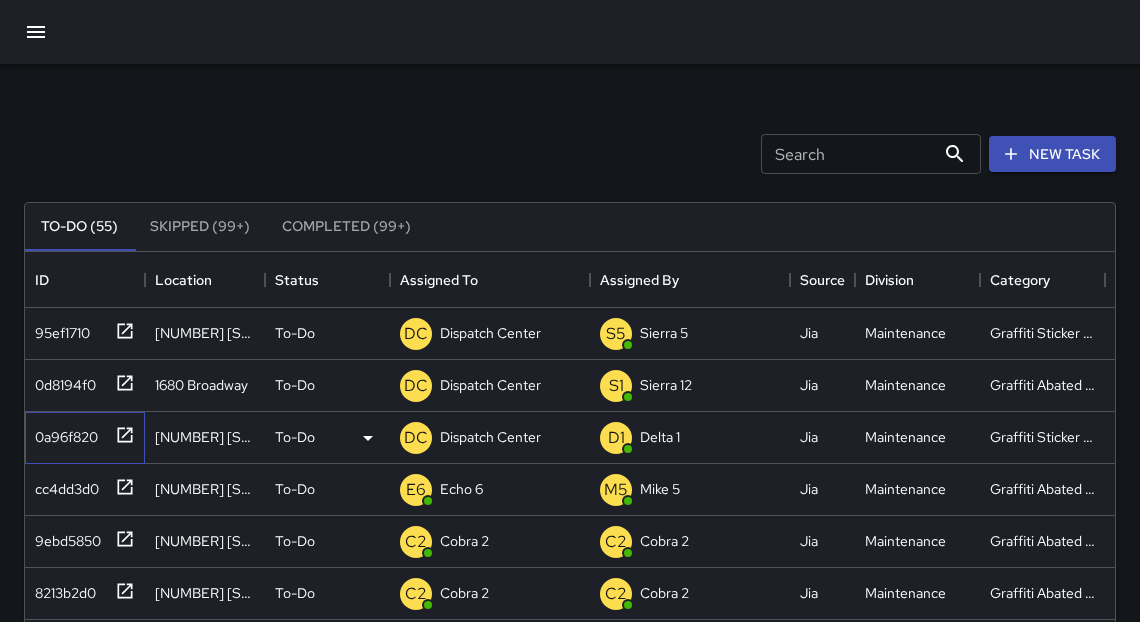 click 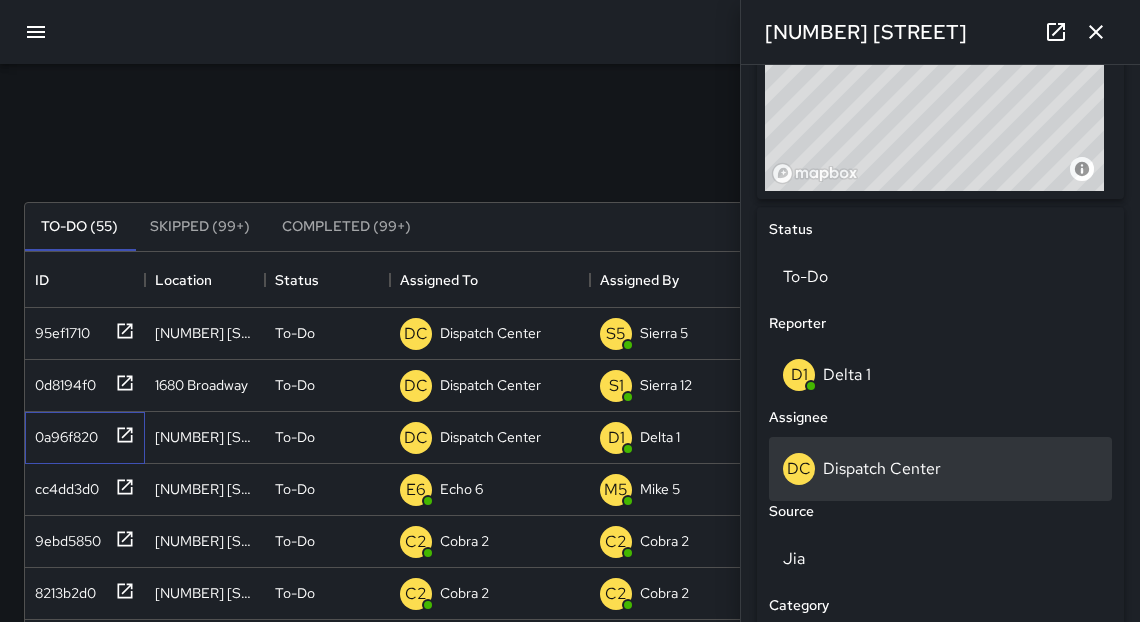 scroll, scrollTop: 808, scrollLeft: 0, axis: vertical 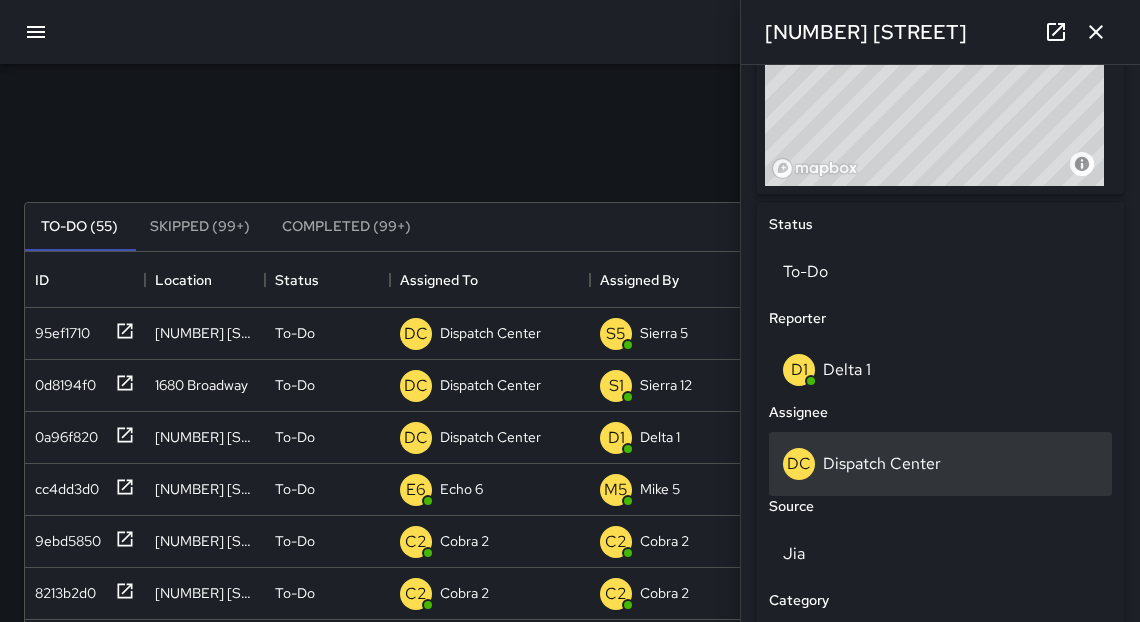 click on "Dispatch Center" at bounding box center (882, 463) 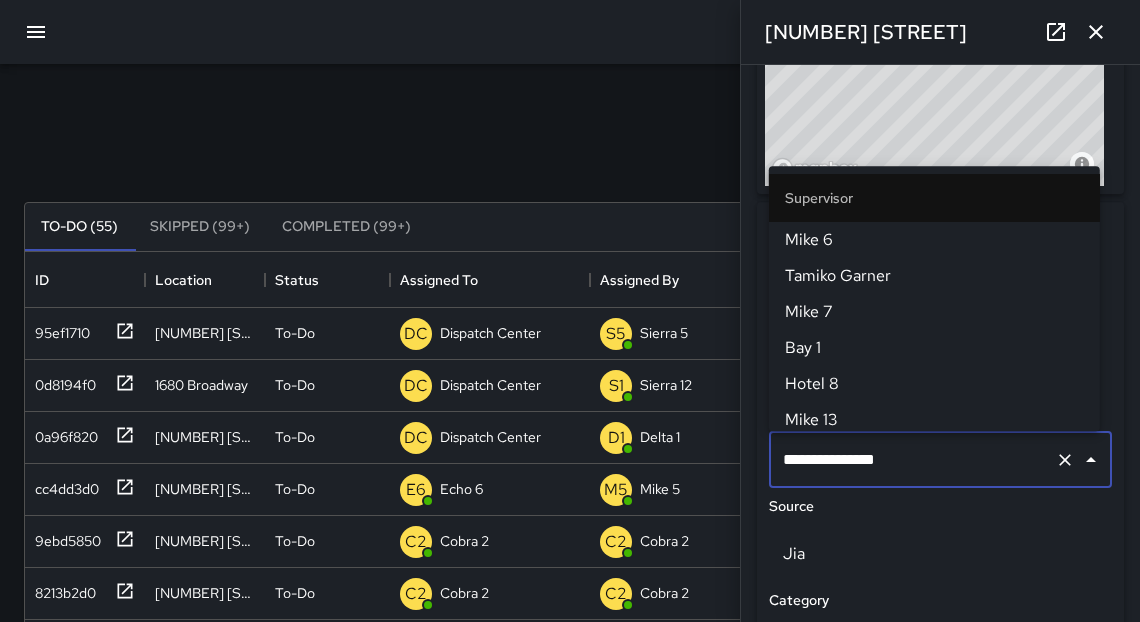 scroll, scrollTop: 2131, scrollLeft: 0, axis: vertical 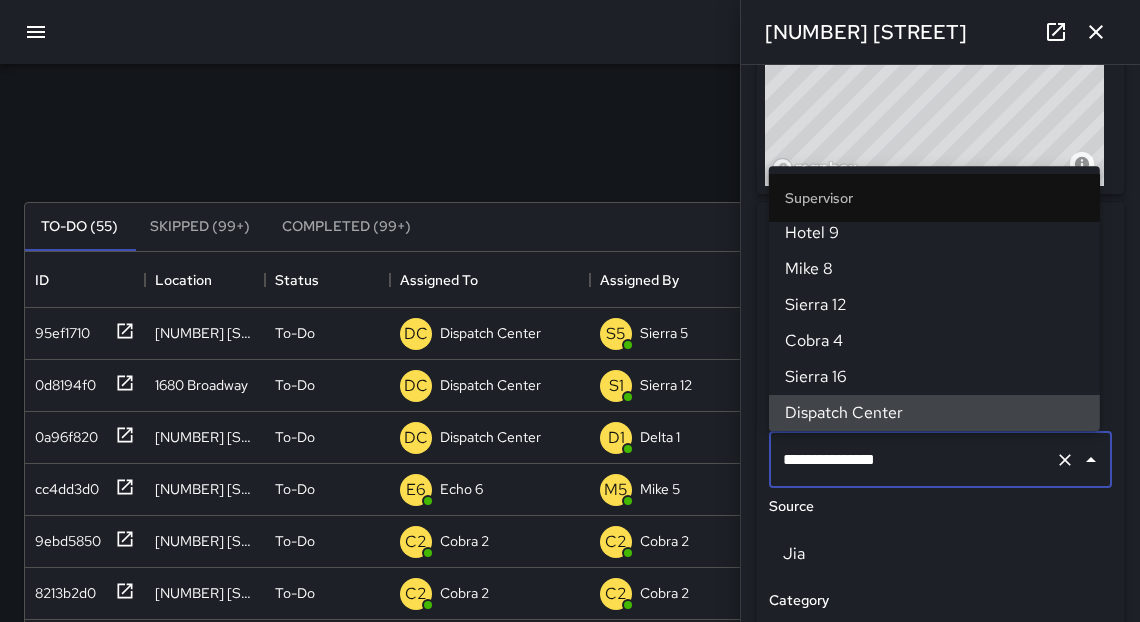 click on "**********" at bounding box center [912, 460] 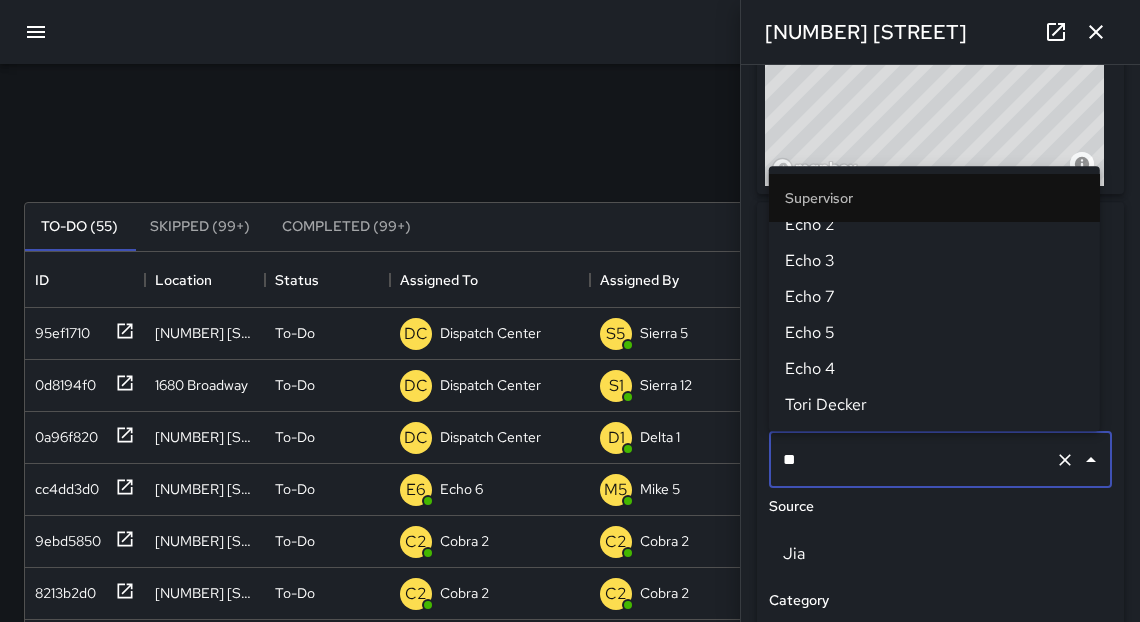 scroll, scrollTop: 0, scrollLeft: 0, axis: both 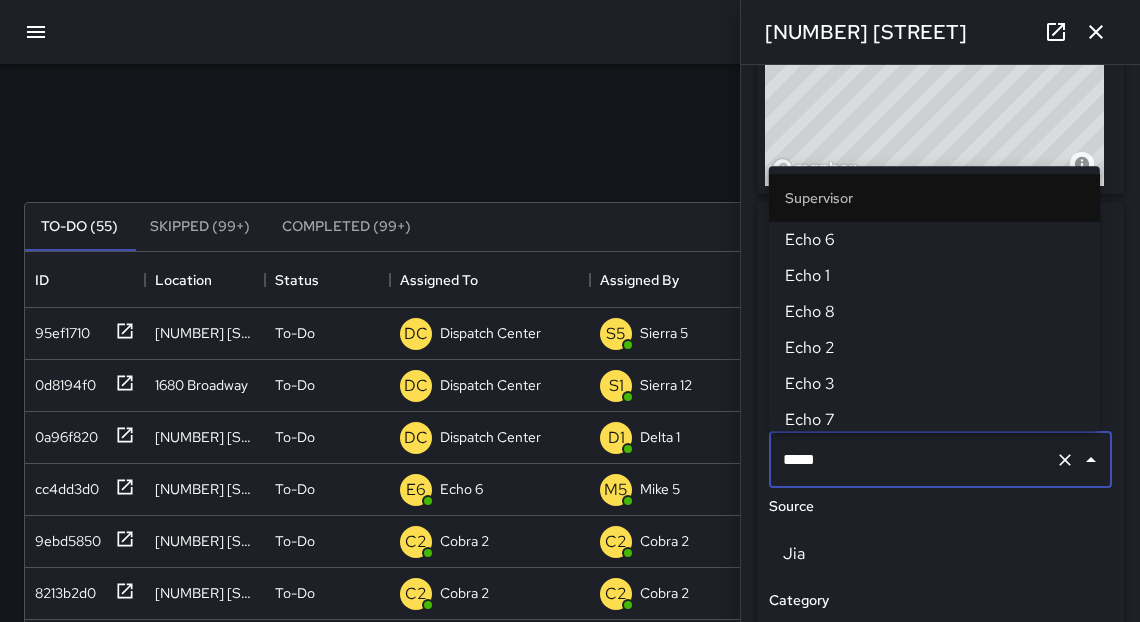 type on "******" 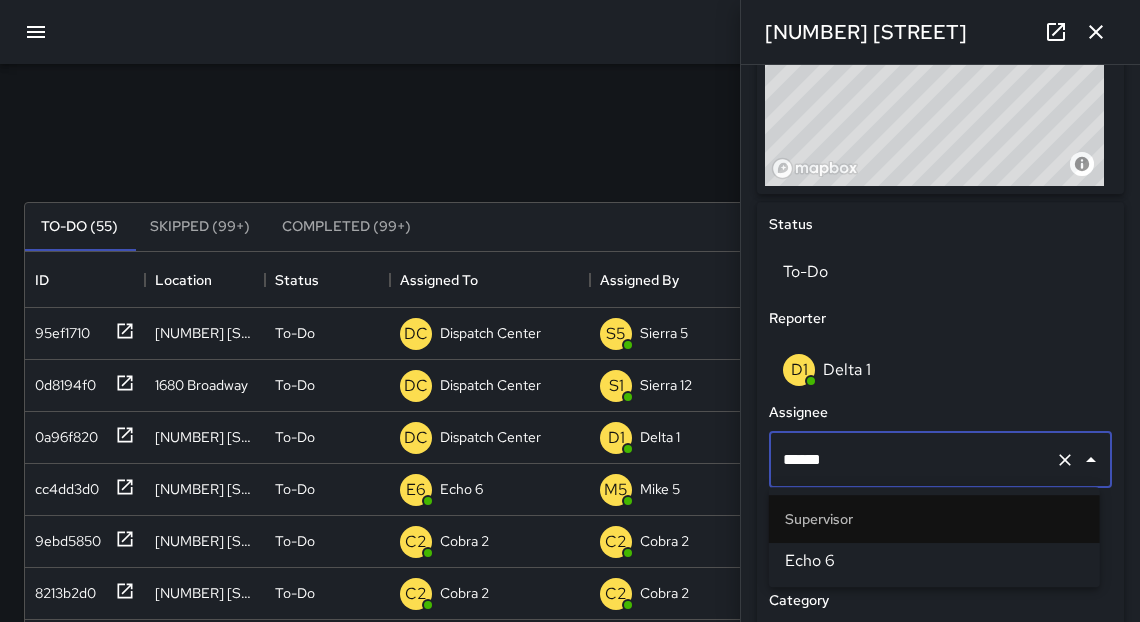 click on "Echo 6" at bounding box center (934, 561) 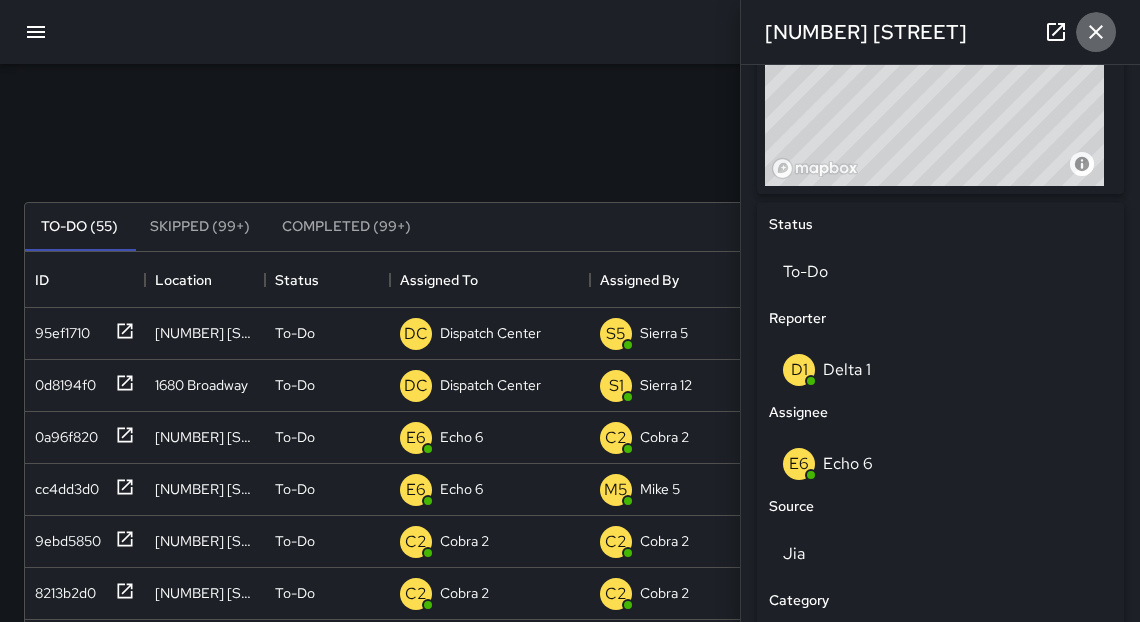 click 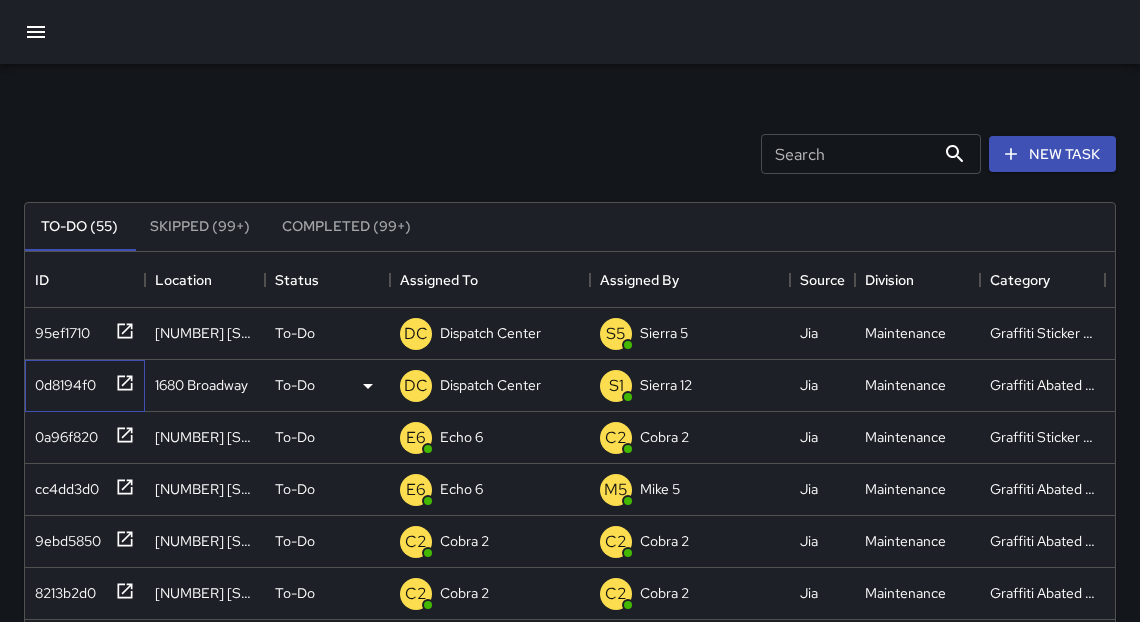 click 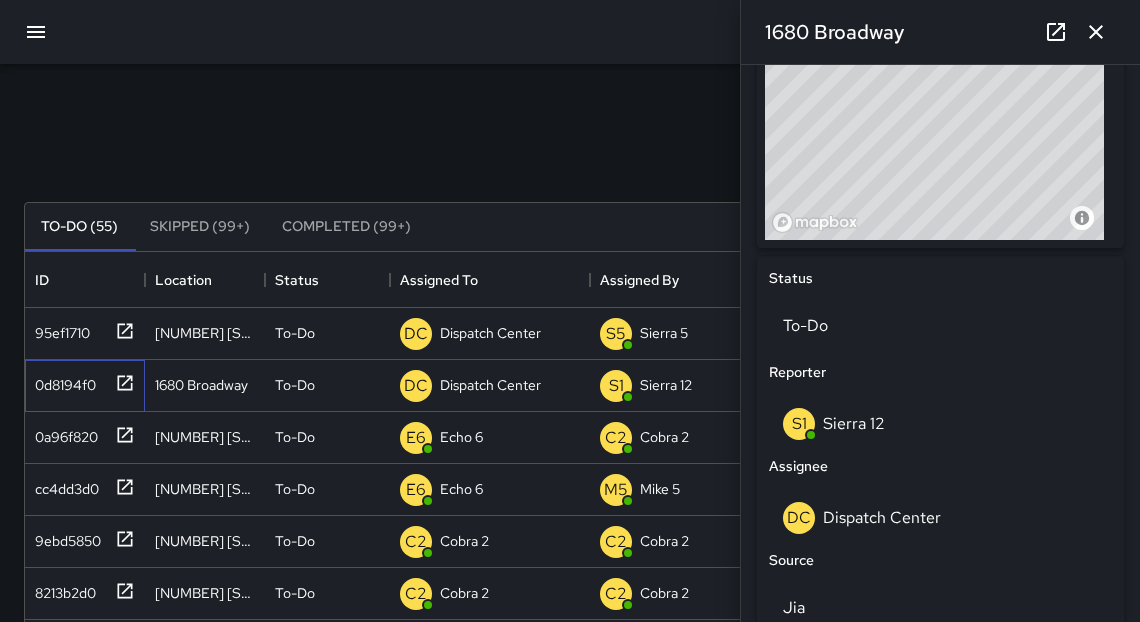 scroll, scrollTop: 858, scrollLeft: 0, axis: vertical 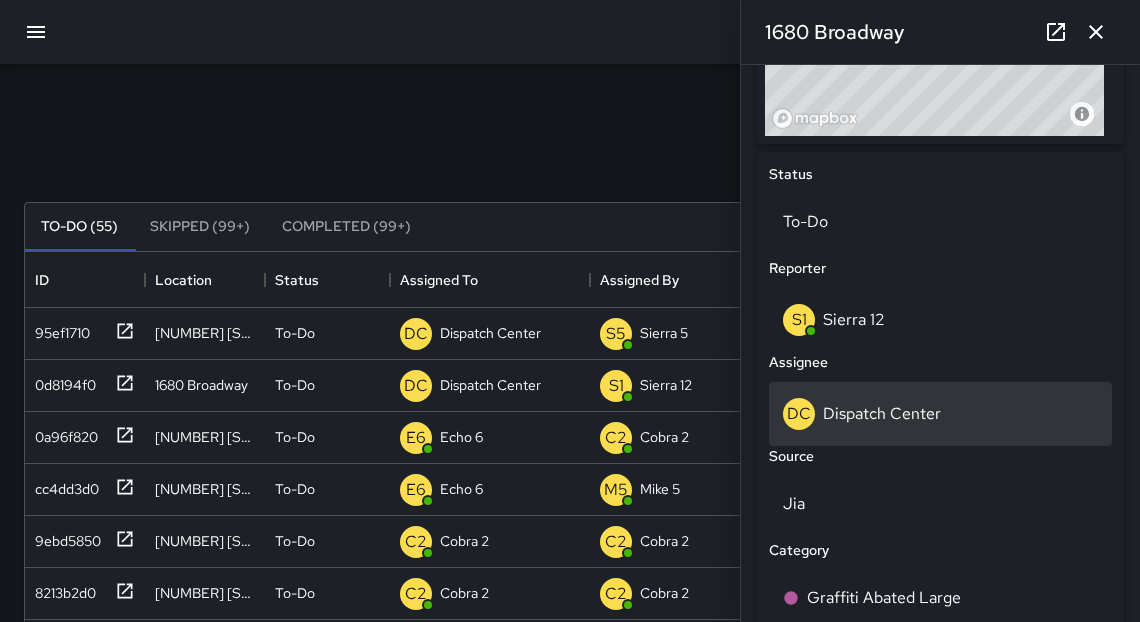 click on "Dispatch Center" at bounding box center [882, 413] 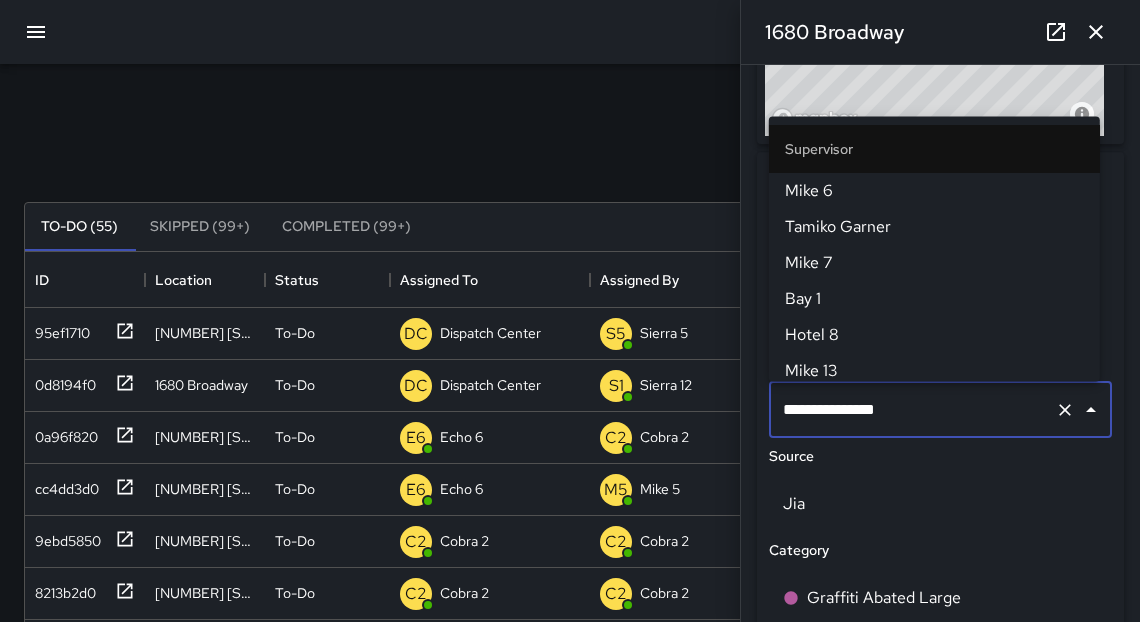 click on "**********" at bounding box center (912, 410) 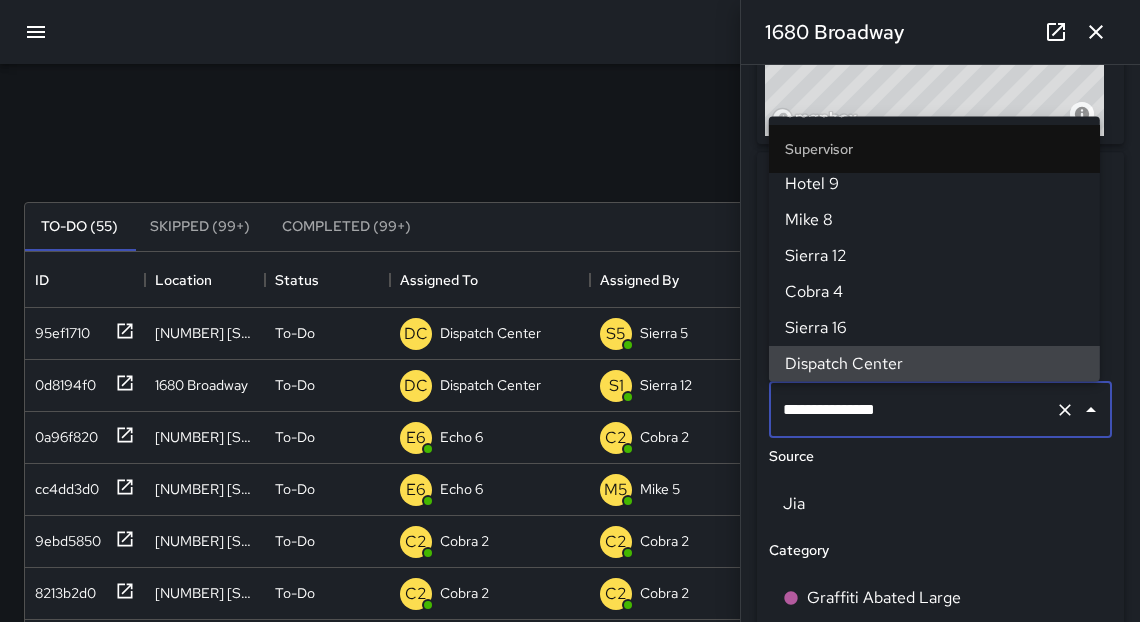 click on "**********" at bounding box center (912, 410) 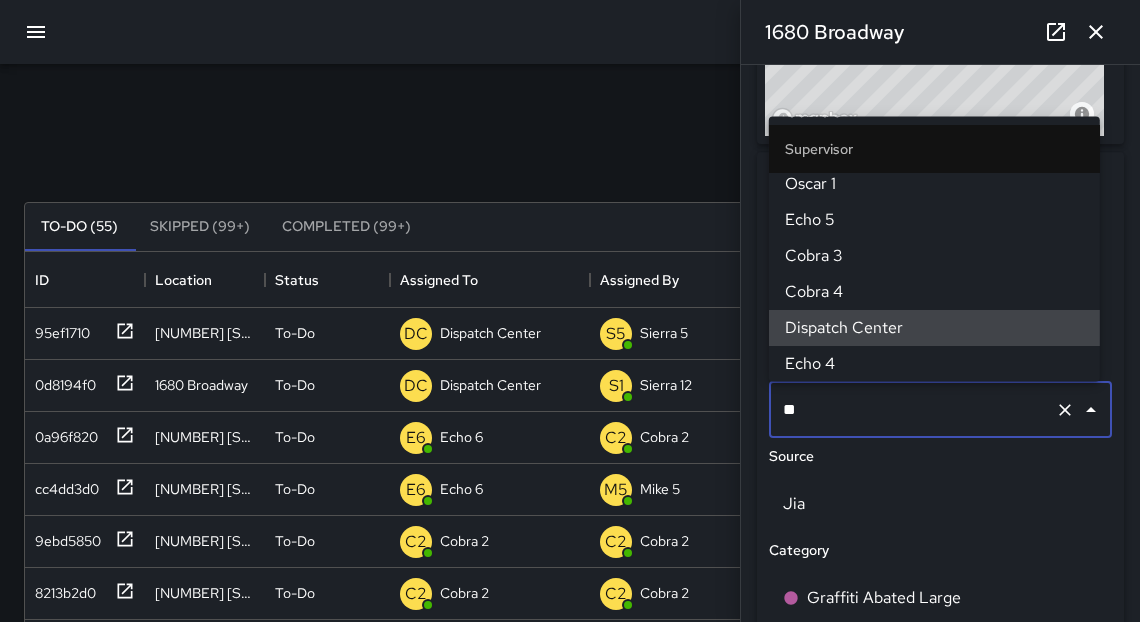 scroll, scrollTop: 0, scrollLeft: 0, axis: both 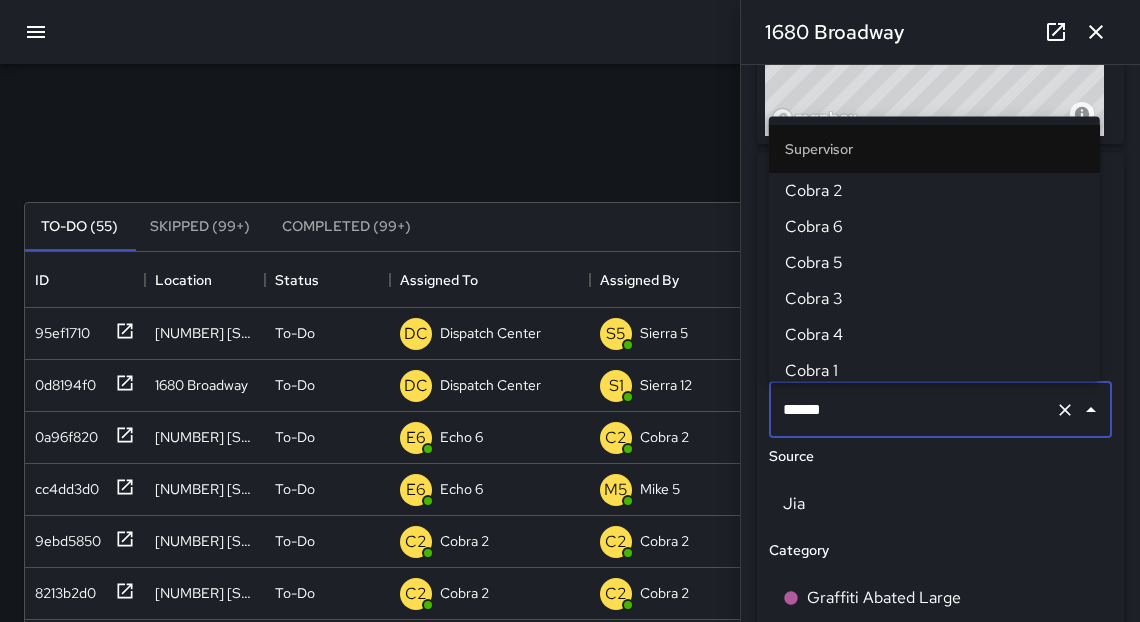 type on "*******" 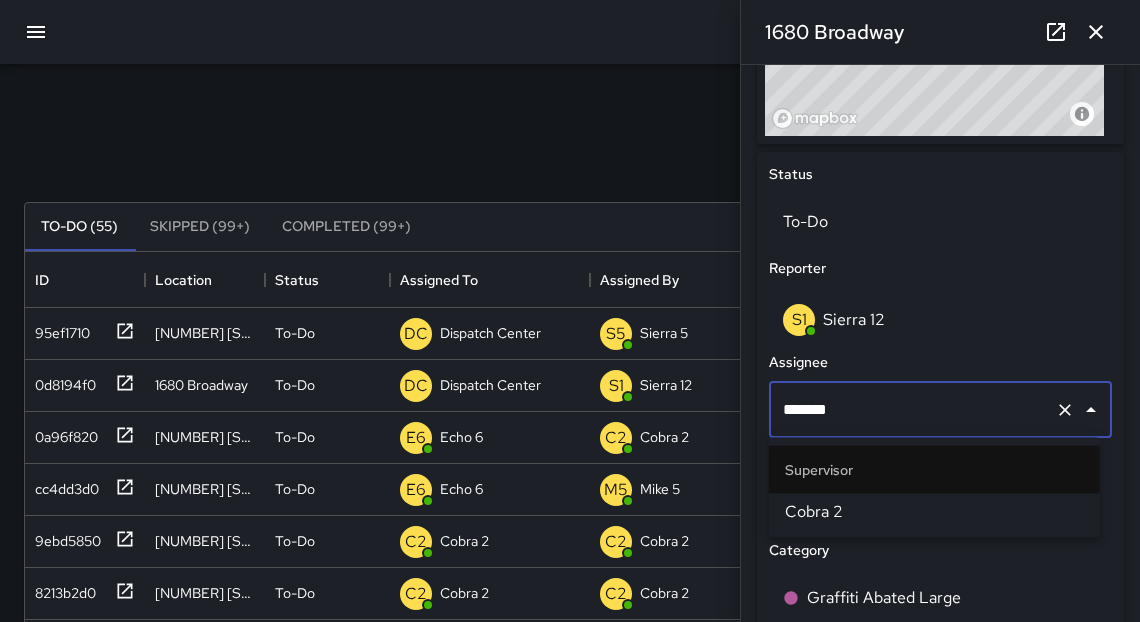 click on "Cobra 2" at bounding box center (934, 512) 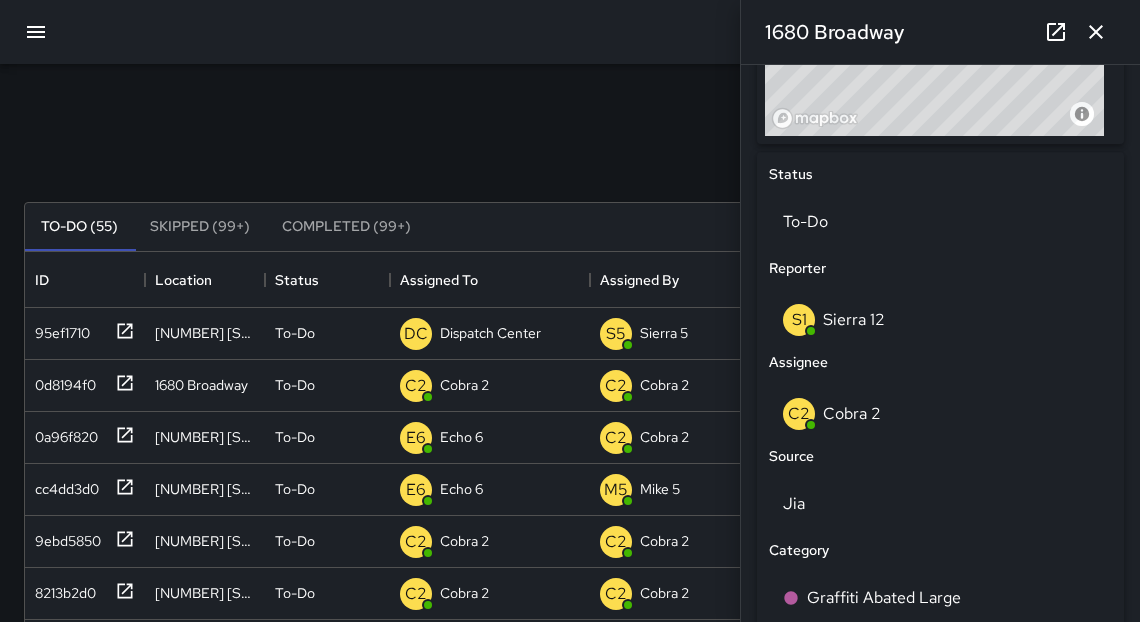 click 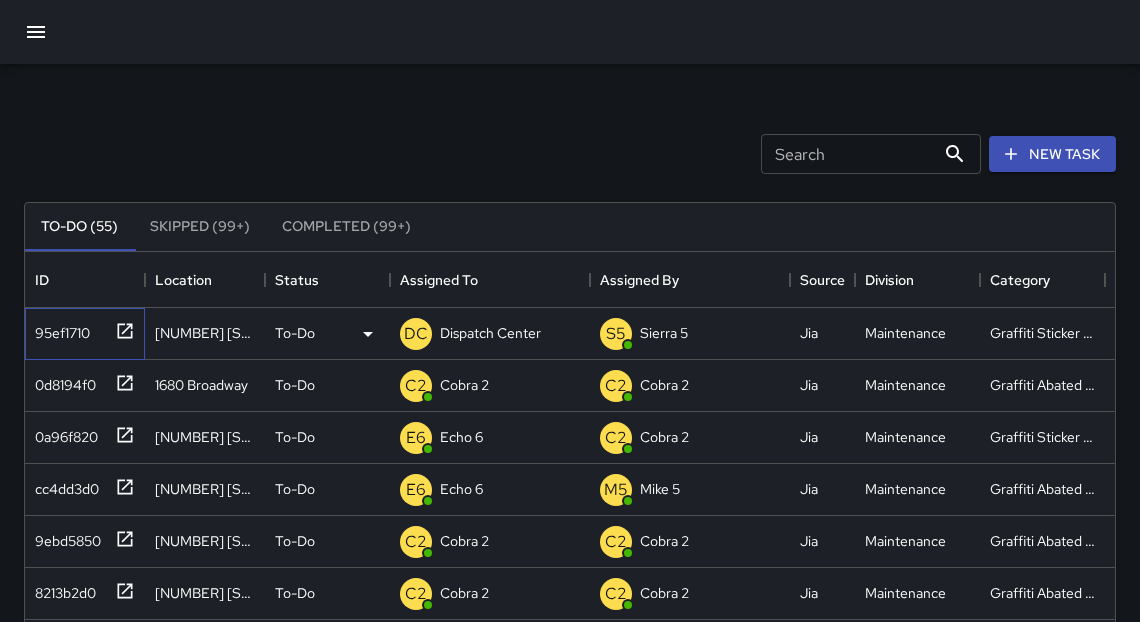 click 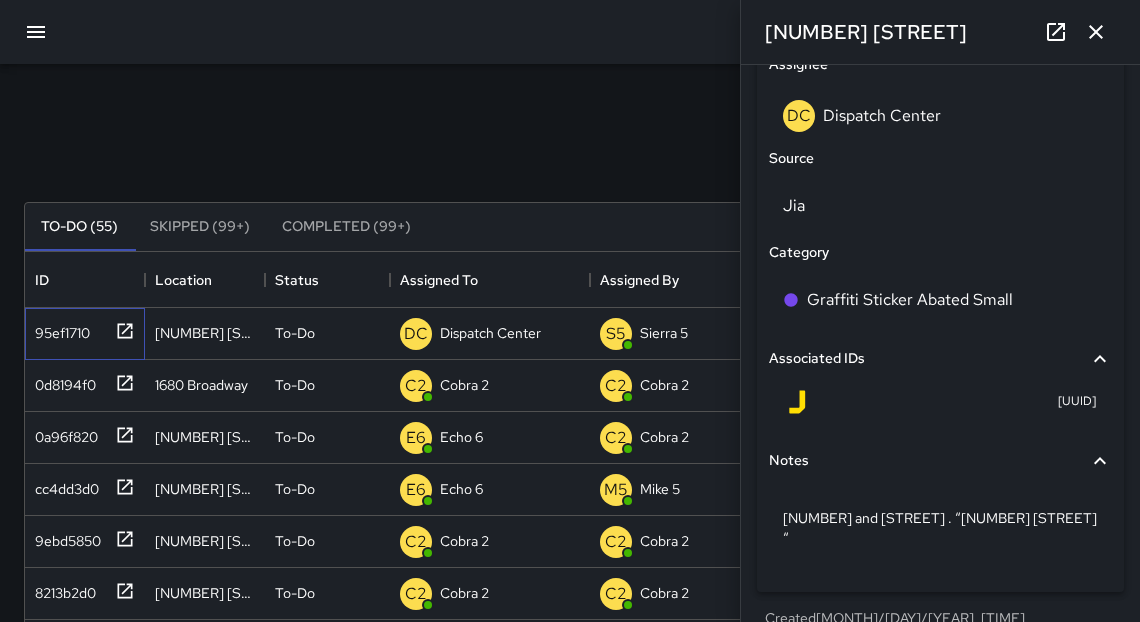 scroll, scrollTop: 1165, scrollLeft: 0, axis: vertical 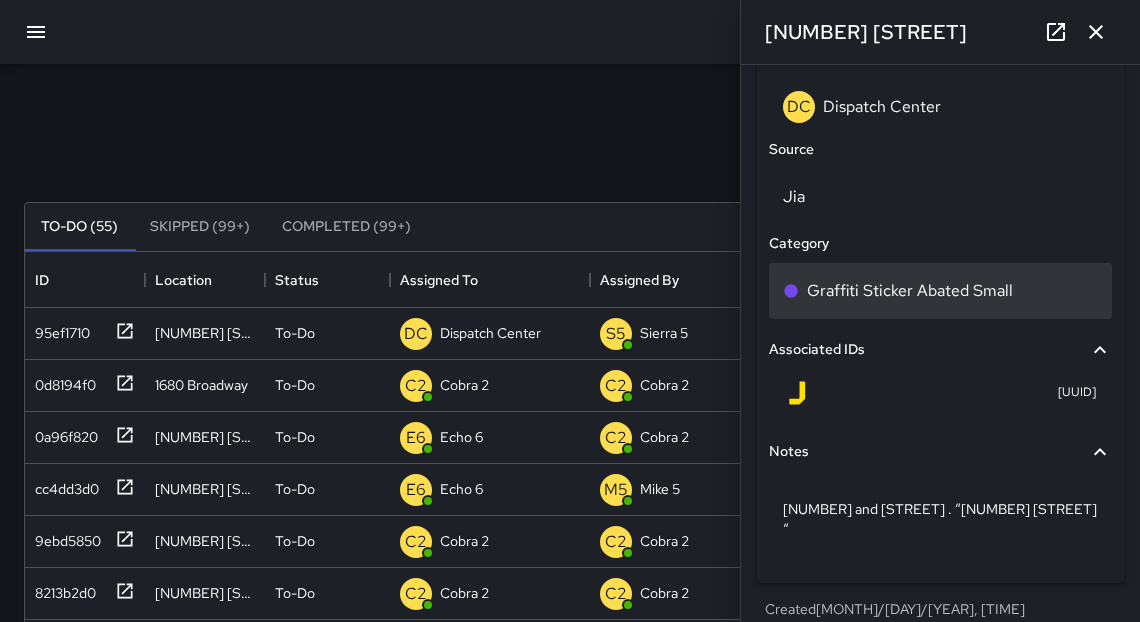 click on "Graffiti Sticker Abated Small" at bounding box center (910, 291) 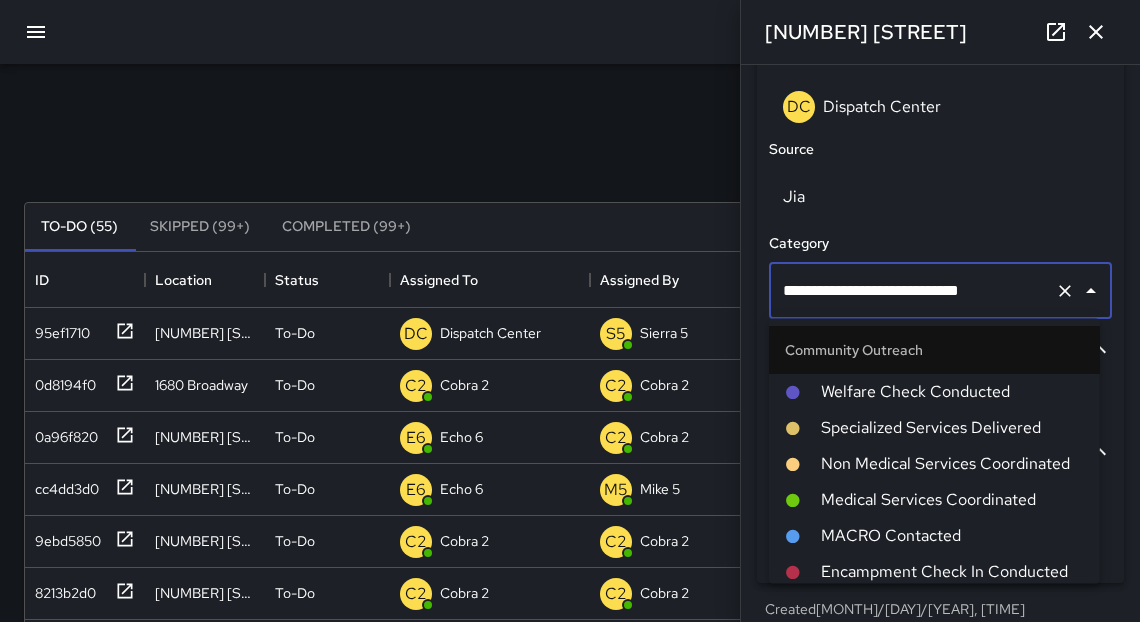 scroll, scrollTop: 1363, scrollLeft: 0, axis: vertical 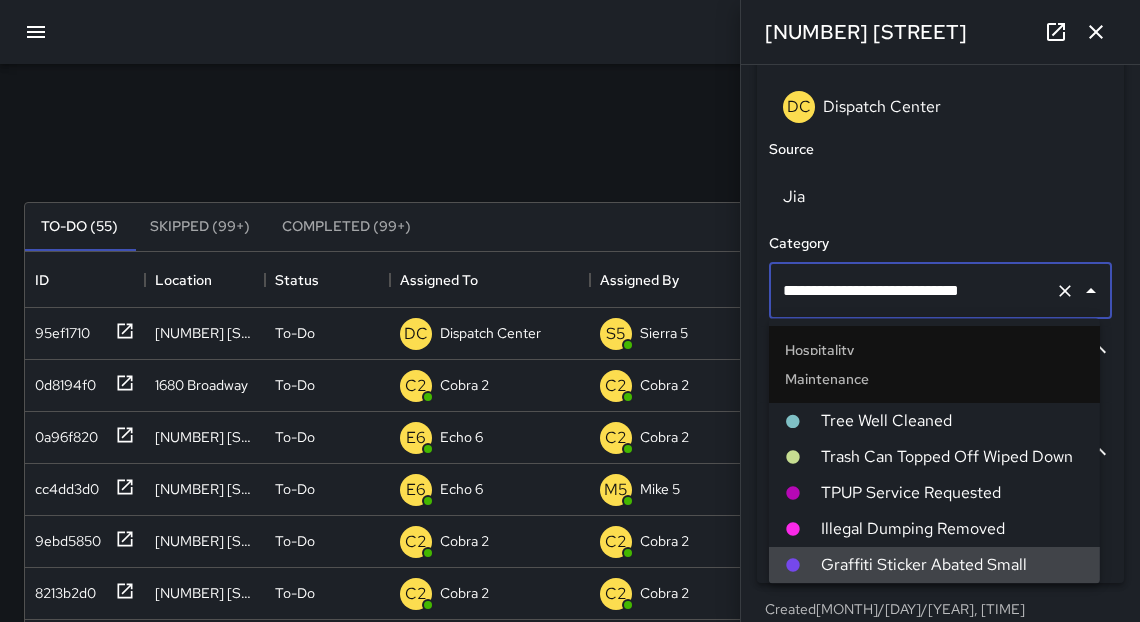 click on "**********" at bounding box center (912, 291) 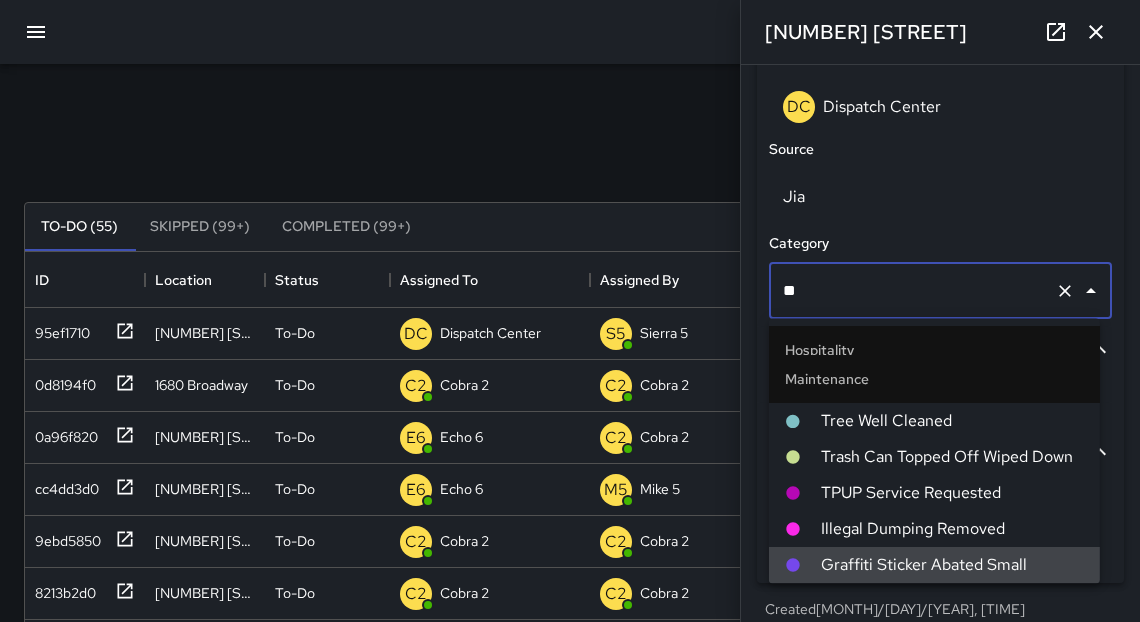scroll, scrollTop: 0, scrollLeft: 0, axis: both 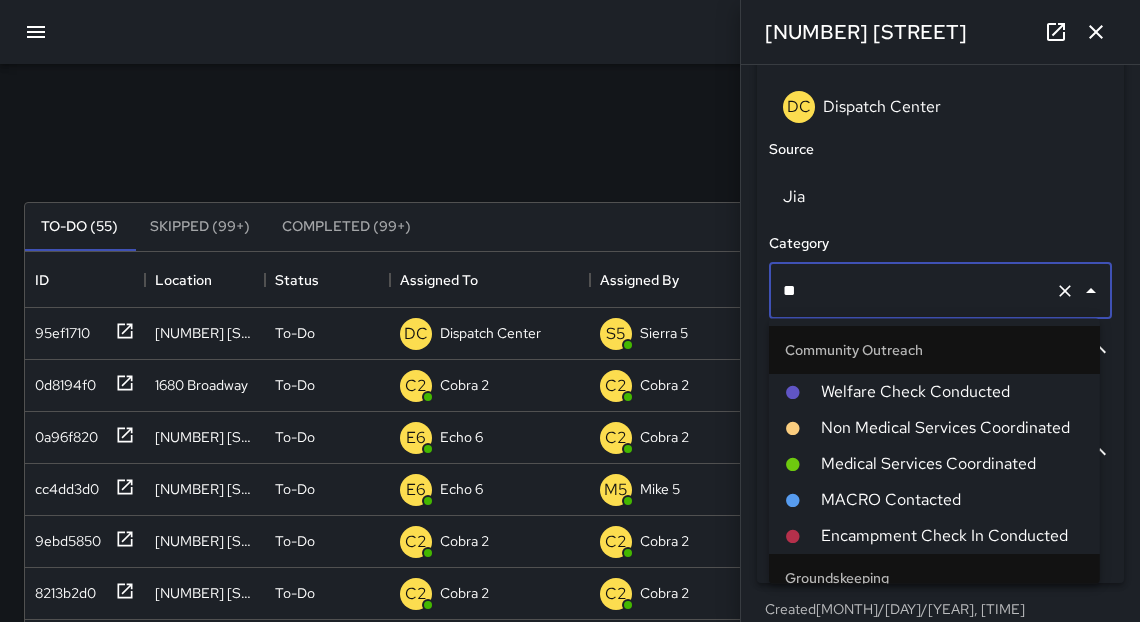 type on "*" 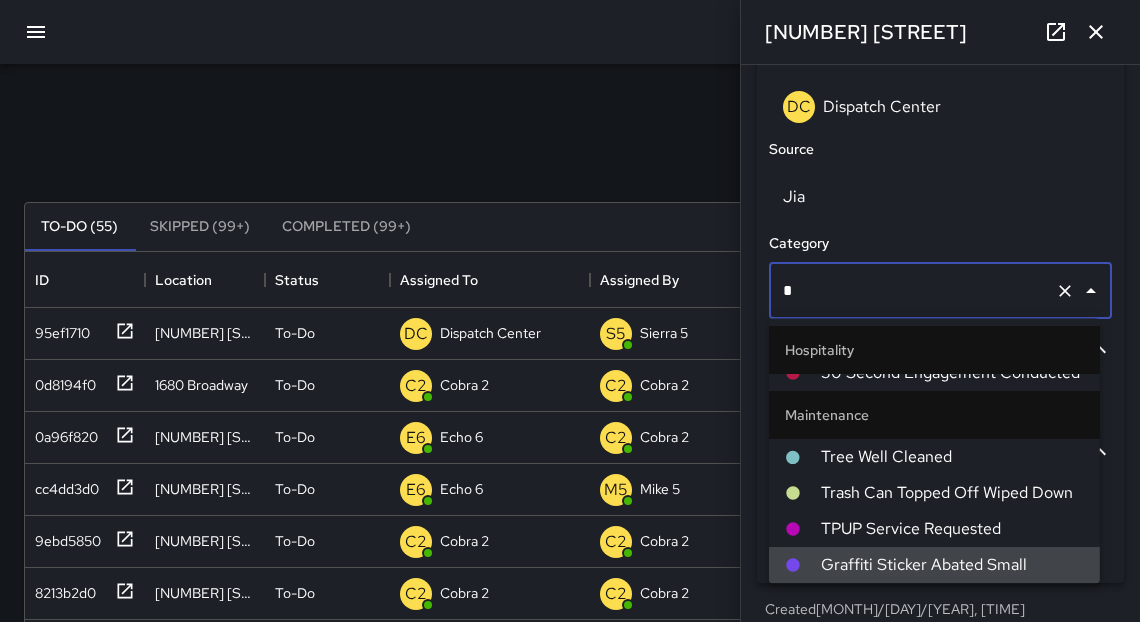 type 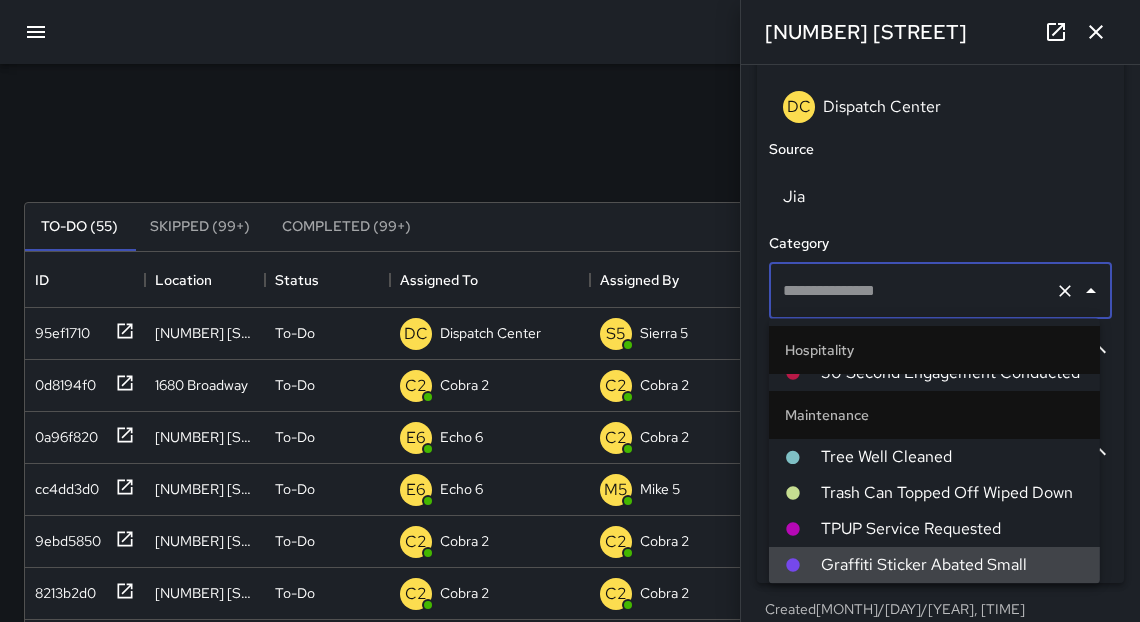scroll, scrollTop: 1363, scrollLeft: 0, axis: vertical 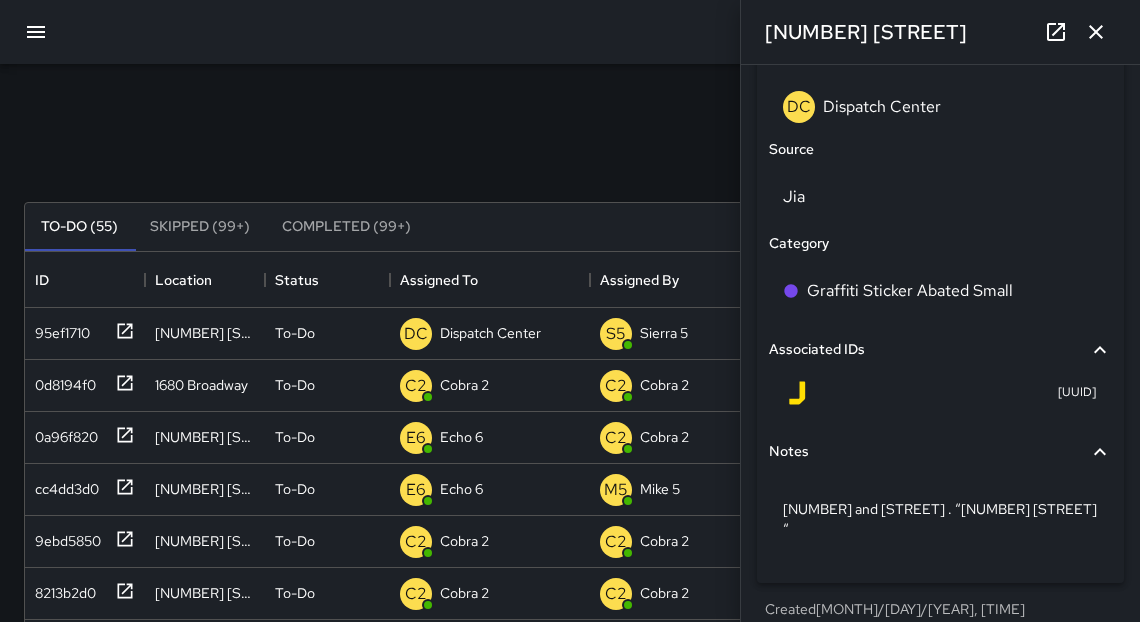 click on "Source" at bounding box center (940, 150) 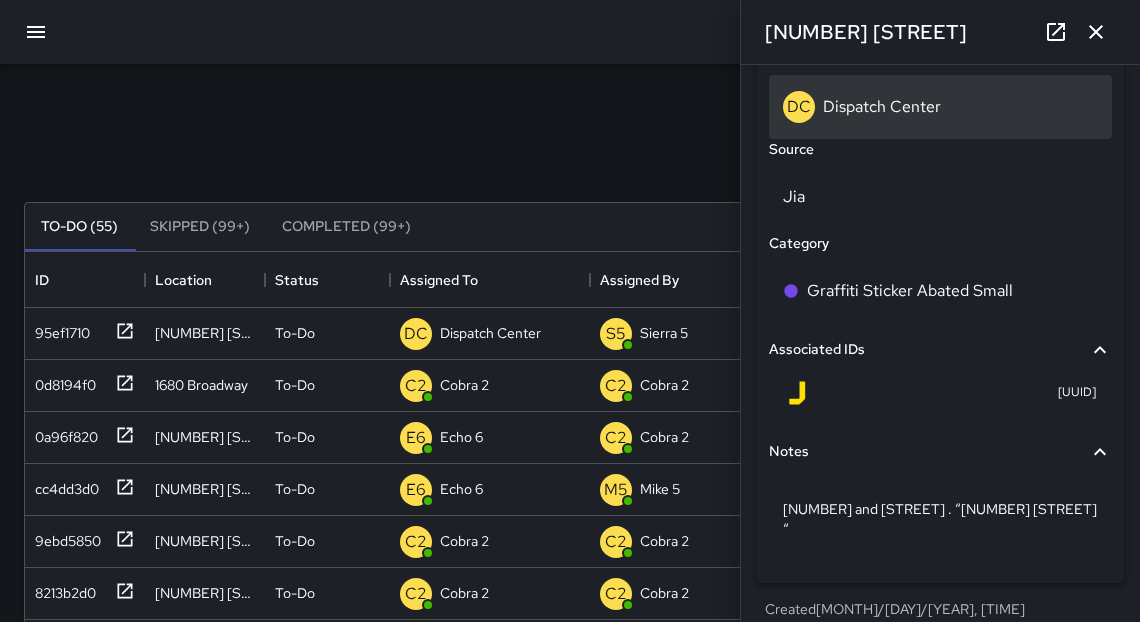 click on "Dispatch Center" at bounding box center (882, 106) 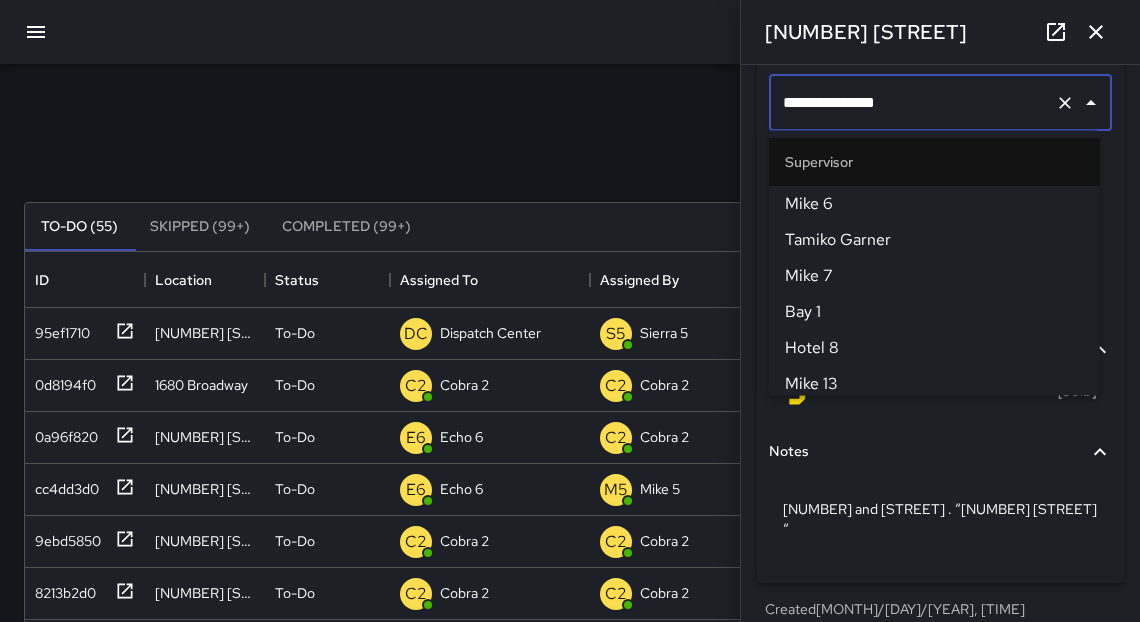 scroll, scrollTop: 2131, scrollLeft: 0, axis: vertical 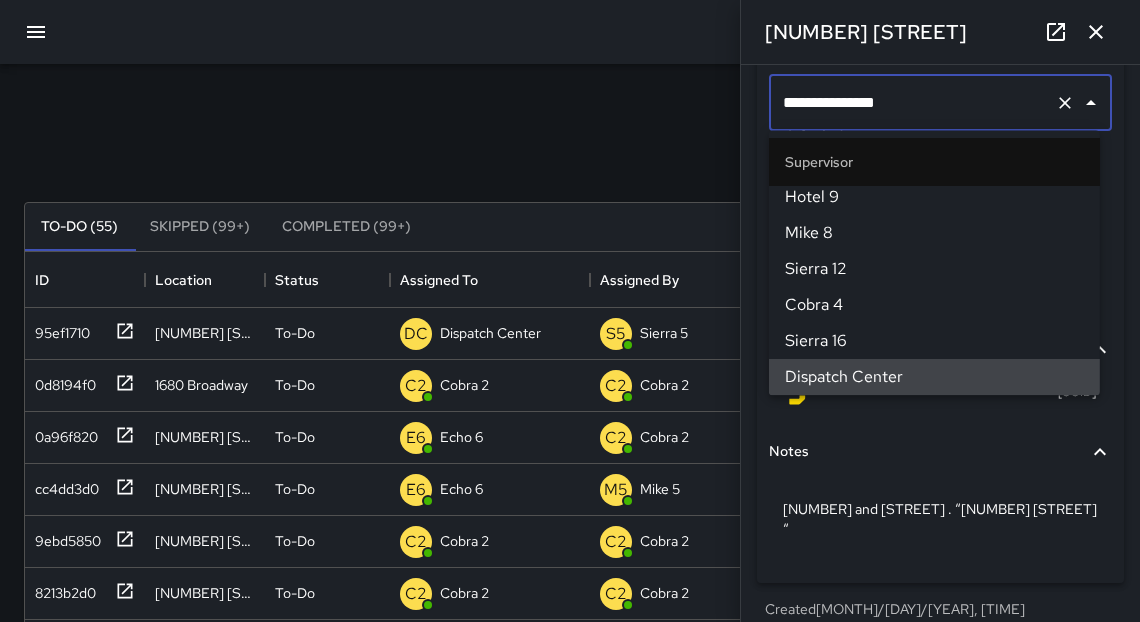 click on "**********" at bounding box center [912, 103] 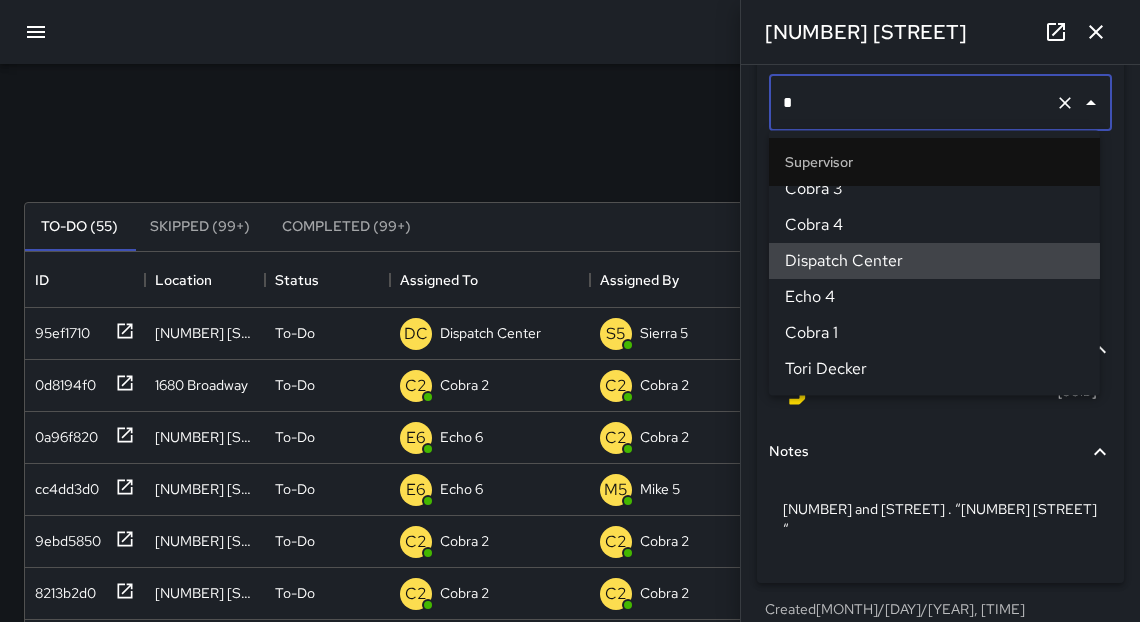 scroll, scrollTop: 0, scrollLeft: 0, axis: both 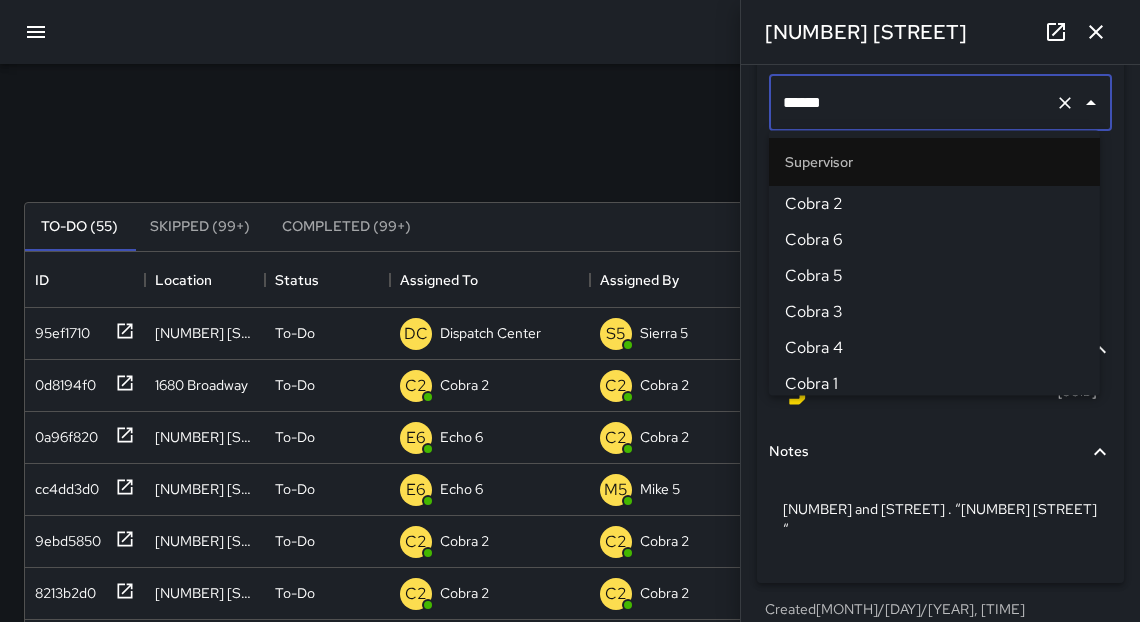 type on "*******" 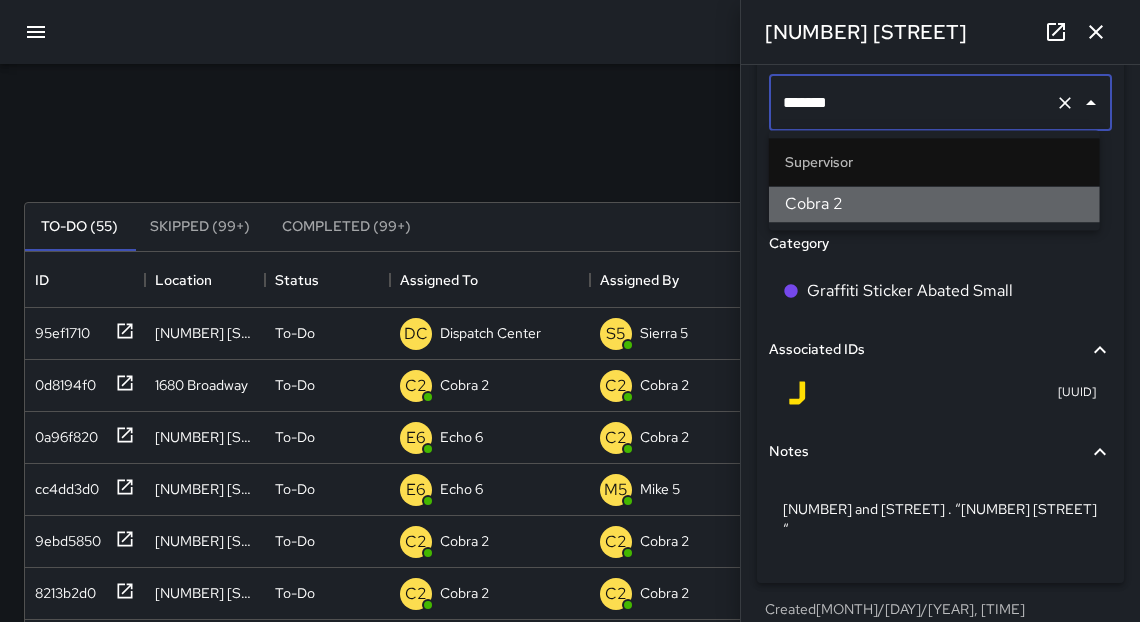 click on "Cobra 2" at bounding box center [934, 204] 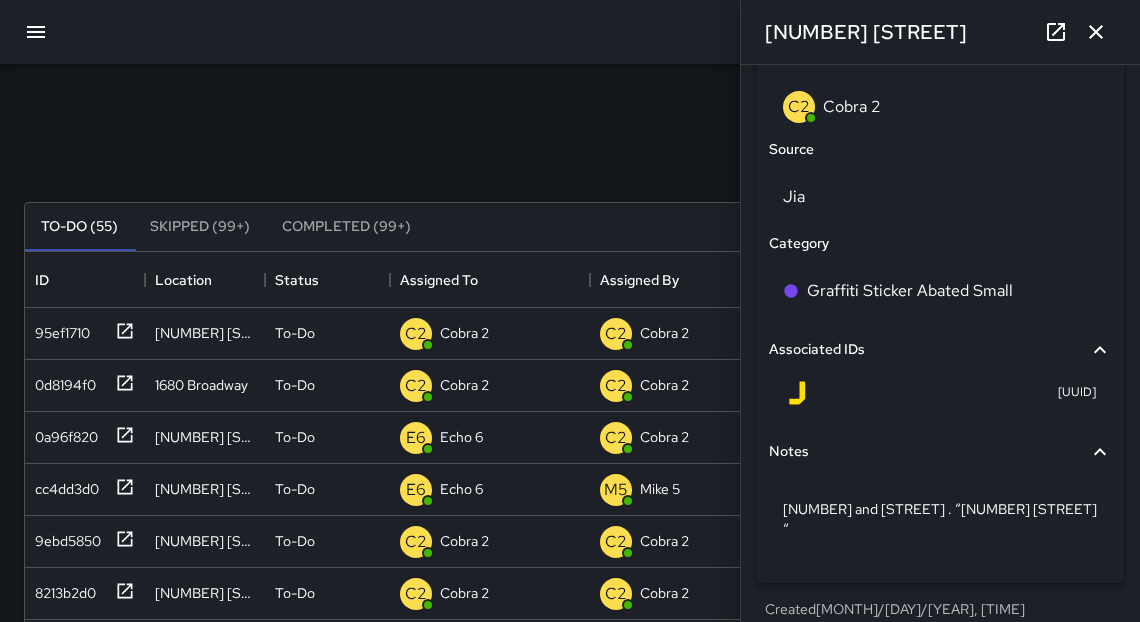 click 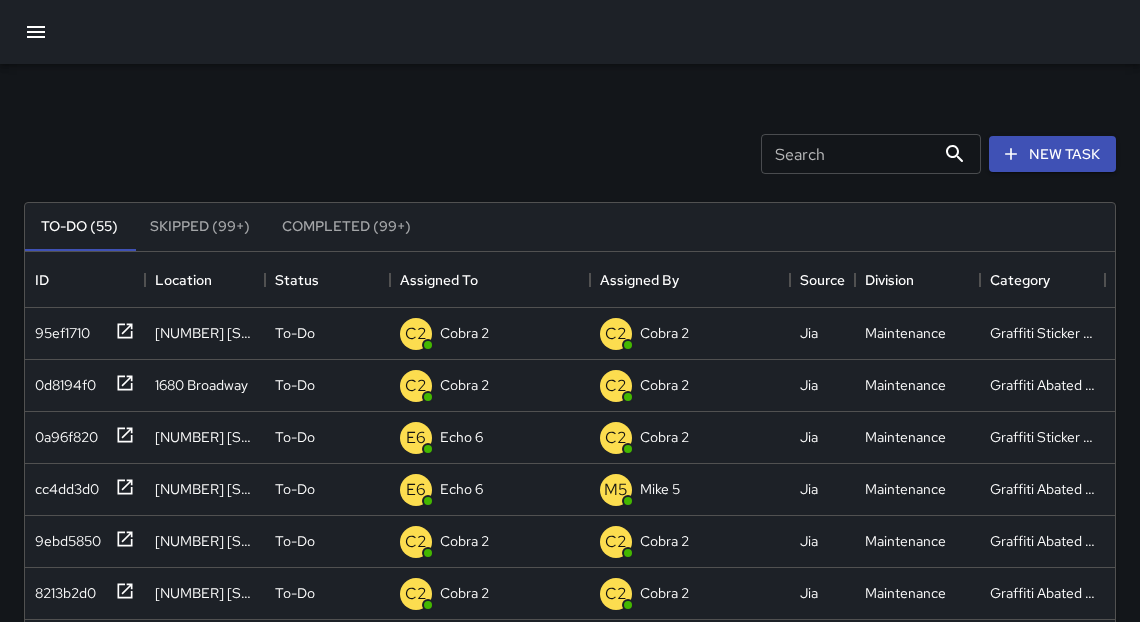 click at bounding box center [570, 32] 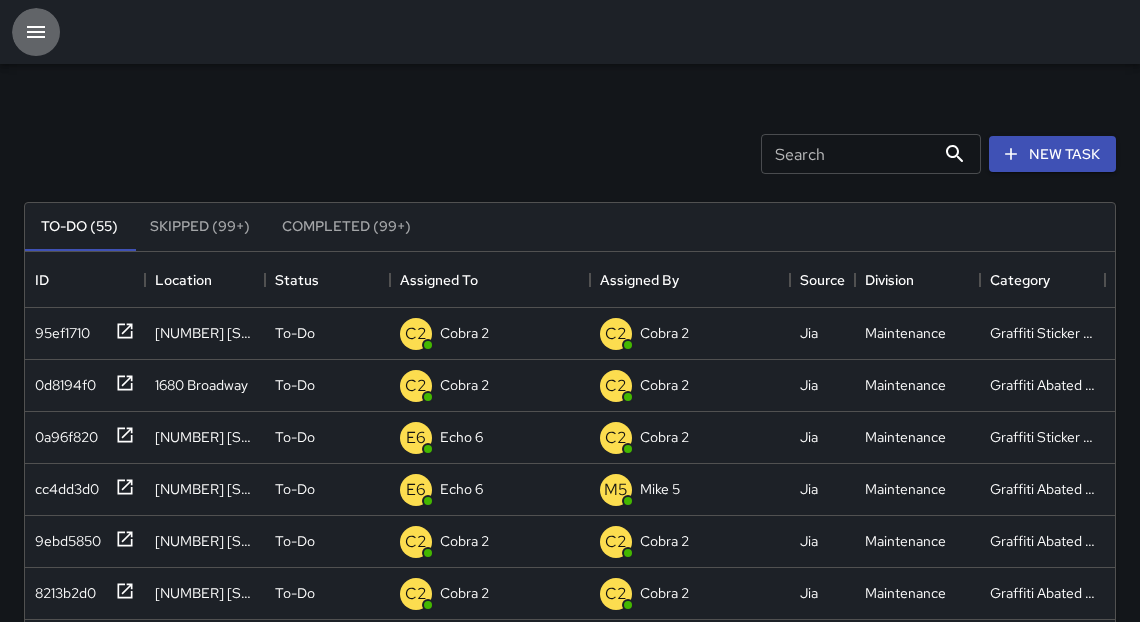 click 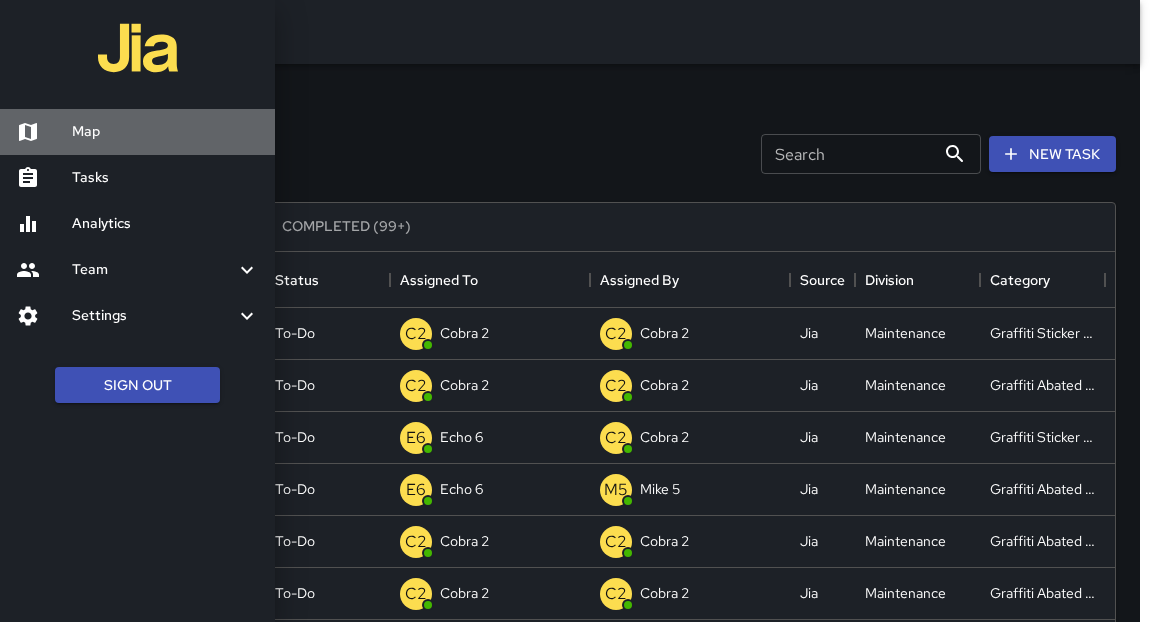 click on "Map" at bounding box center [165, 132] 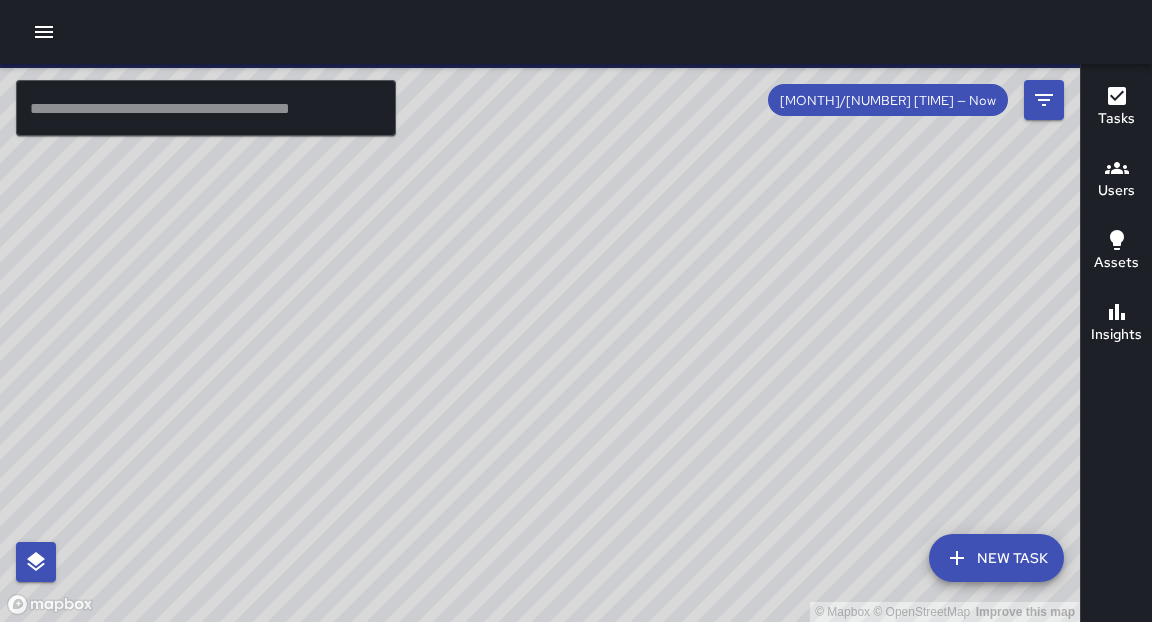 drag, startPoint x: 564, startPoint y: 445, endPoint x: 705, endPoint y: 201, distance: 281.8102 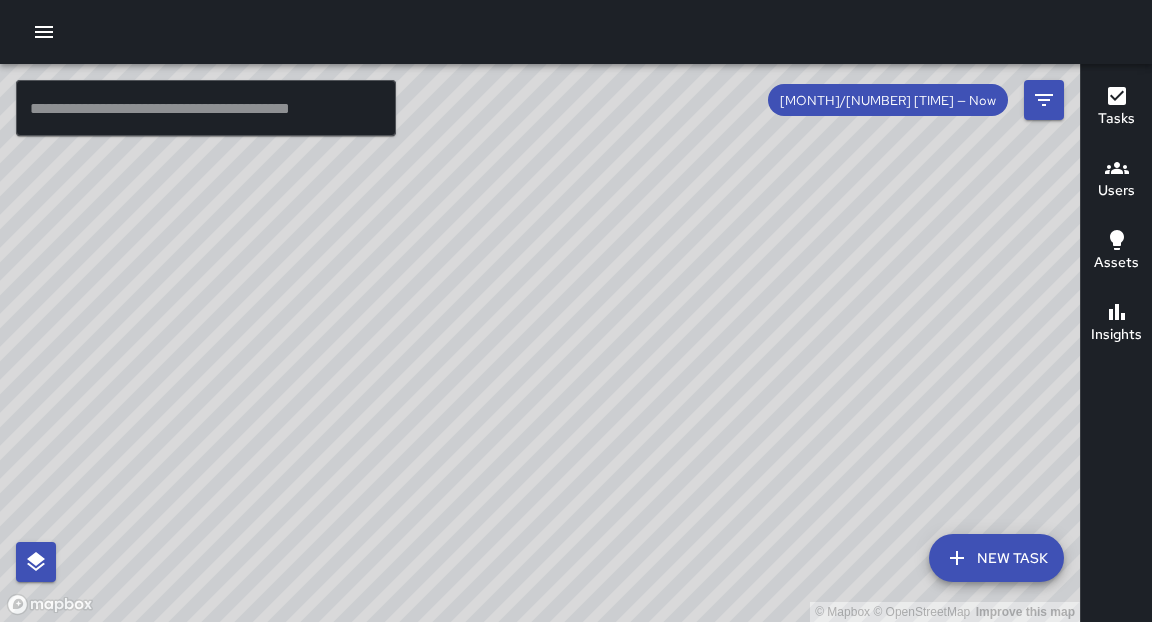 drag, startPoint x: 419, startPoint y: 459, endPoint x: 559, endPoint y: 498, distance: 145.33066 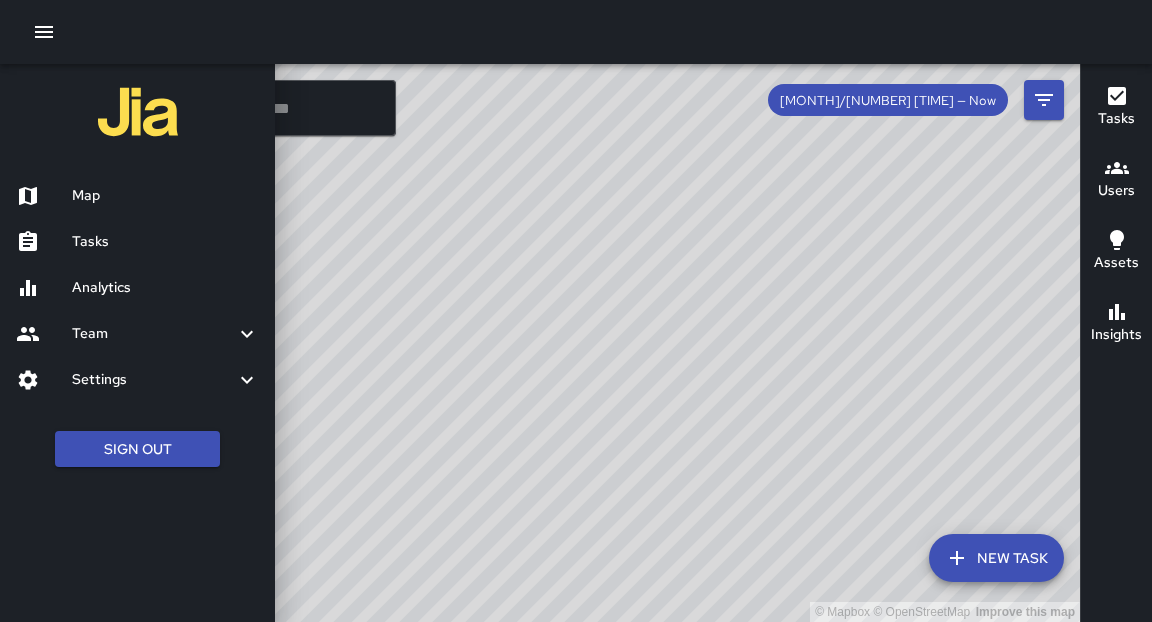 click on "Map" at bounding box center (165, 196) 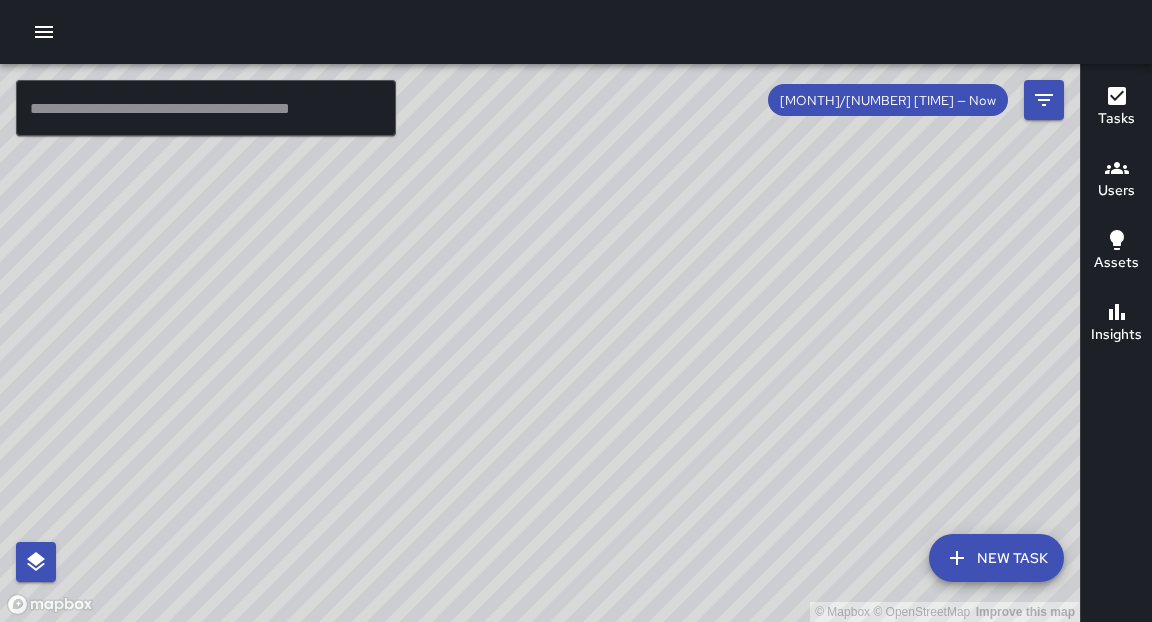 click 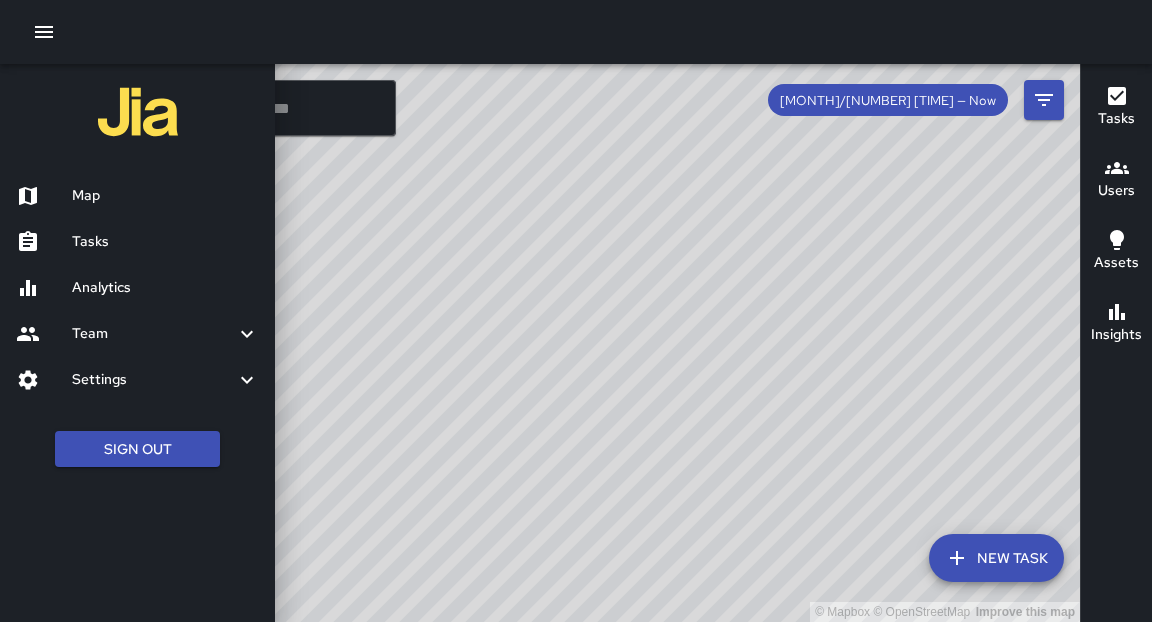 click on "Tasks" at bounding box center (165, 242) 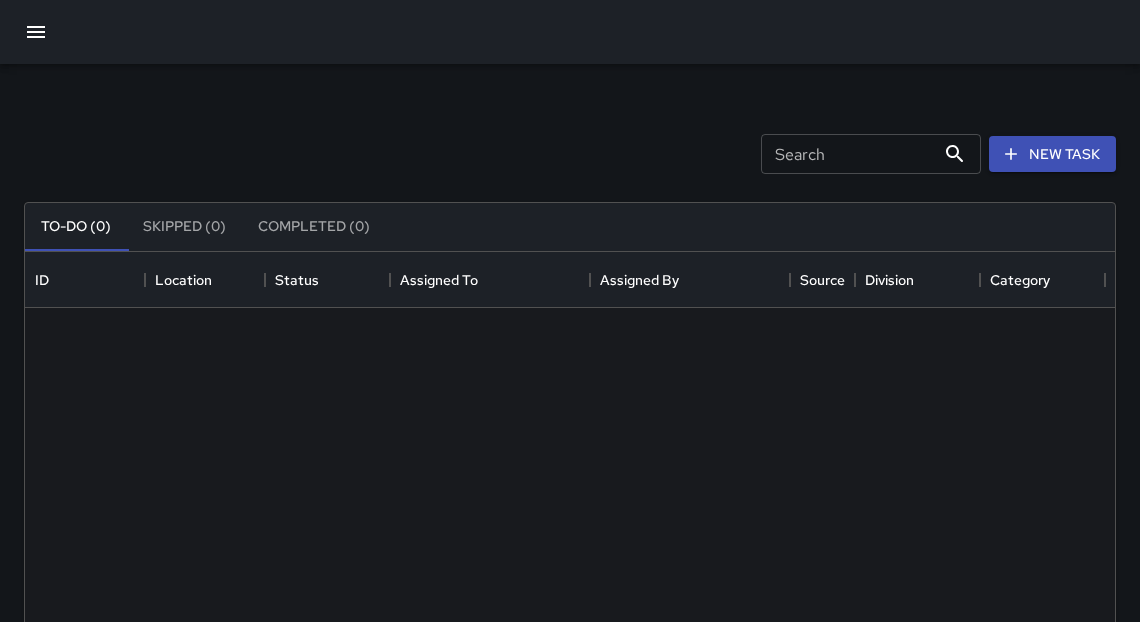 scroll, scrollTop: 12, scrollLeft: 12, axis: both 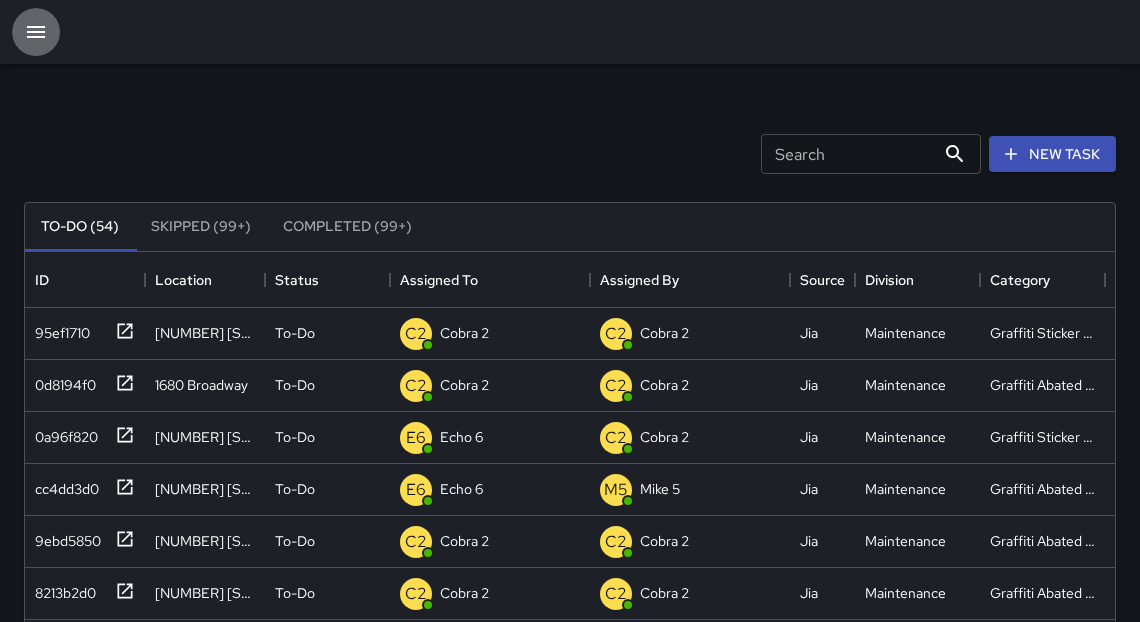 click at bounding box center (36, 32) 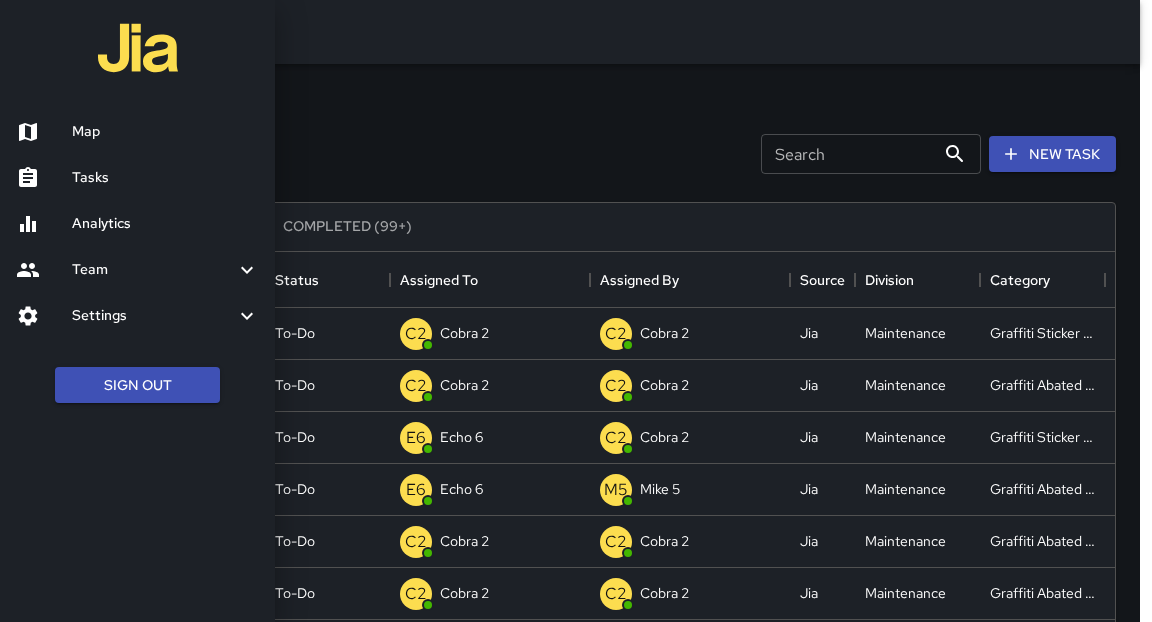 click on "Tasks" at bounding box center (165, 178) 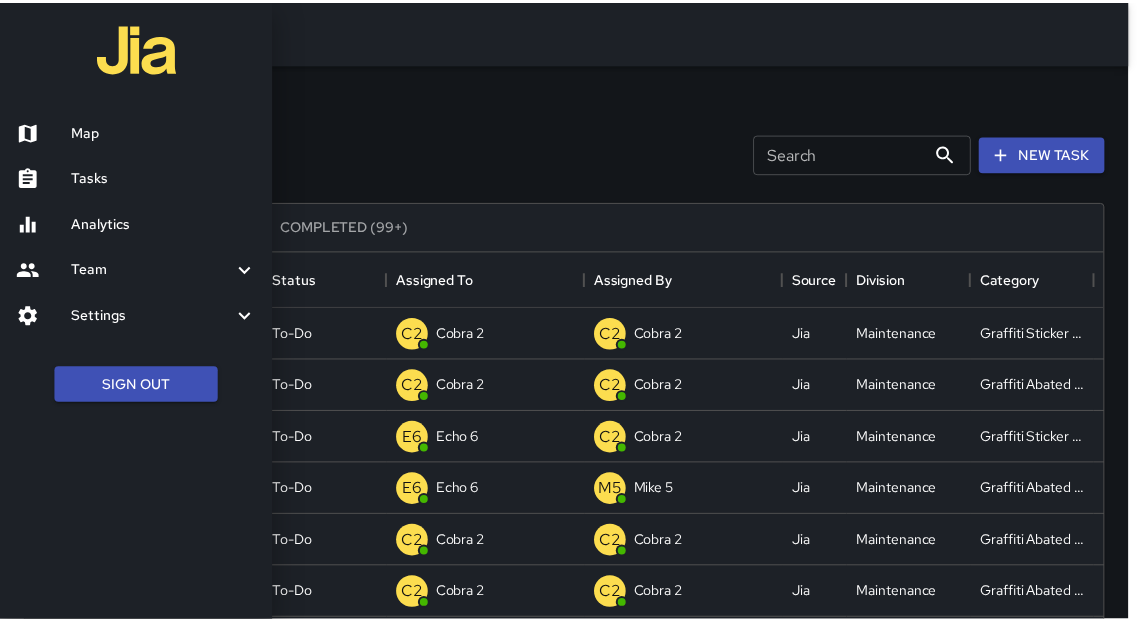 scroll, scrollTop: 12, scrollLeft: 12, axis: both 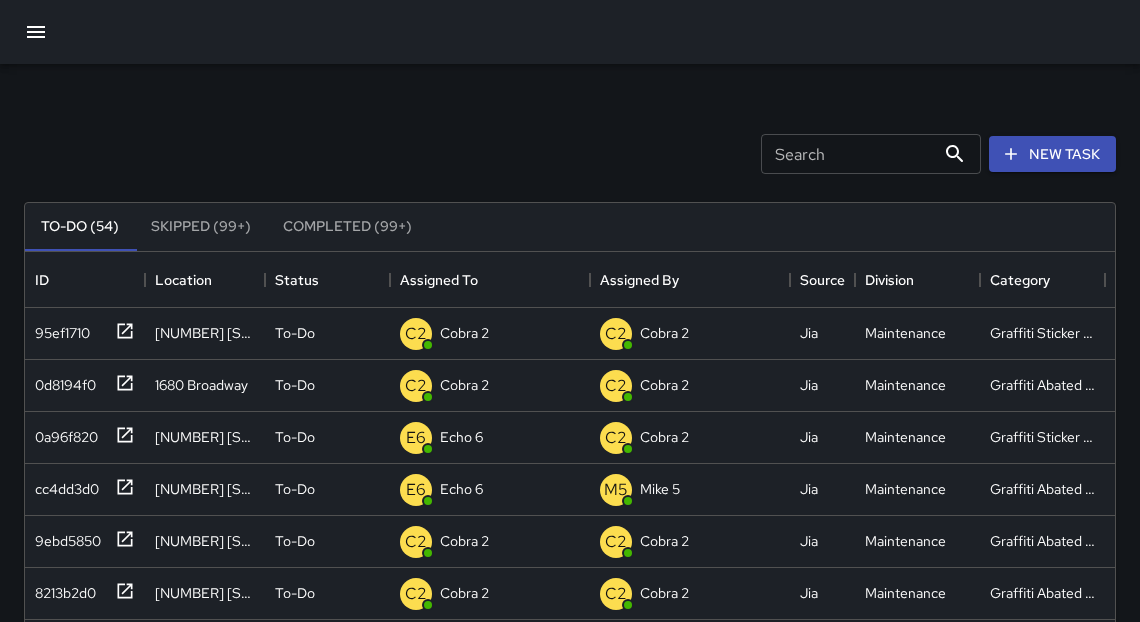 click 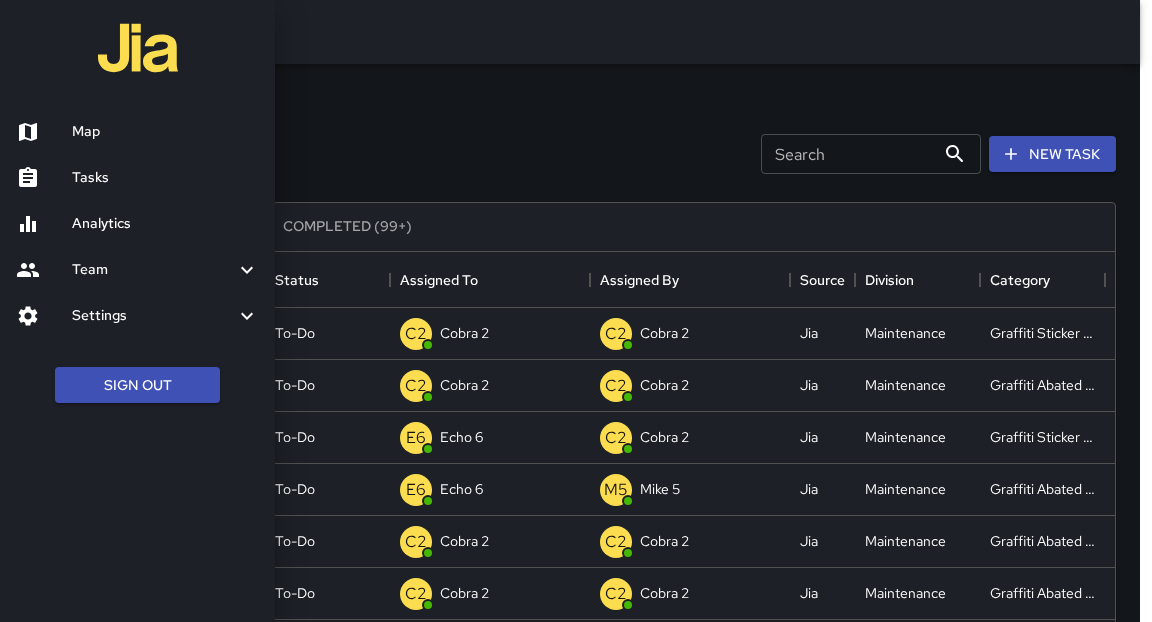 click on "Analytics" at bounding box center (165, 224) 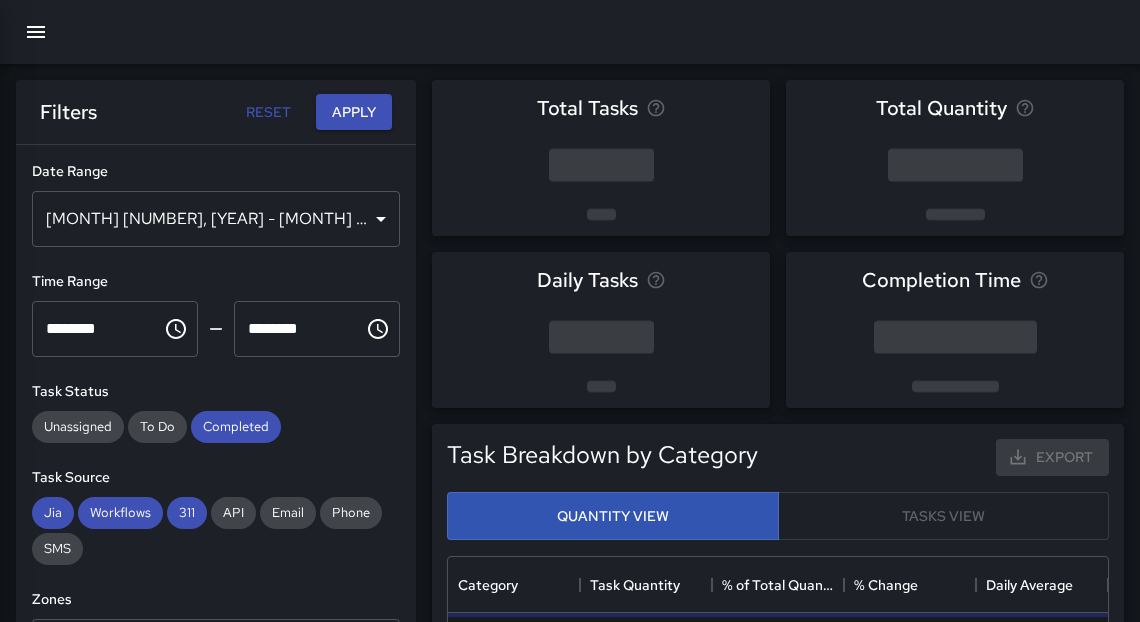 scroll, scrollTop: 12, scrollLeft: 12, axis: both 